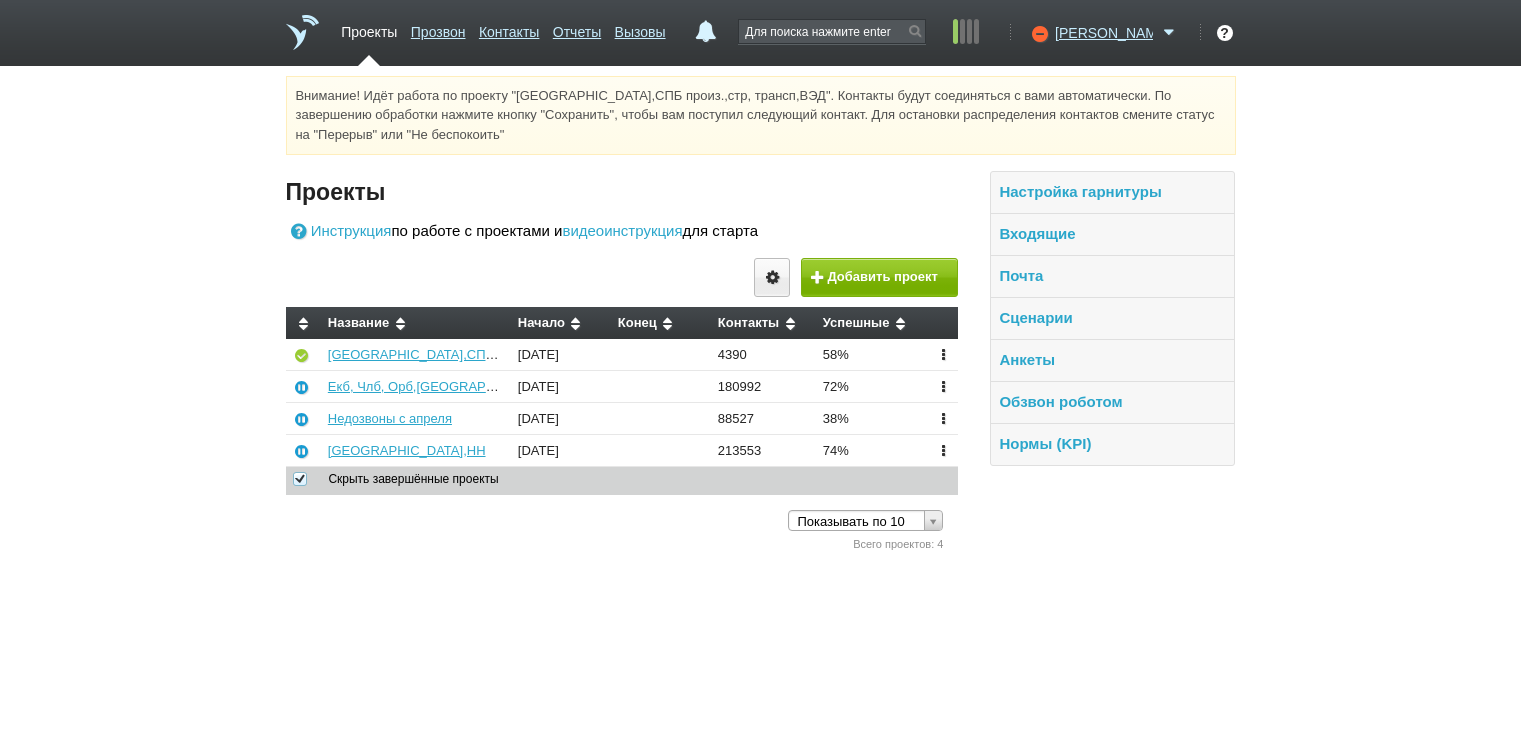 scroll, scrollTop: 0, scrollLeft: 0, axis: both 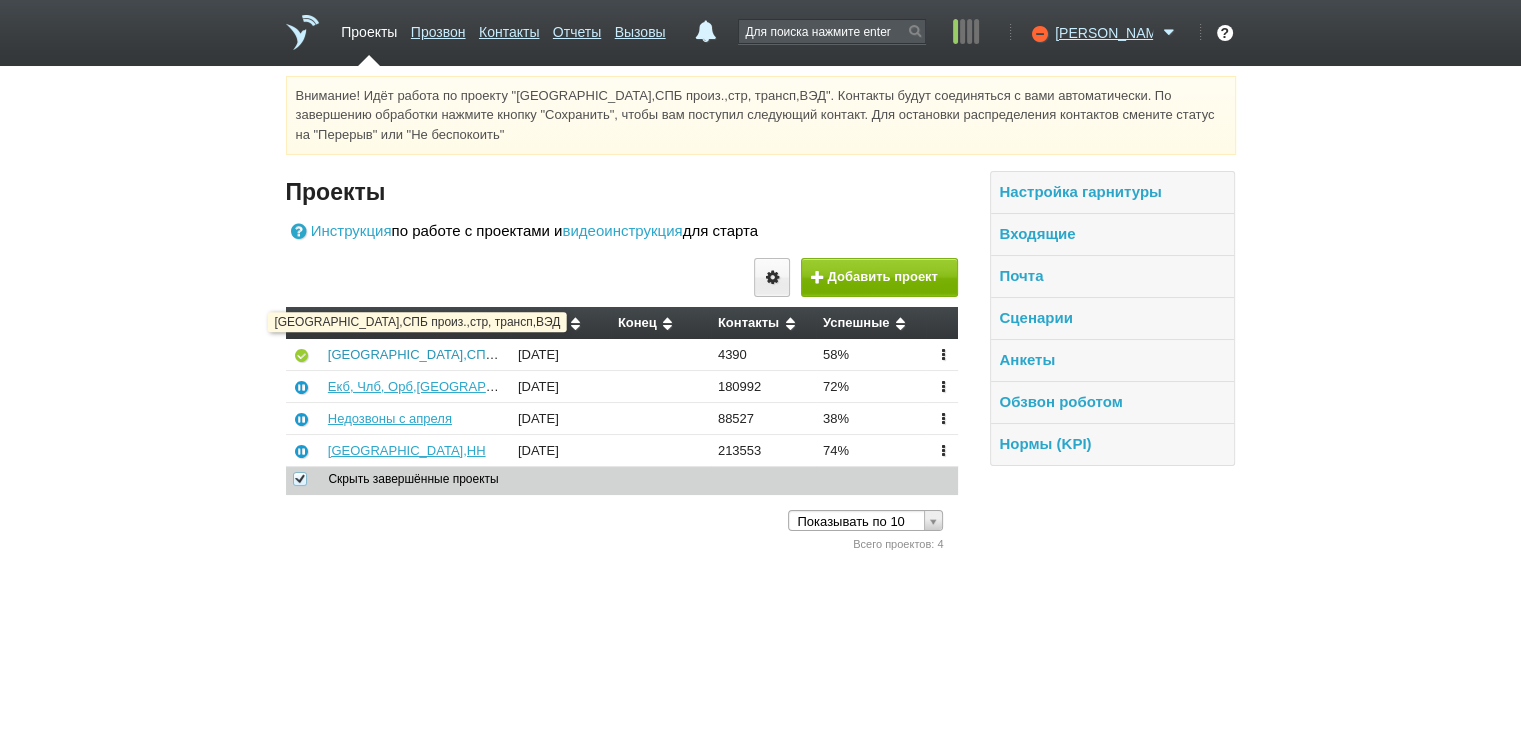 click on "[GEOGRAPHIC_DATA],СПБ произ.,стр, трансп,ВЭД" at bounding box center (483, 354) 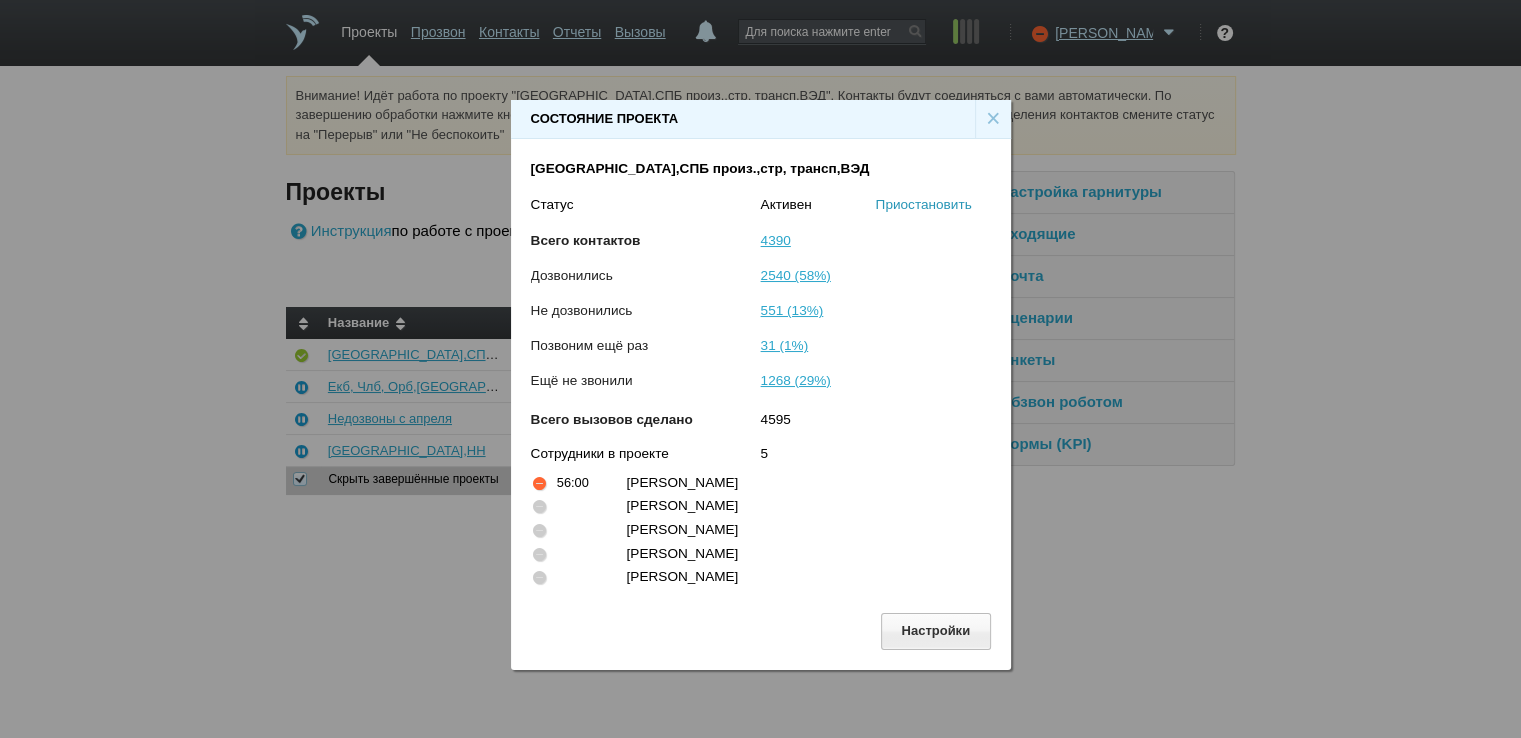 click on "Приостановить" at bounding box center (924, 204) 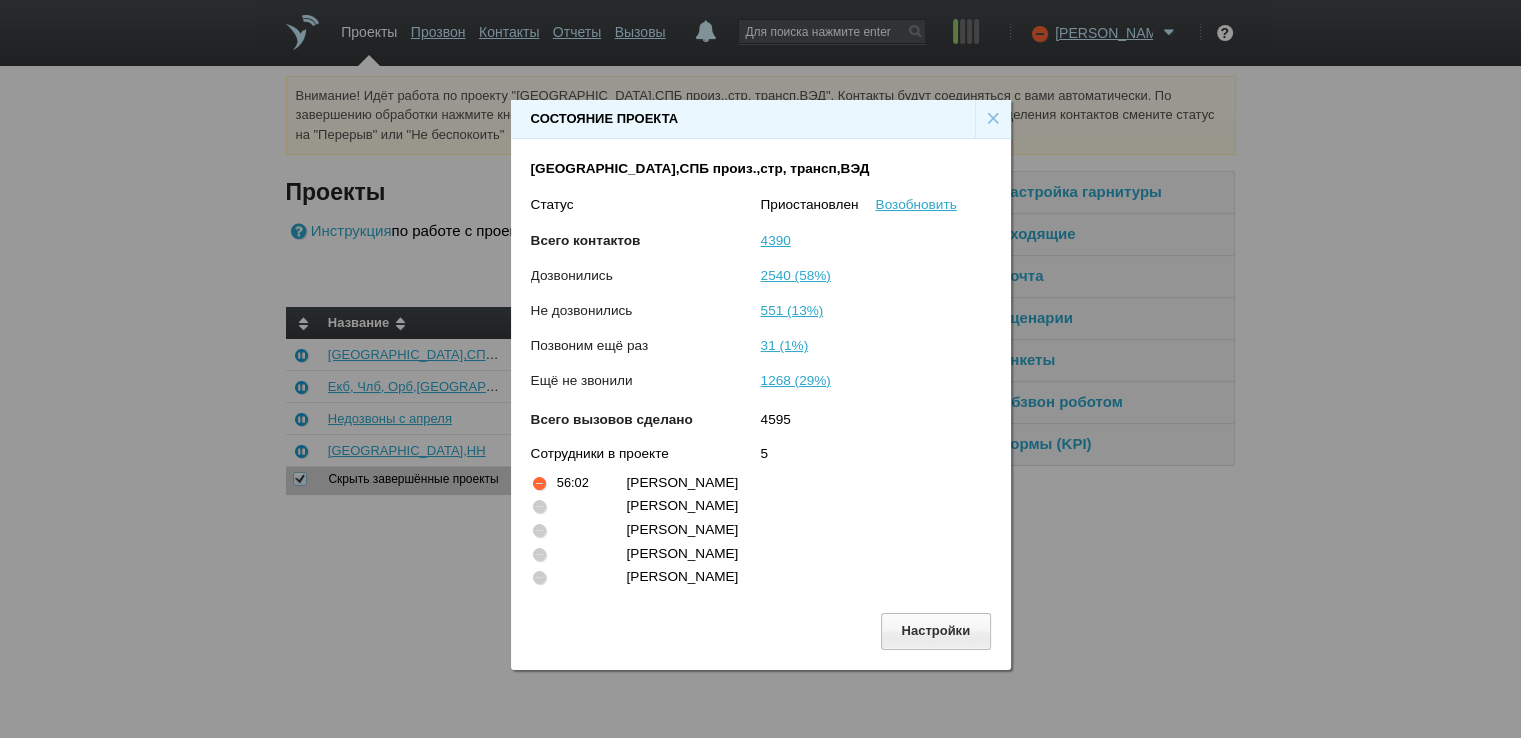 click on "×" at bounding box center (993, 119) 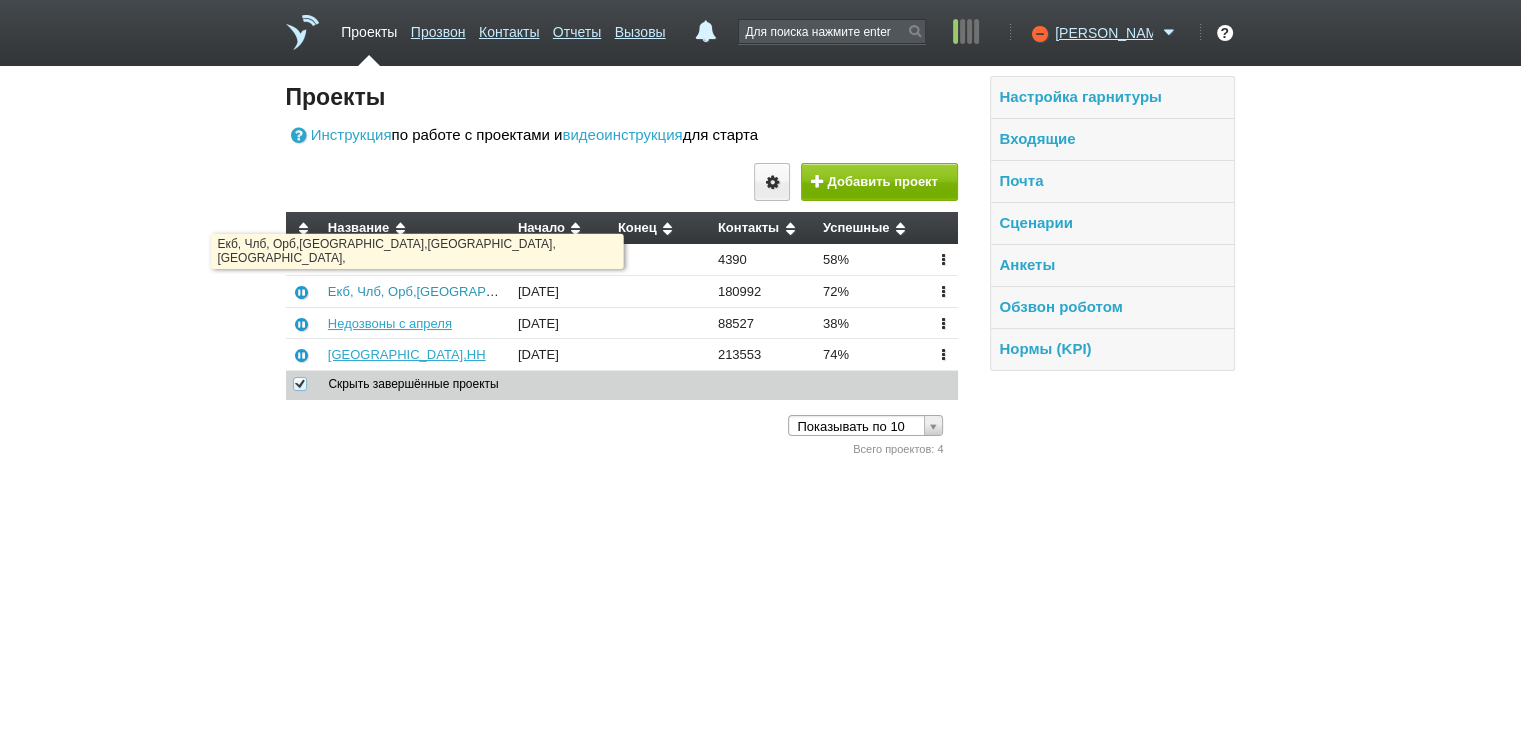 click on "Екб, Члб, Орб,[GEOGRAPHIC_DATA],[GEOGRAPHIC_DATA], [GEOGRAPHIC_DATA]," at bounding box center (582, 291) 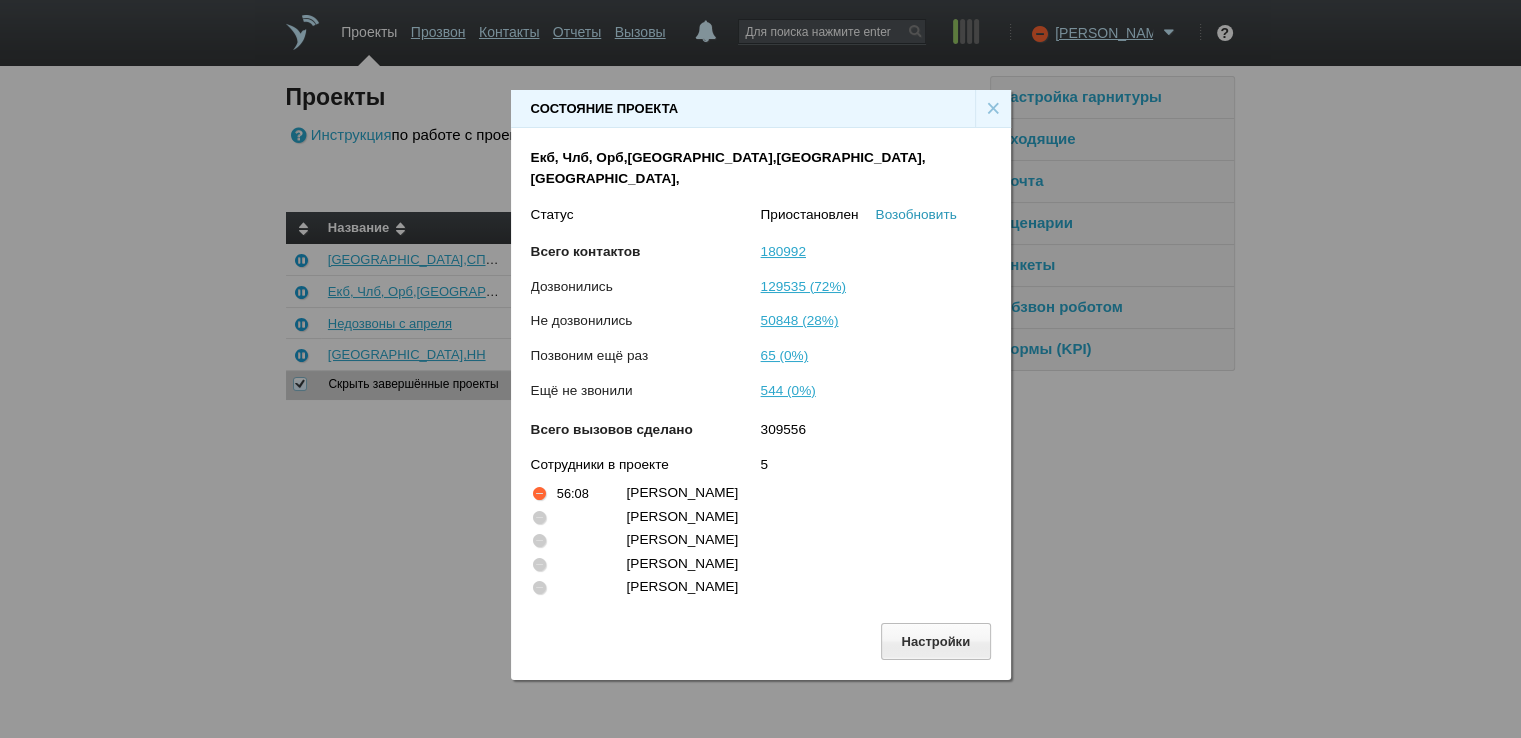 click on "Возобновить" at bounding box center (916, 214) 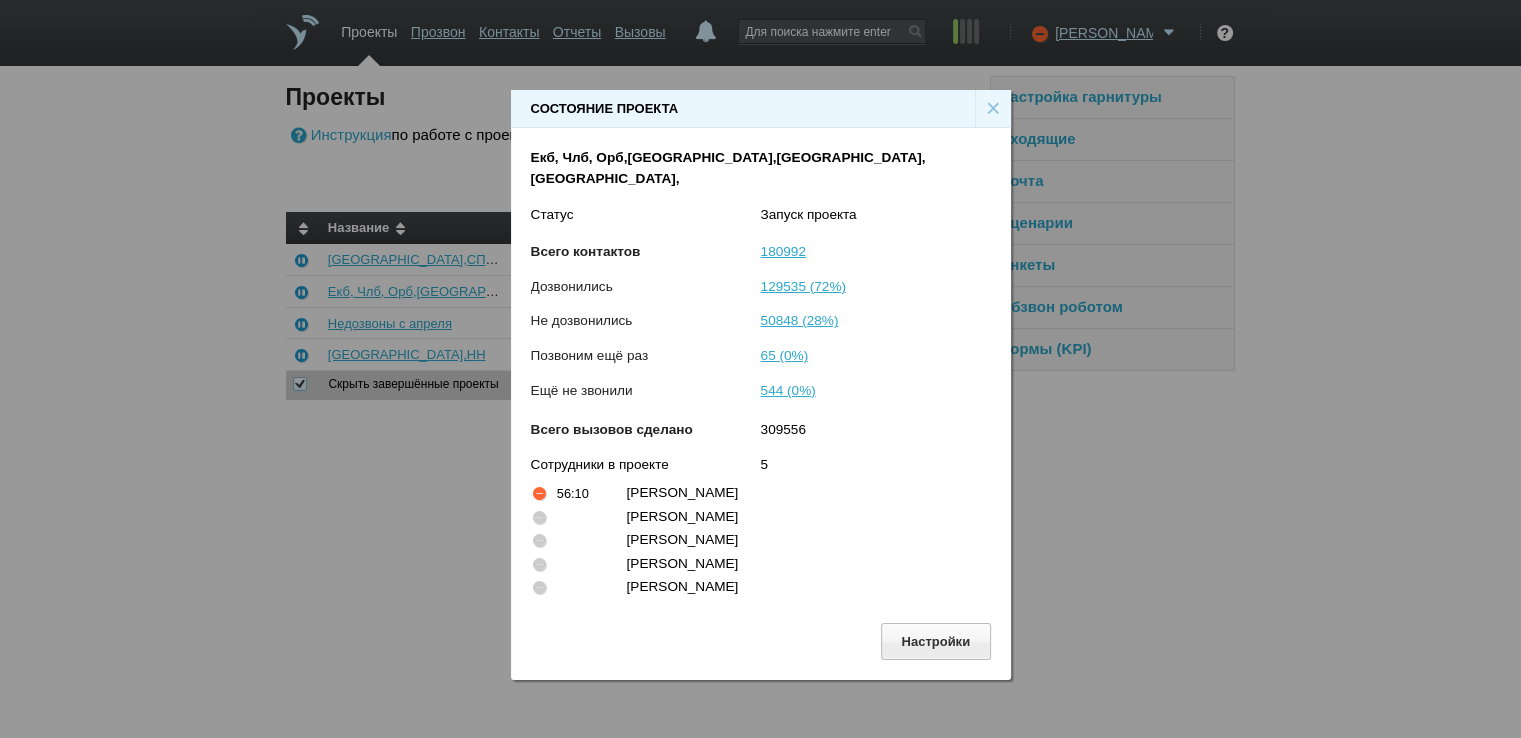 click on "×" at bounding box center (993, 109) 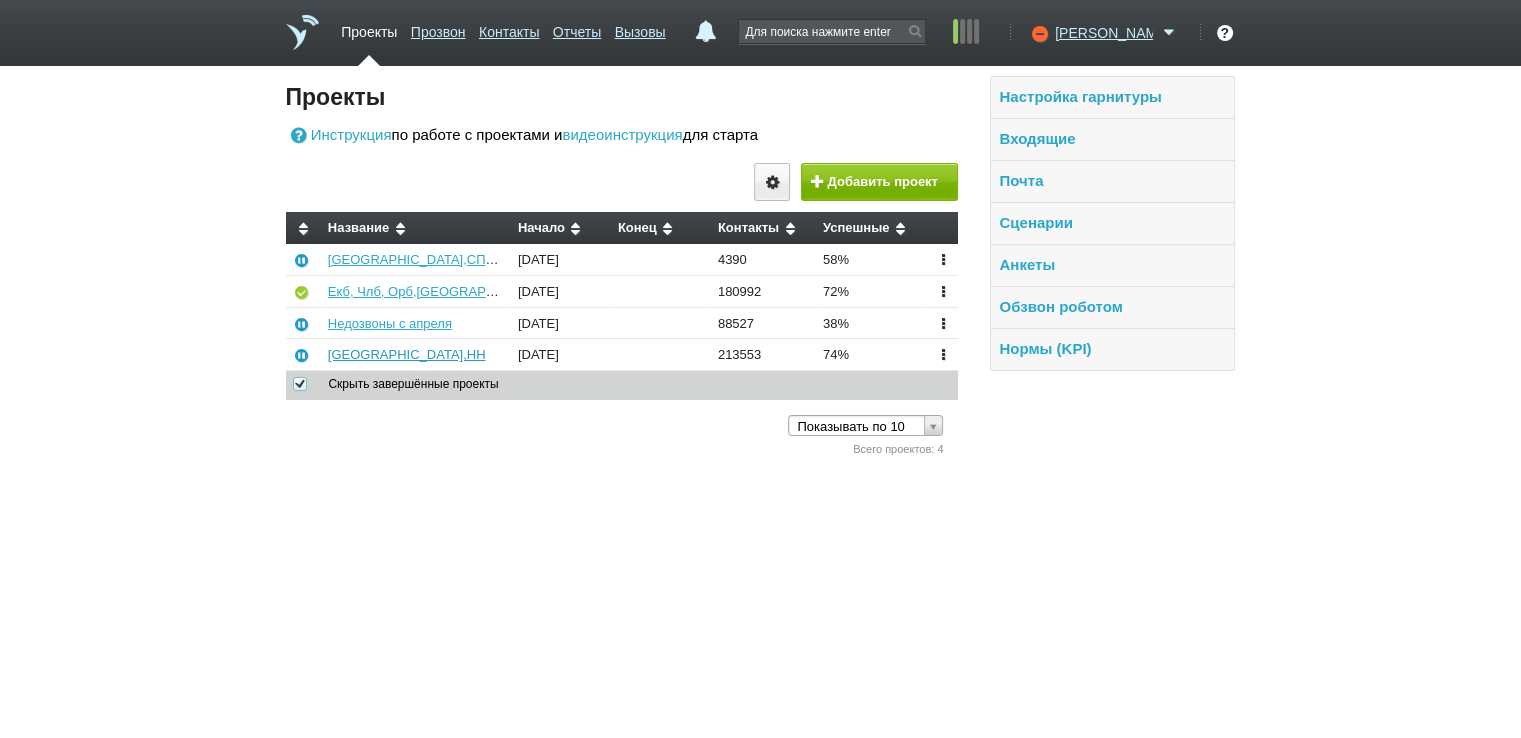 click on "[GEOGRAPHIC_DATA],СПБ произ.,стр, трансп,ВЭД
[DATE]
4390
58%
Посмотреть отчет
Загрузить контакты
Редактировать настройки
Копировать настройки
Удалить
Екб, Члб, [GEOGRAPHIC_DATA],[GEOGRAPHIC_DATA],[GEOGRAPHIC_DATA], [GEOGRAPHIC_DATA],
[DATE]
180992
72%" at bounding box center (622, 307) 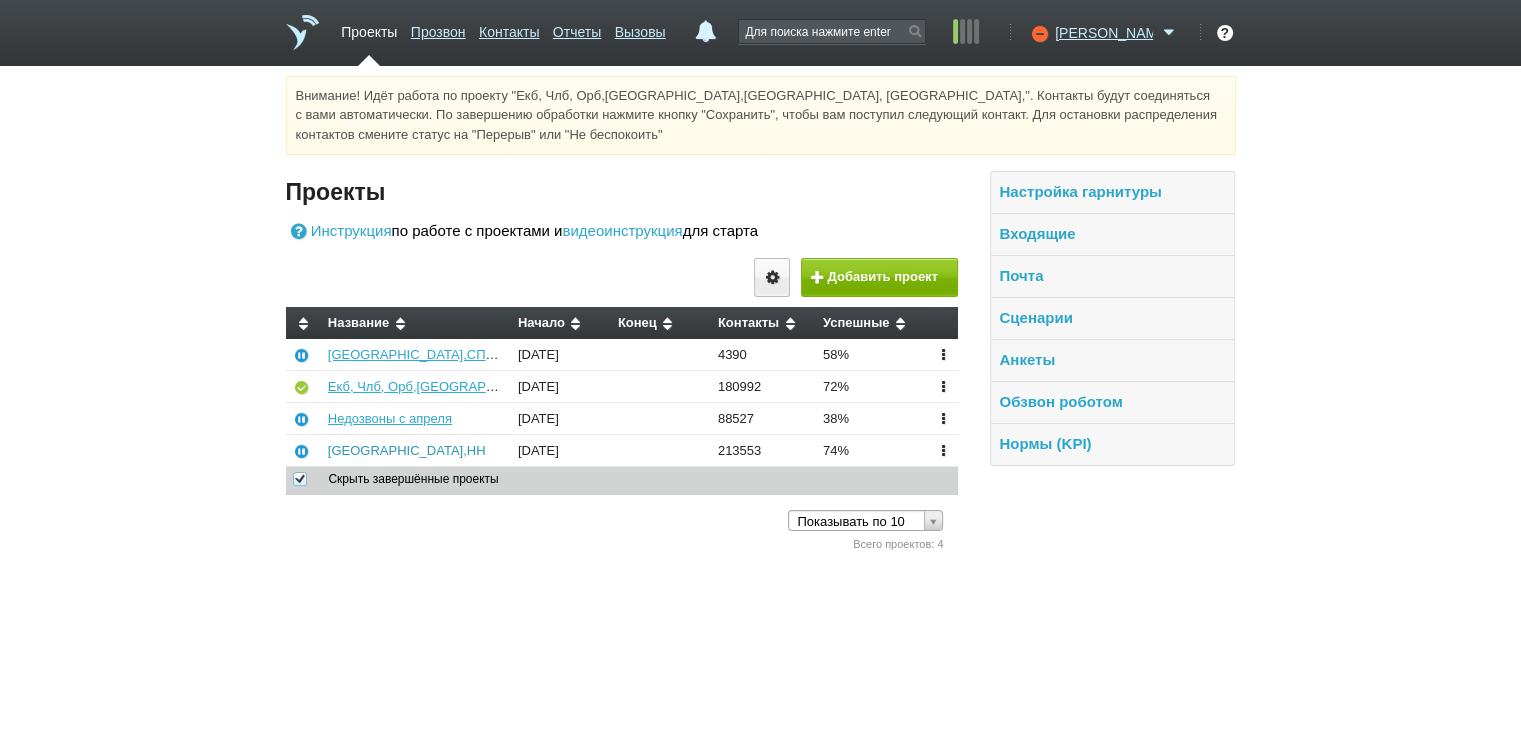 click on "[GEOGRAPHIC_DATA],НН" at bounding box center [407, 450] 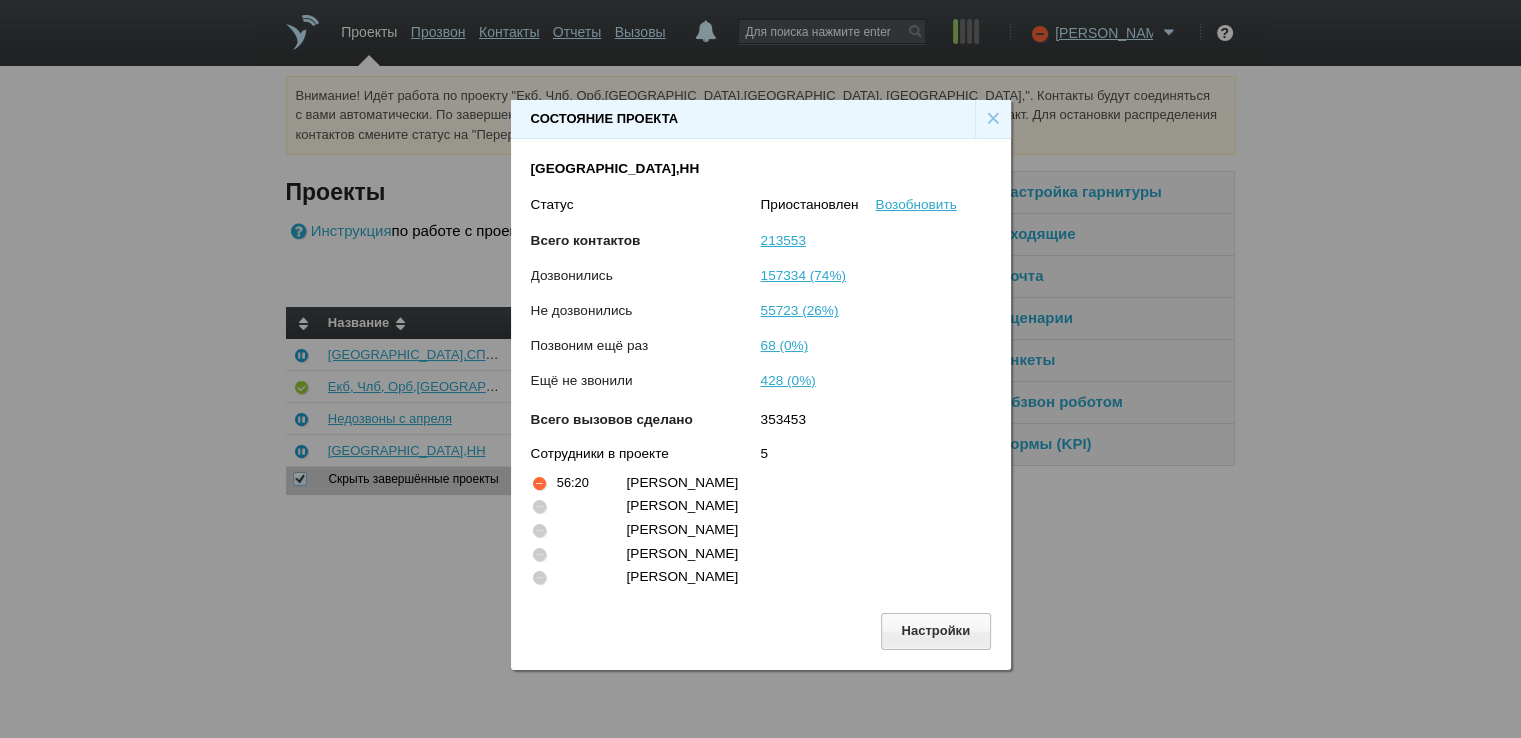click on "×" at bounding box center (993, 119) 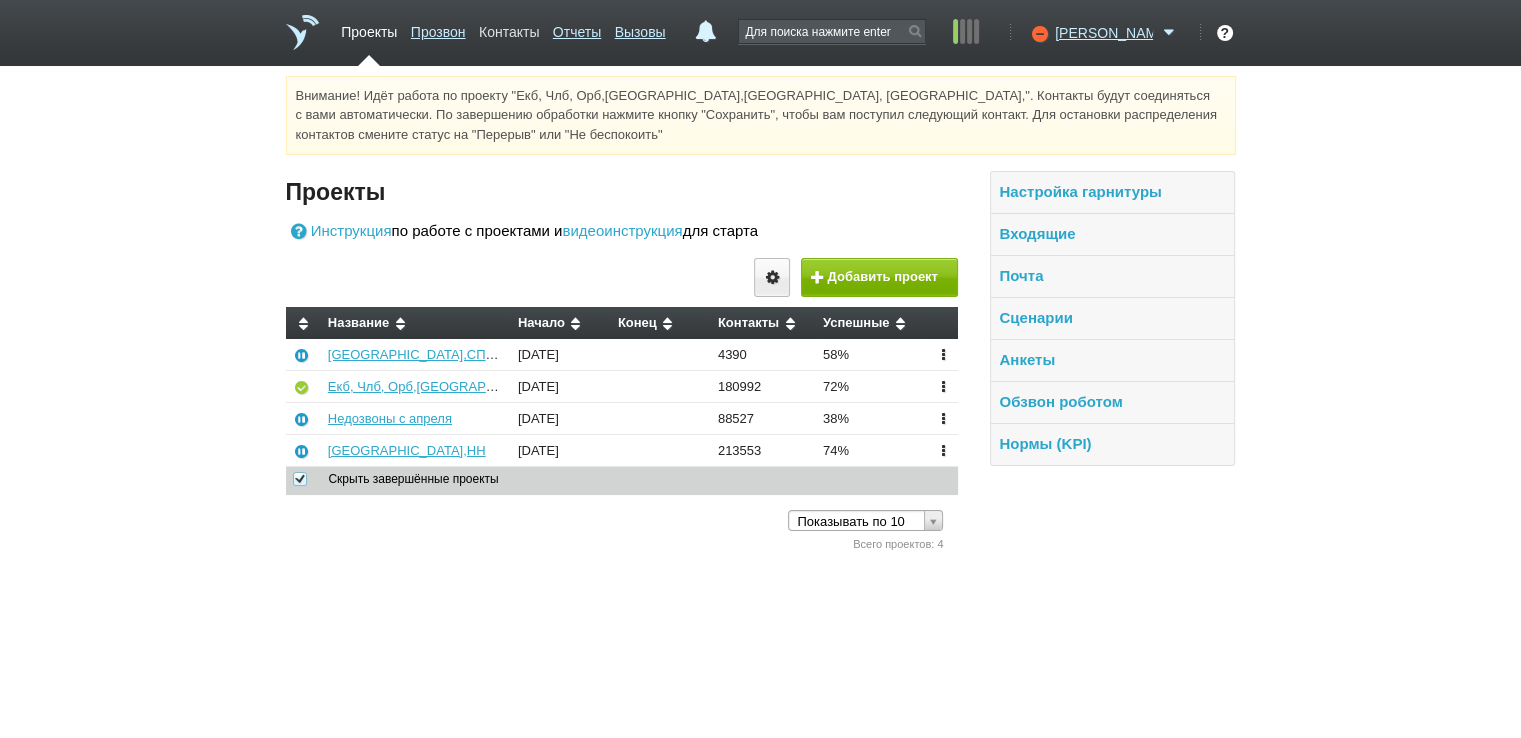 click on "Контакты" at bounding box center [509, 28] 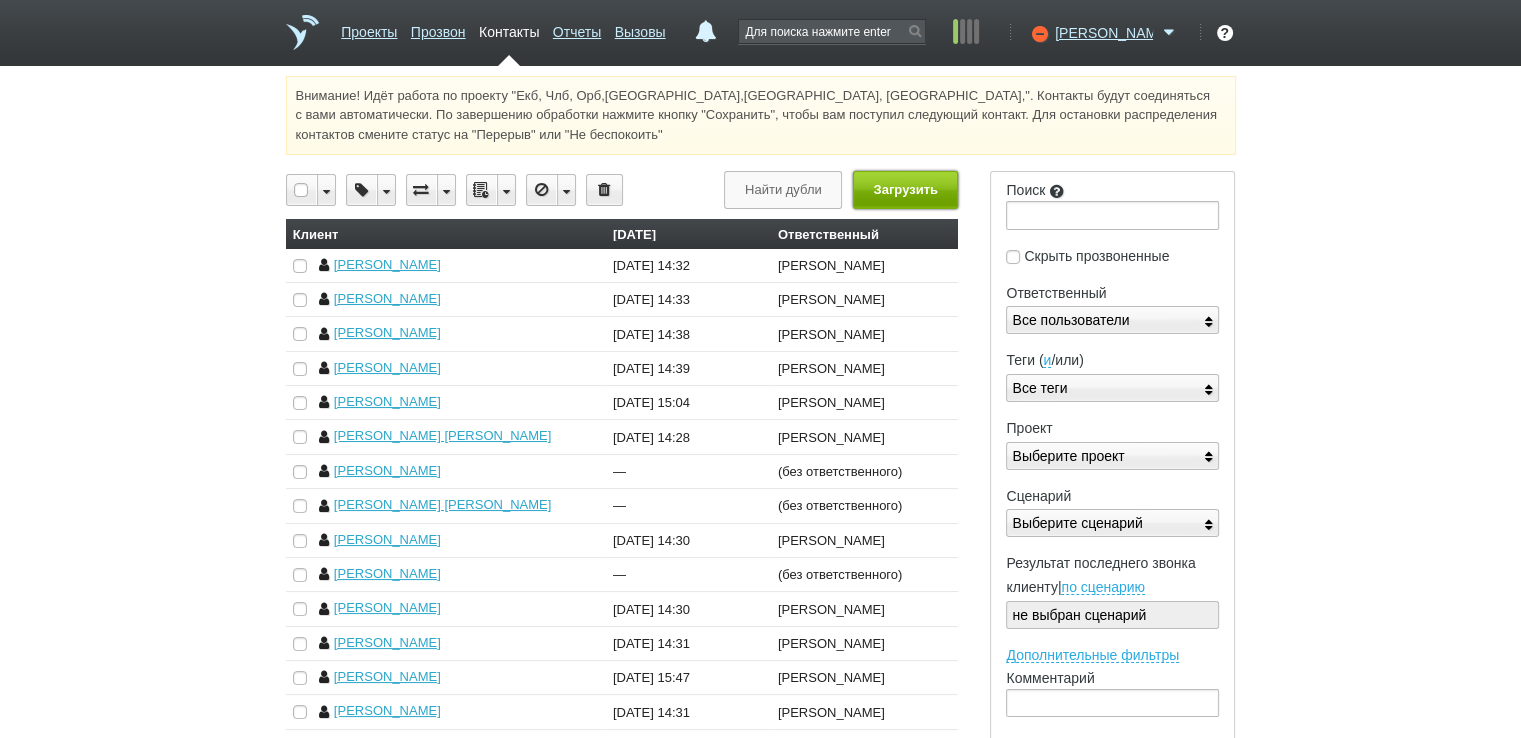 click on "Загрузить" at bounding box center (905, 189) 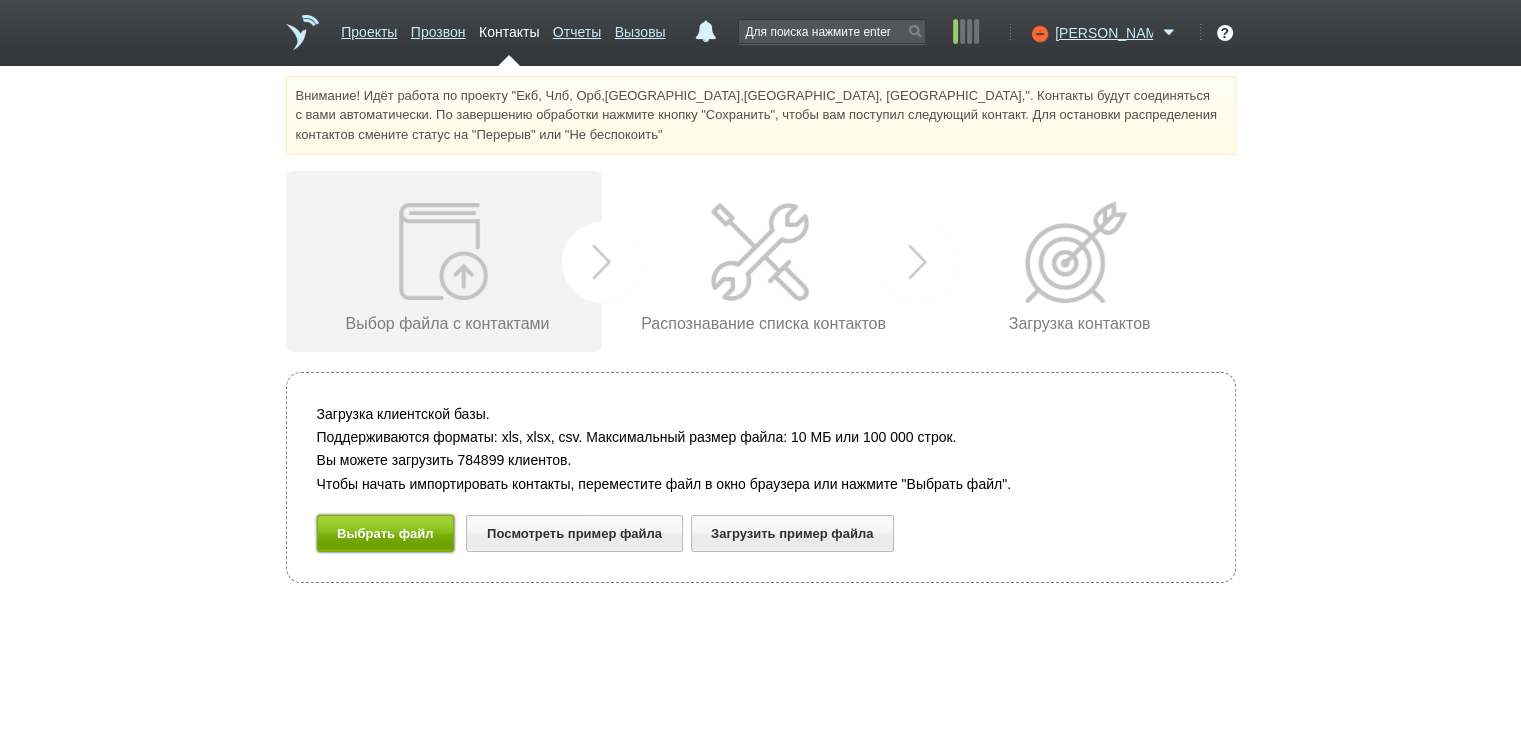 click on "Выбрать файл" at bounding box center [386, 533] 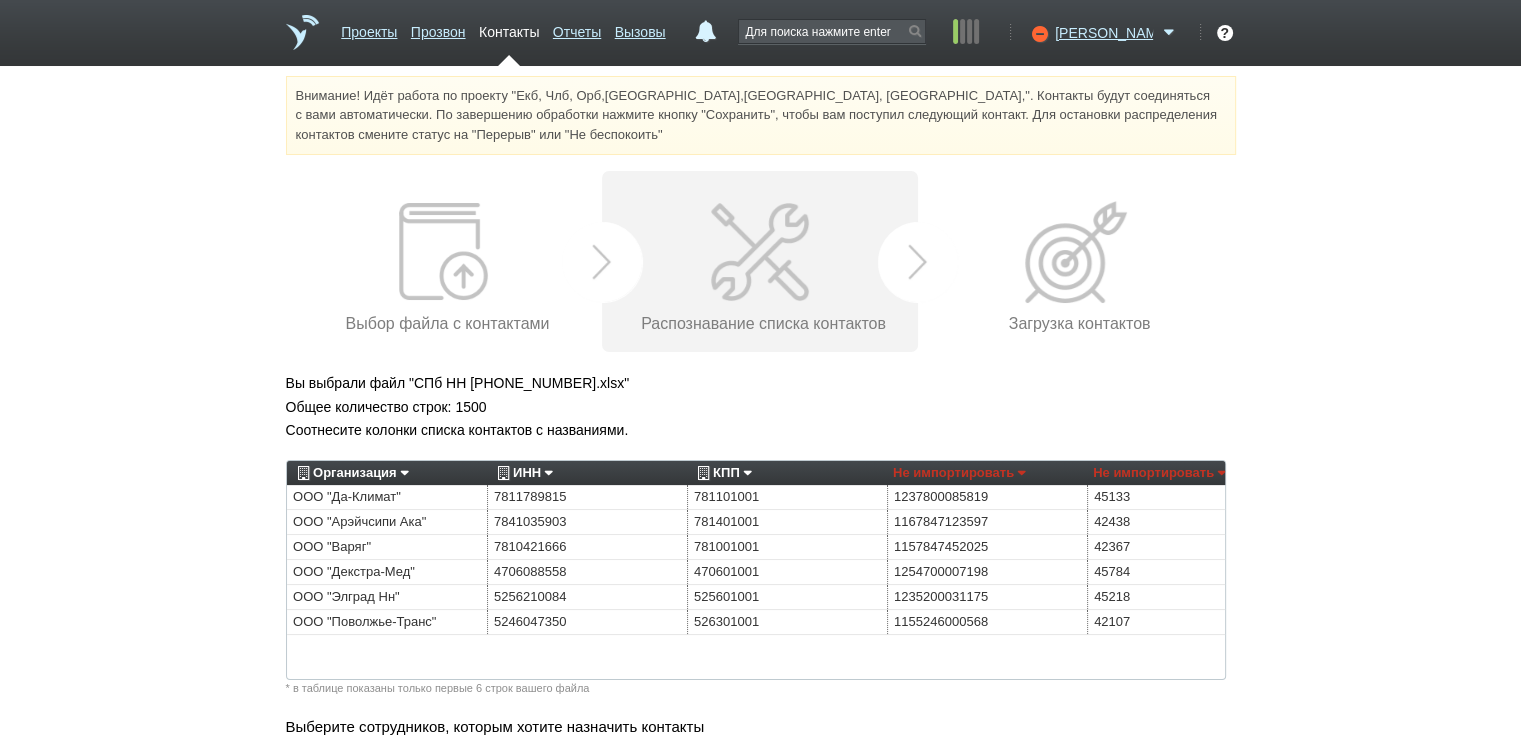 click on "Организация" at bounding box center (350, 473) 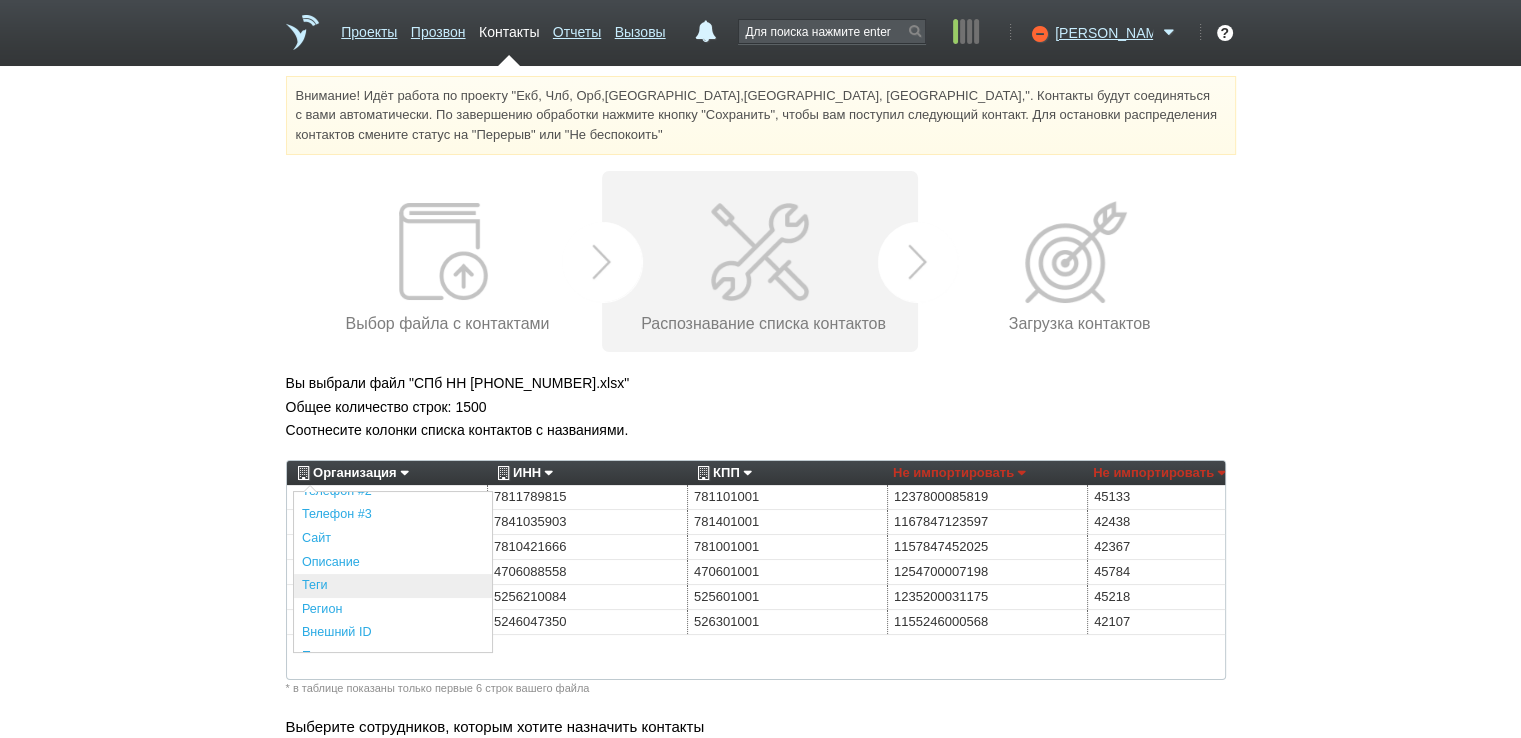 scroll, scrollTop: 440, scrollLeft: 0, axis: vertical 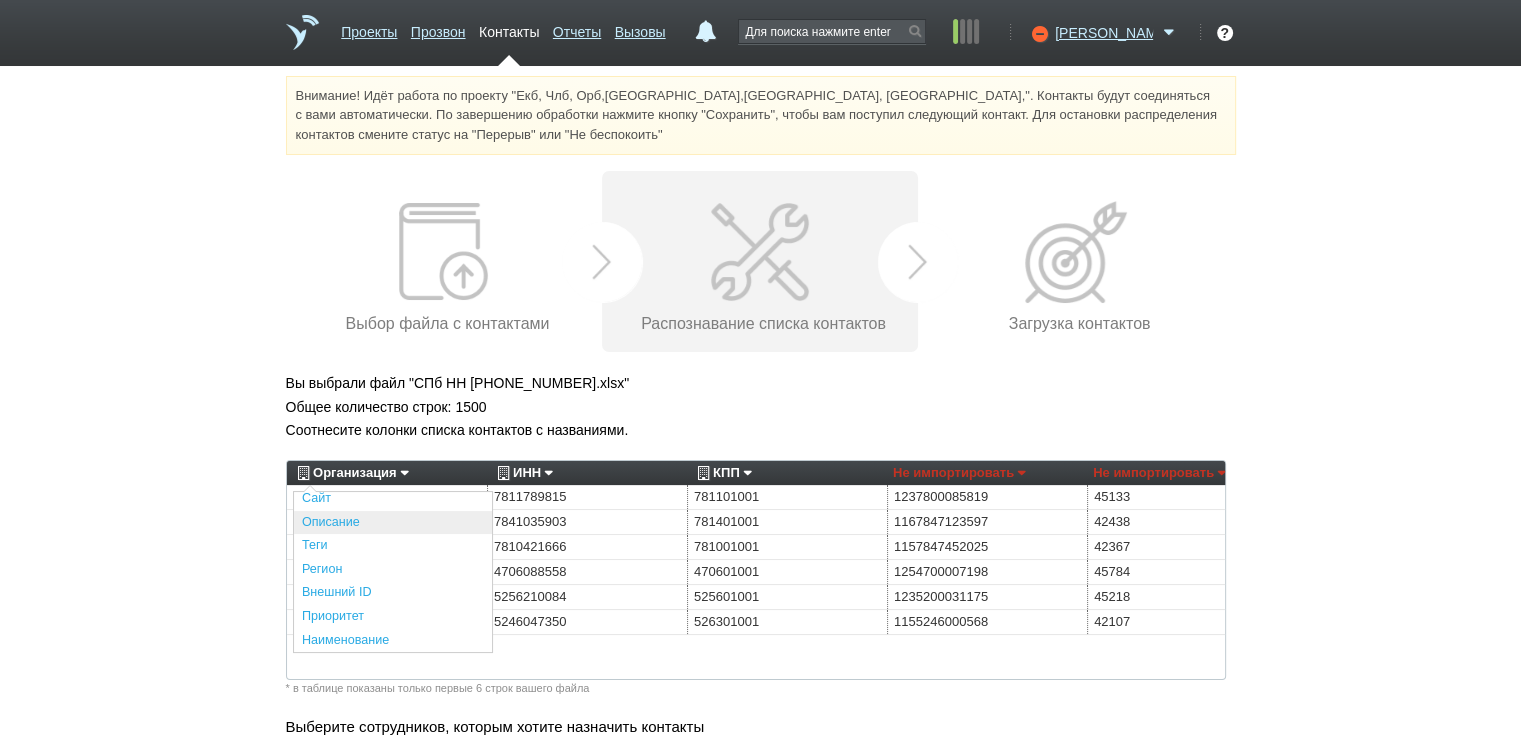 click on "Описание" at bounding box center [393, 523] 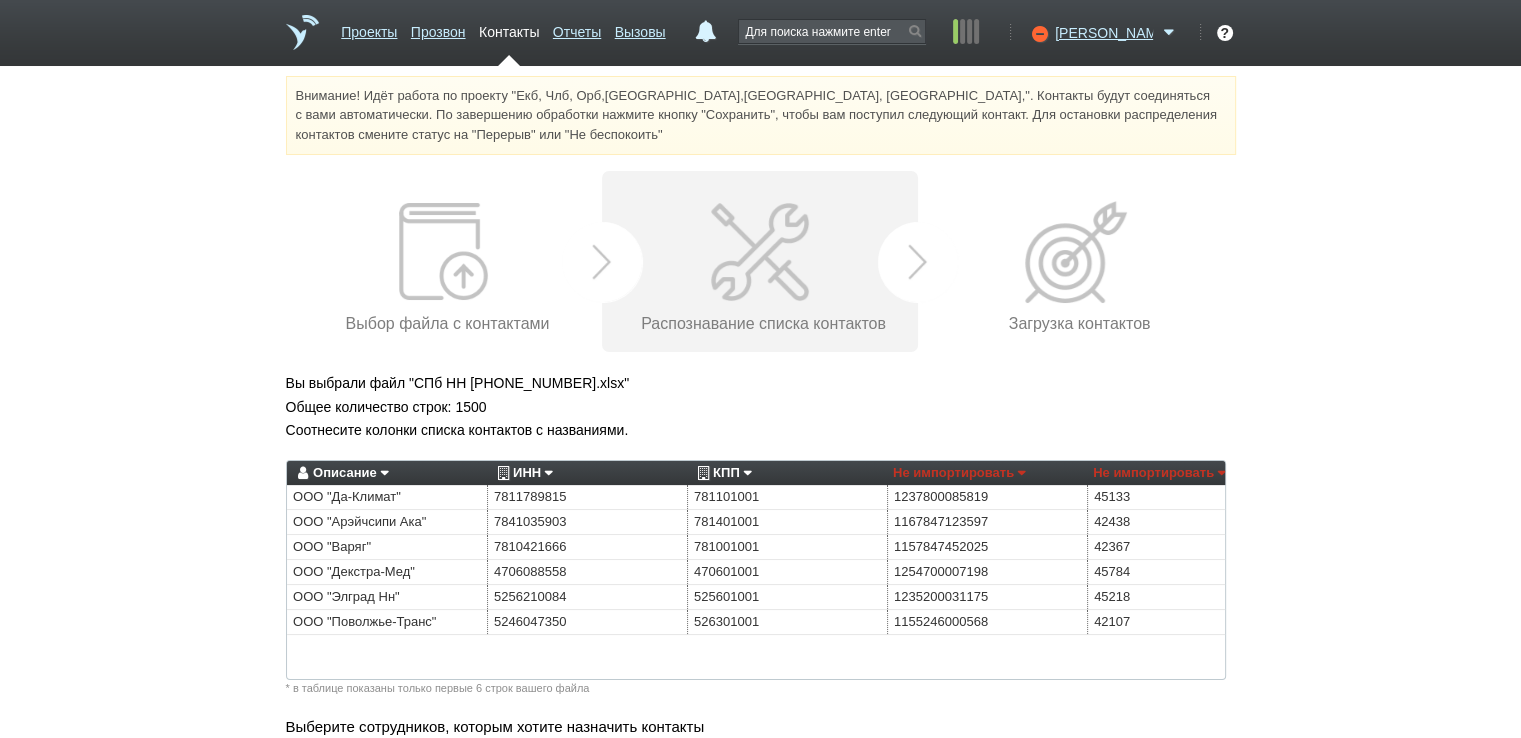 click on "ИНН" at bounding box center [522, 473] 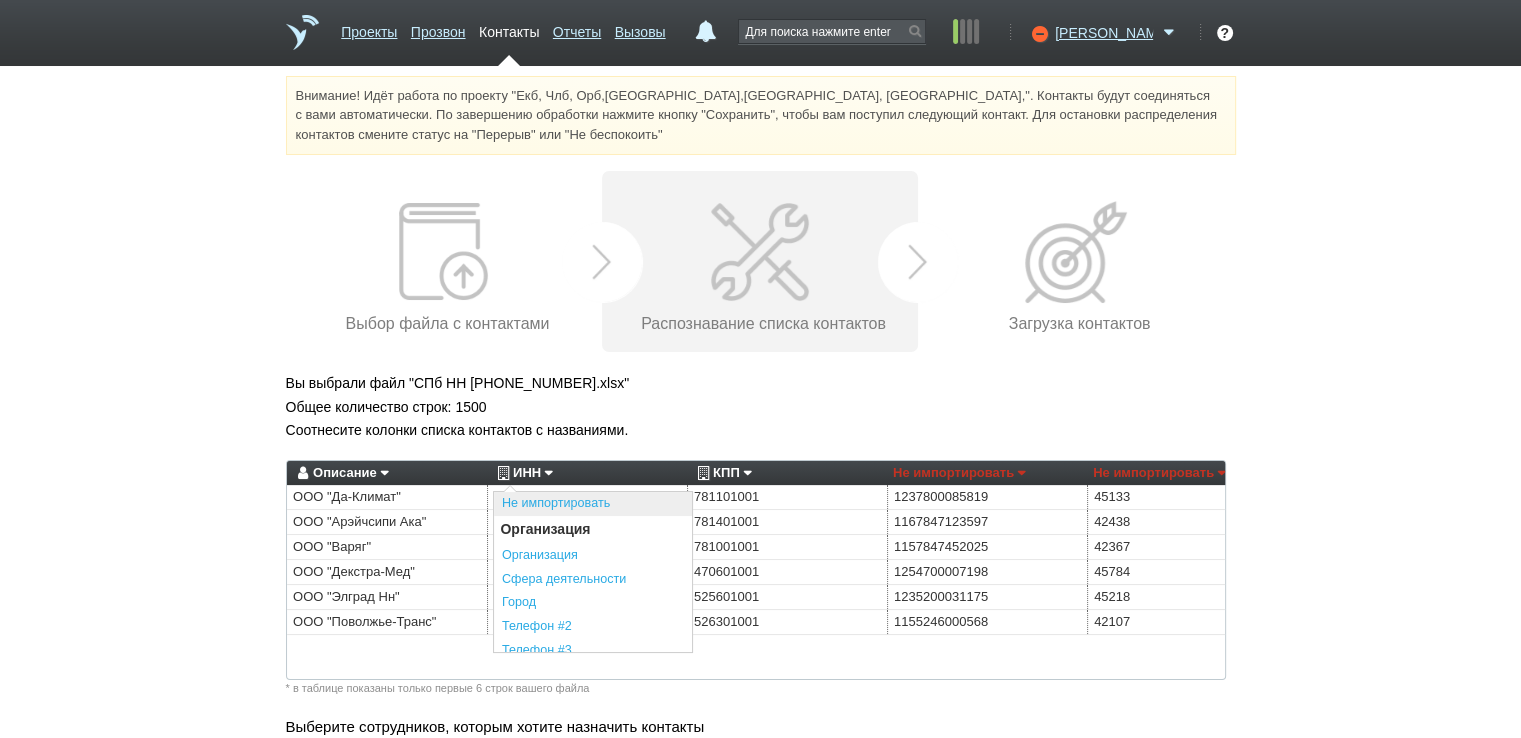 click on "Не импортировать" at bounding box center (593, 504) 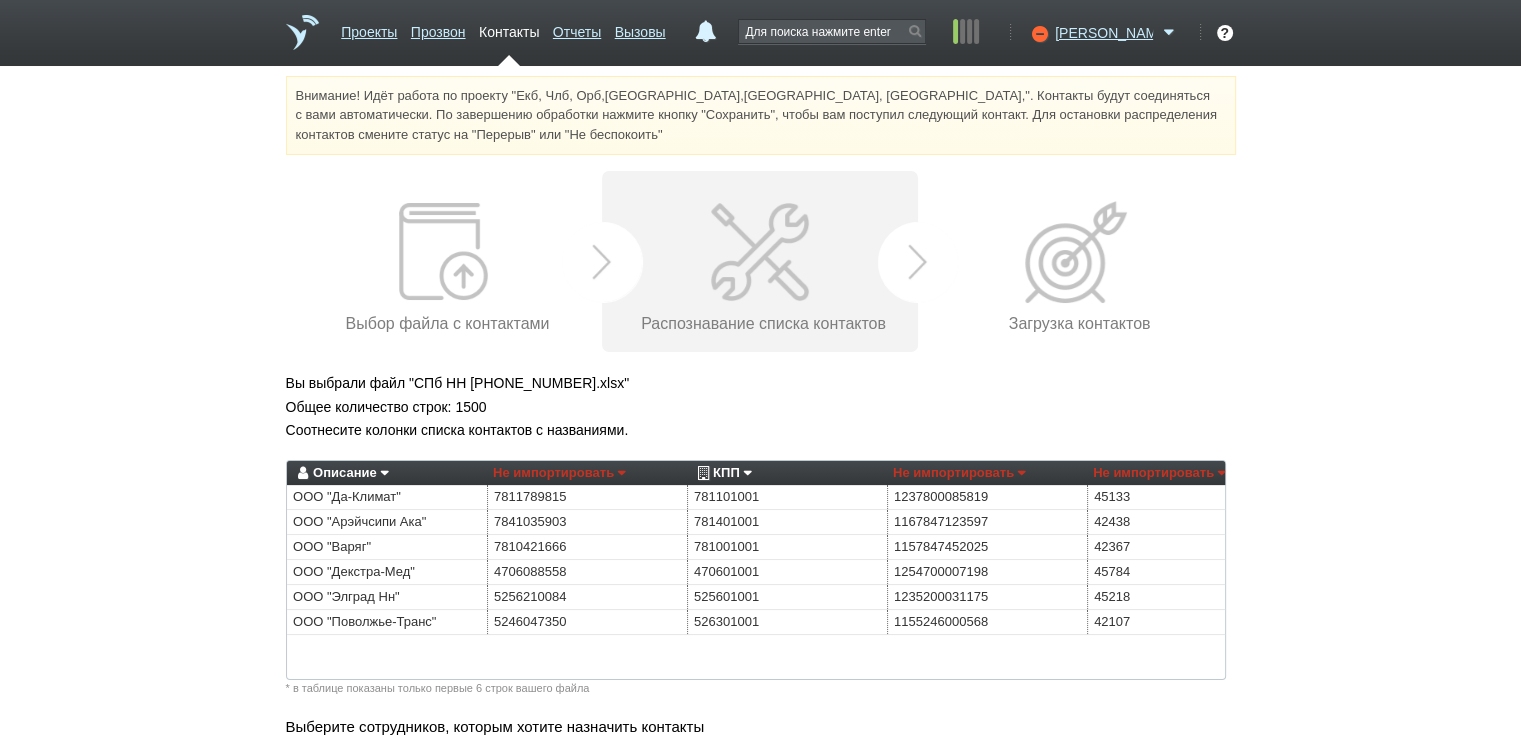 click on "КПП Не импортировать Преобразовать хеш номер Организация Организация Сфера деятельности Город E-mail Телефон Телефон #2 Телефон #3 Сайт Описание ИНН КПП Адрес Регион Приоритет Контакт Город Должность Фамилия Имя Отчество E-mail Телефон Телефон #2 Телефон #3 Сайт Описание Теги Адрес Регион Внешний ID Приоритет Наименование Не импортировать Преобразовать хеш номер Организация Организация Сфера деятельности Город E-mail Телефон Телефон #2 Телефон #3 Сайт Описание ИНН КПП Адрес Регион Приоритет Контакт Город Должность Фамилия Имя Отчество E-mail Телефон Телефон #2 Сайт" at bounding box center (787, 473) 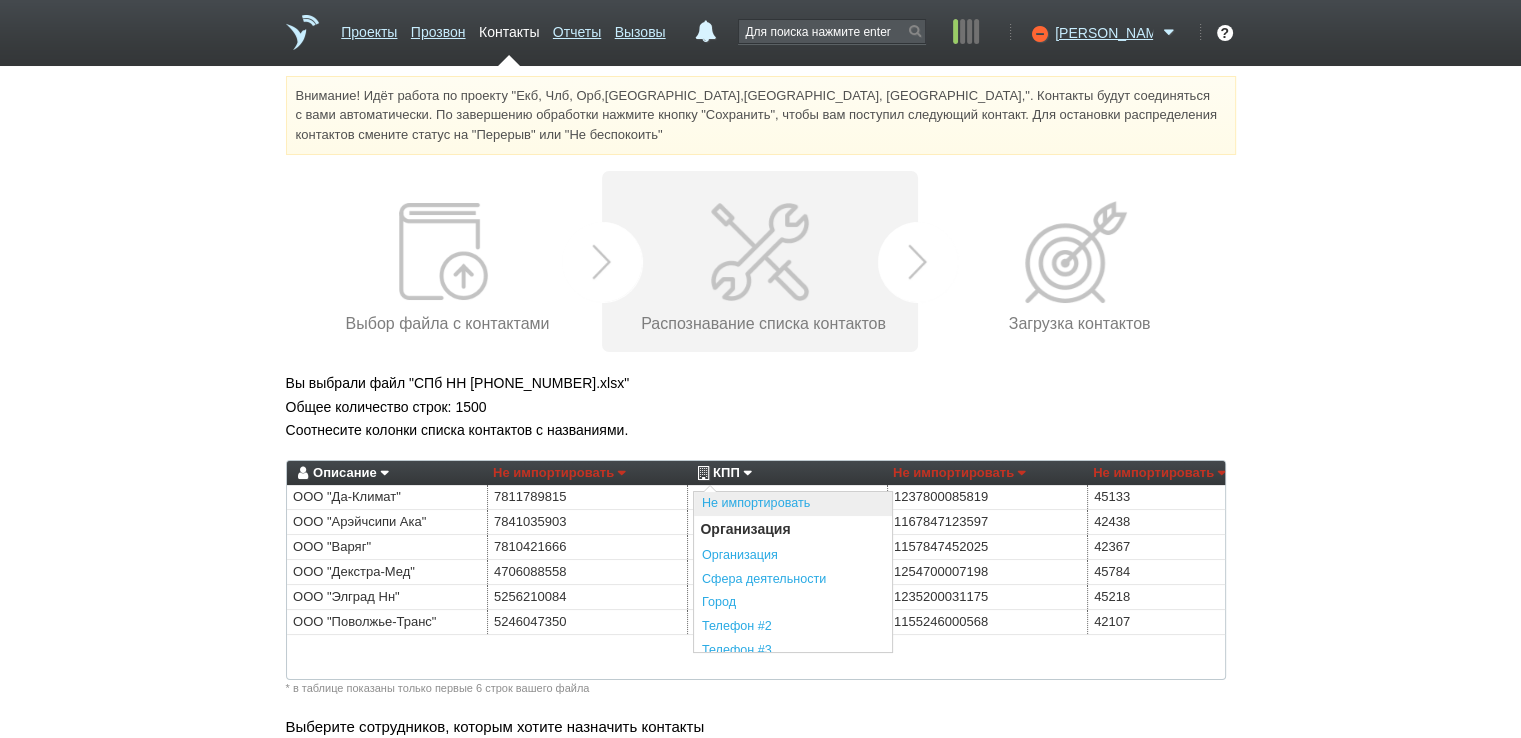 click on "Не импортировать" at bounding box center [793, 504] 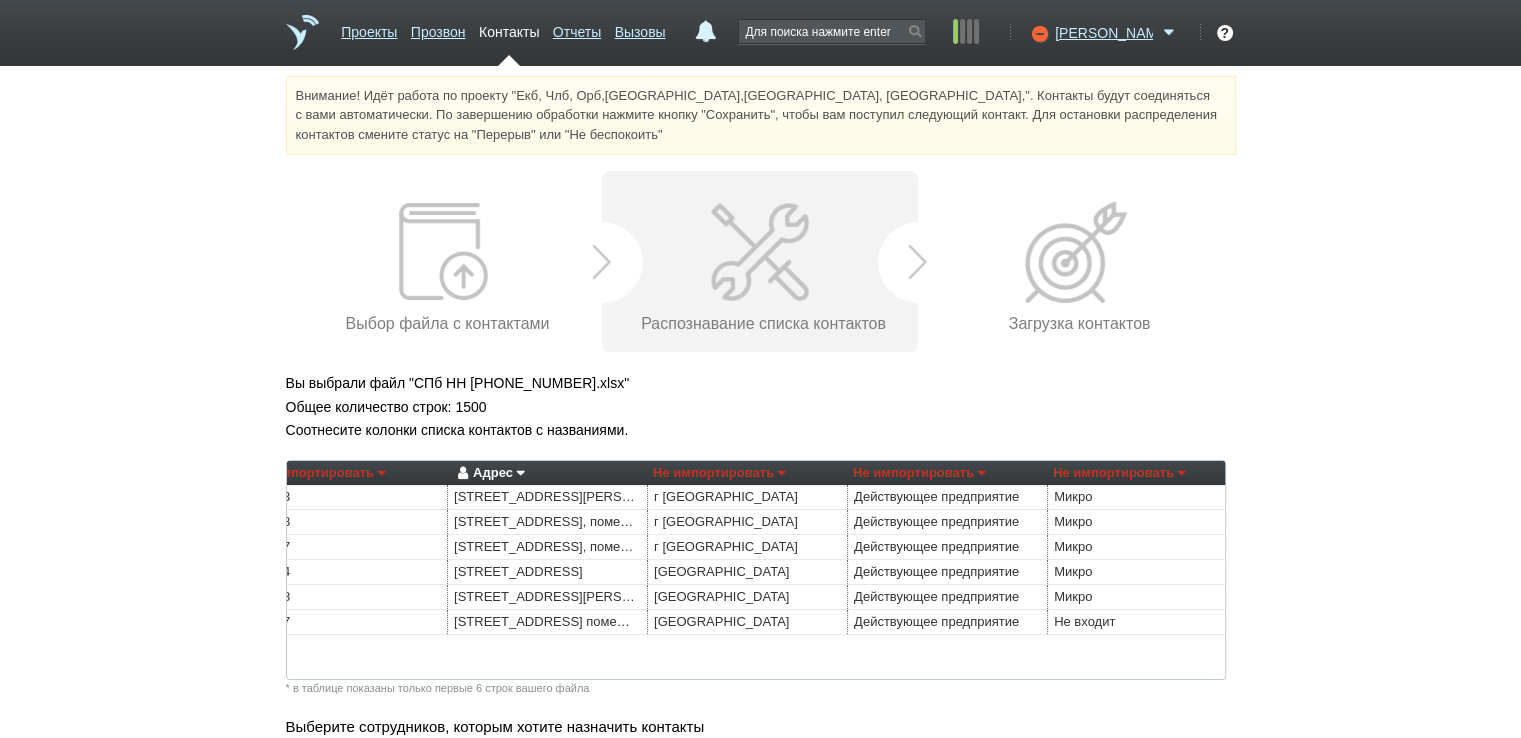 scroll, scrollTop: 0, scrollLeft: 855, axis: horizontal 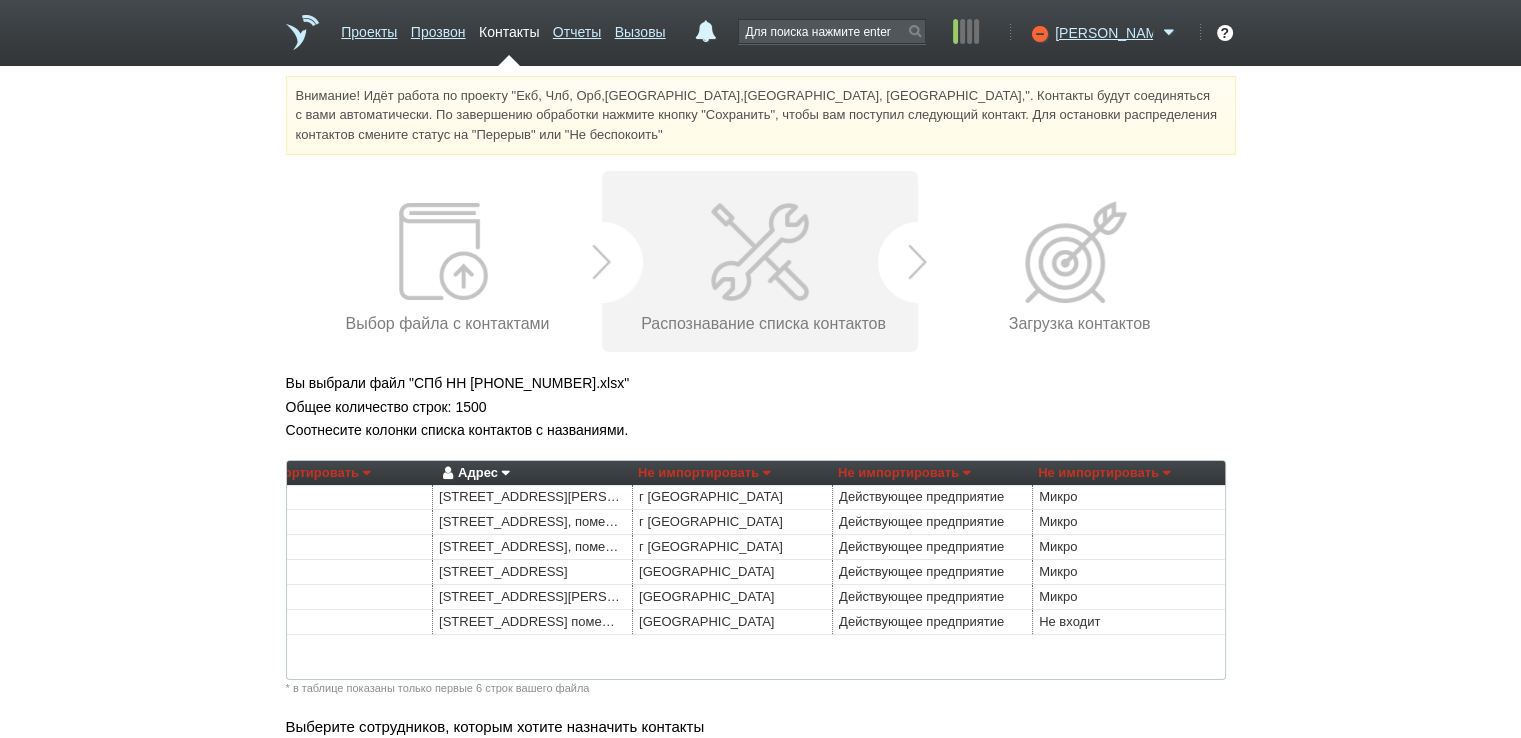 click on "Адрес" at bounding box center (473, 473) 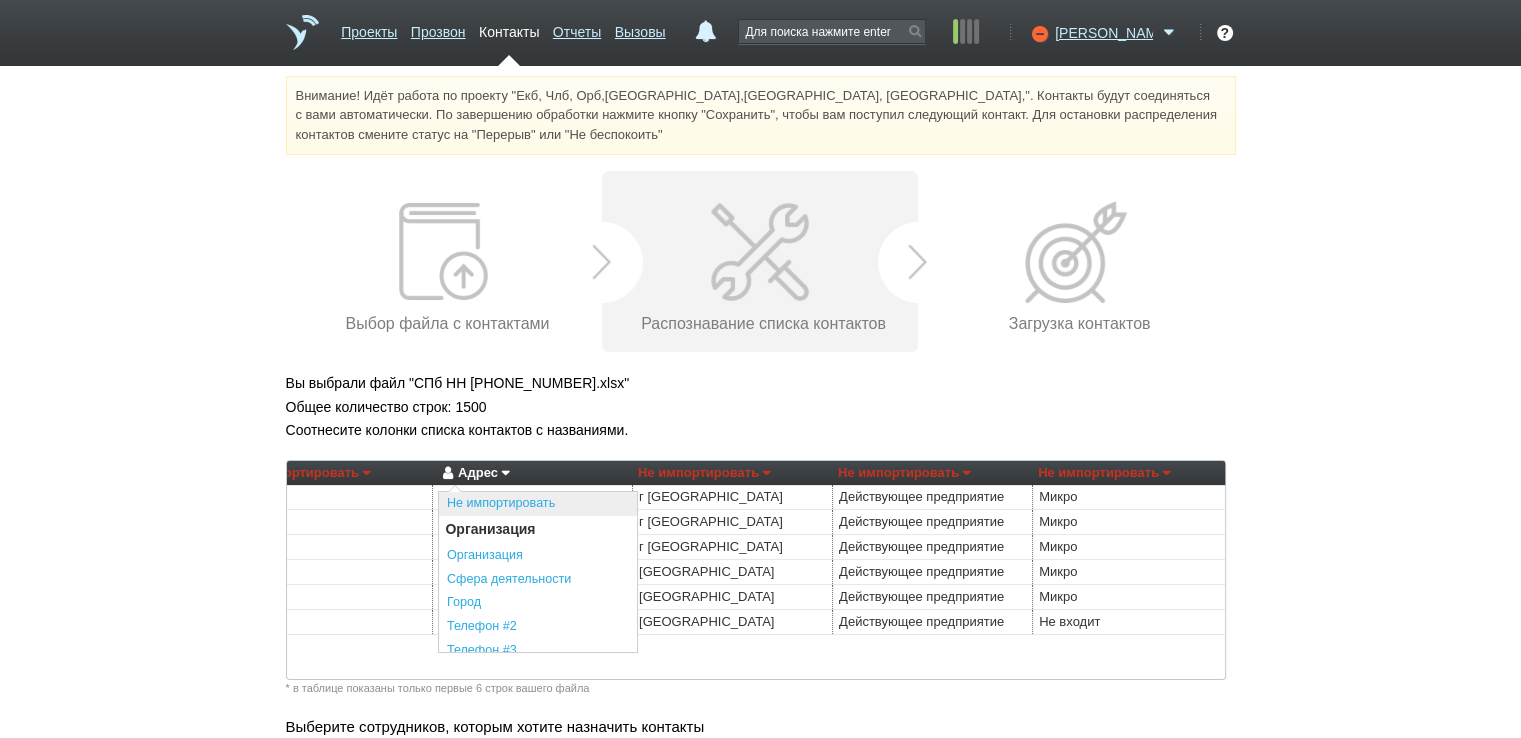 click on "Не импортировать" at bounding box center [538, 504] 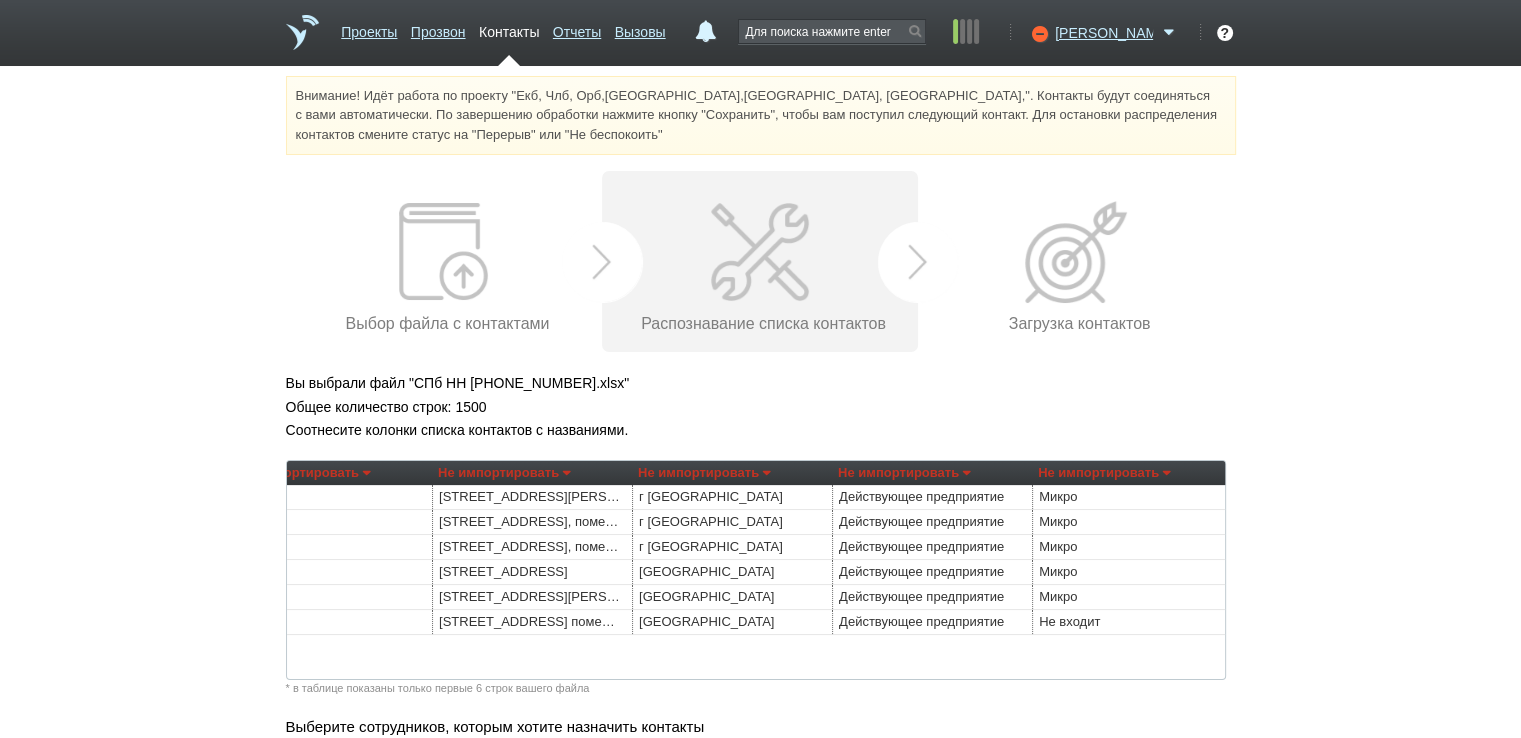click on "Не импортировать" at bounding box center [704, 473] 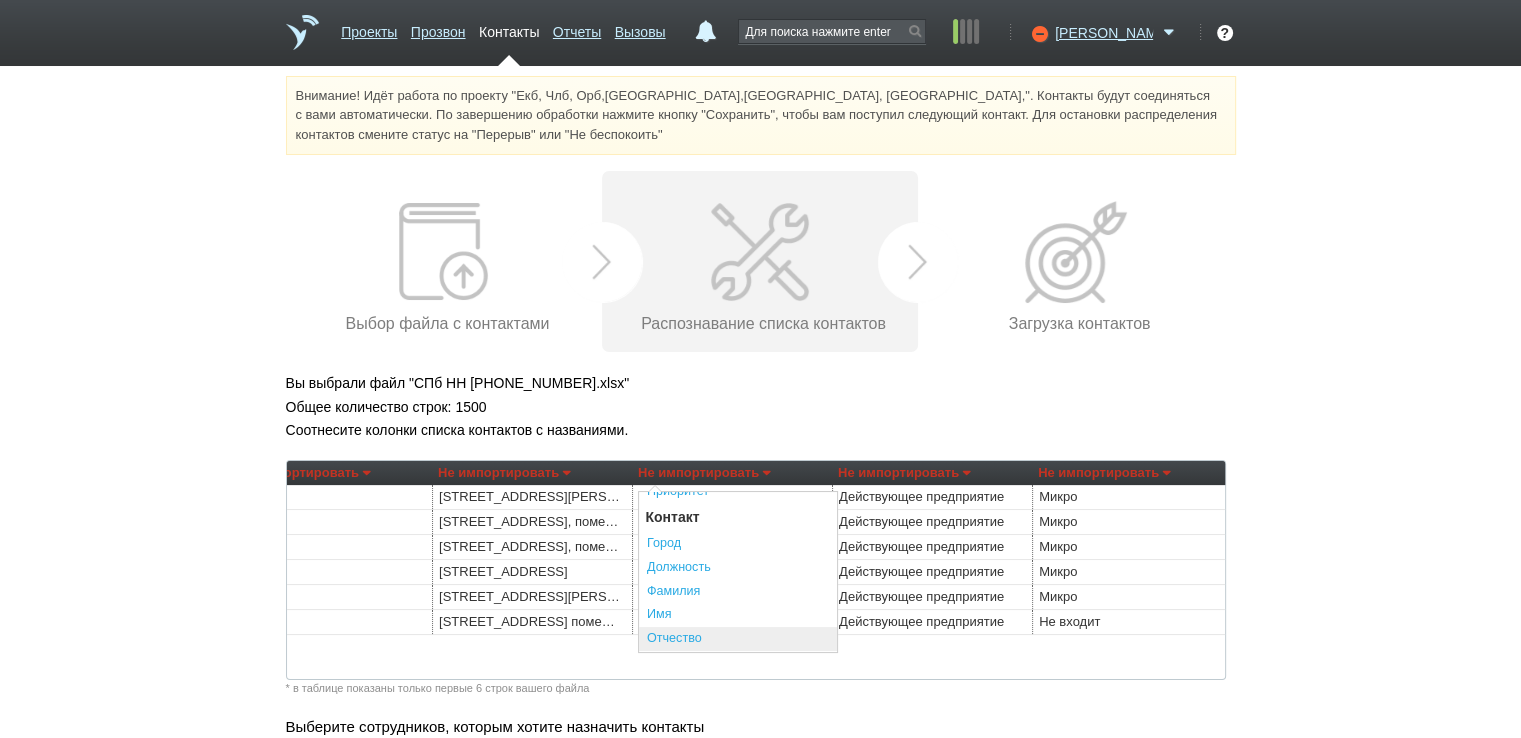 scroll, scrollTop: 511, scrollLeft: 0, axis: vertical 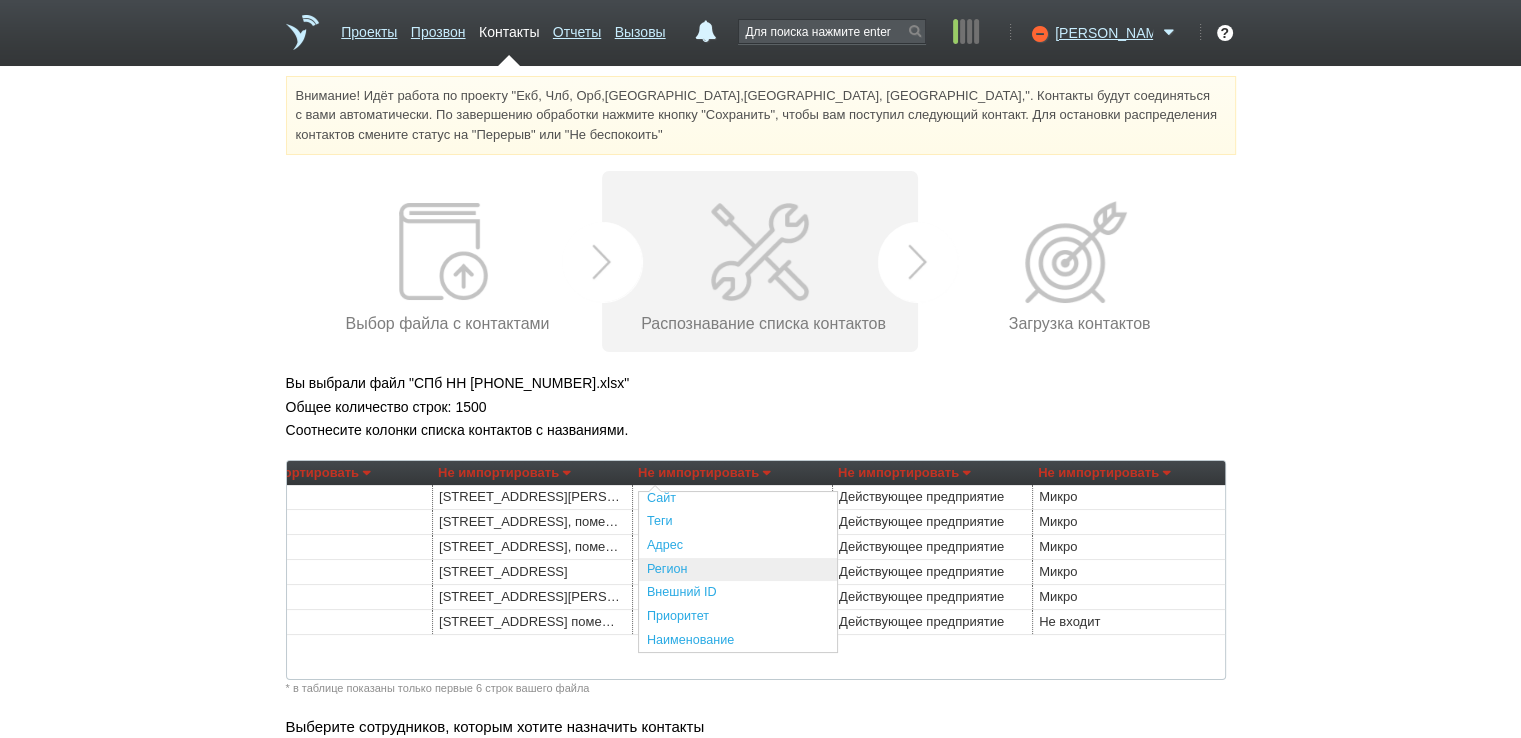 click on "Регион" at bounding box center [738, 570] 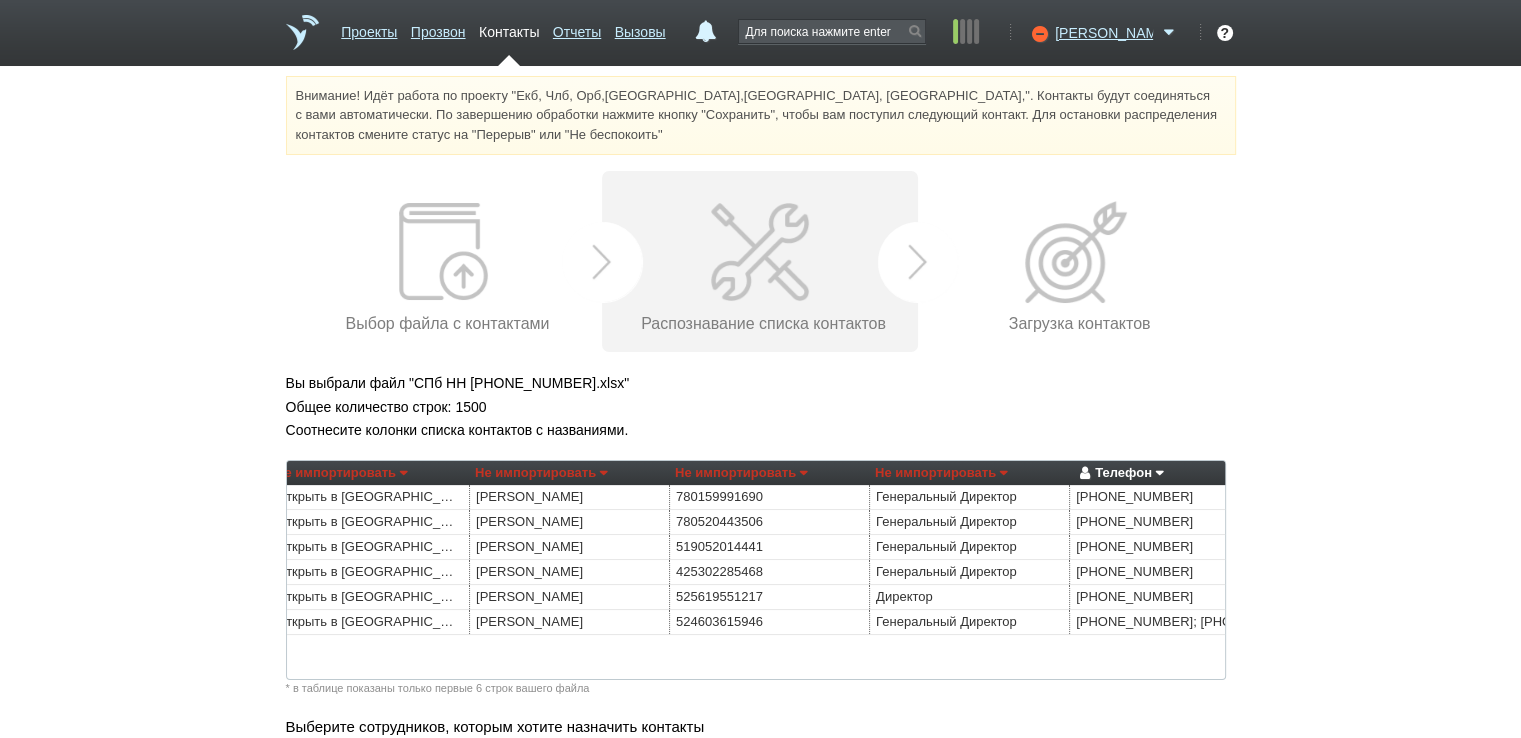 scroll, scrollTop: 0, scrollLeft: 1834, axis: horizontal 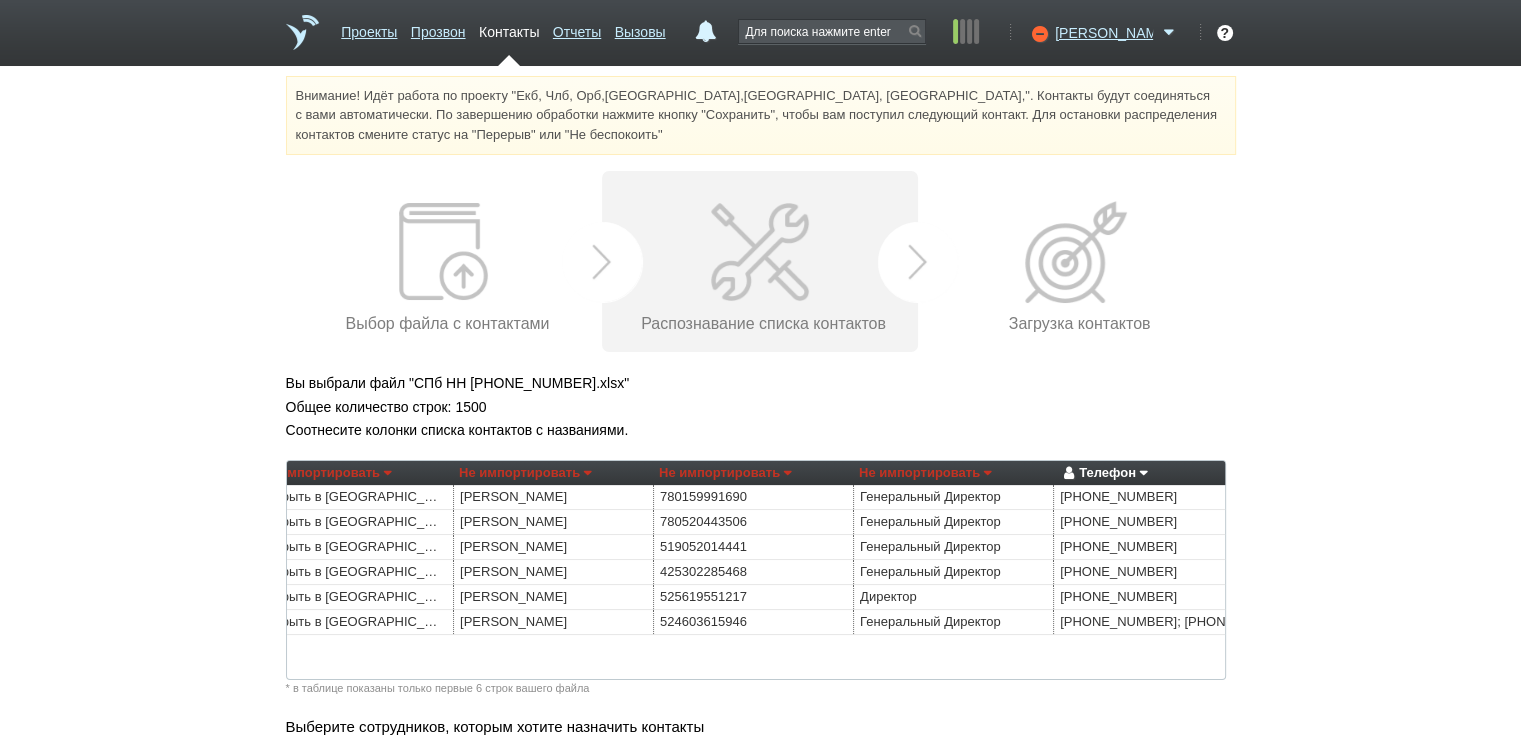 click on "Не импортировать" at bounding box center (525, 473) 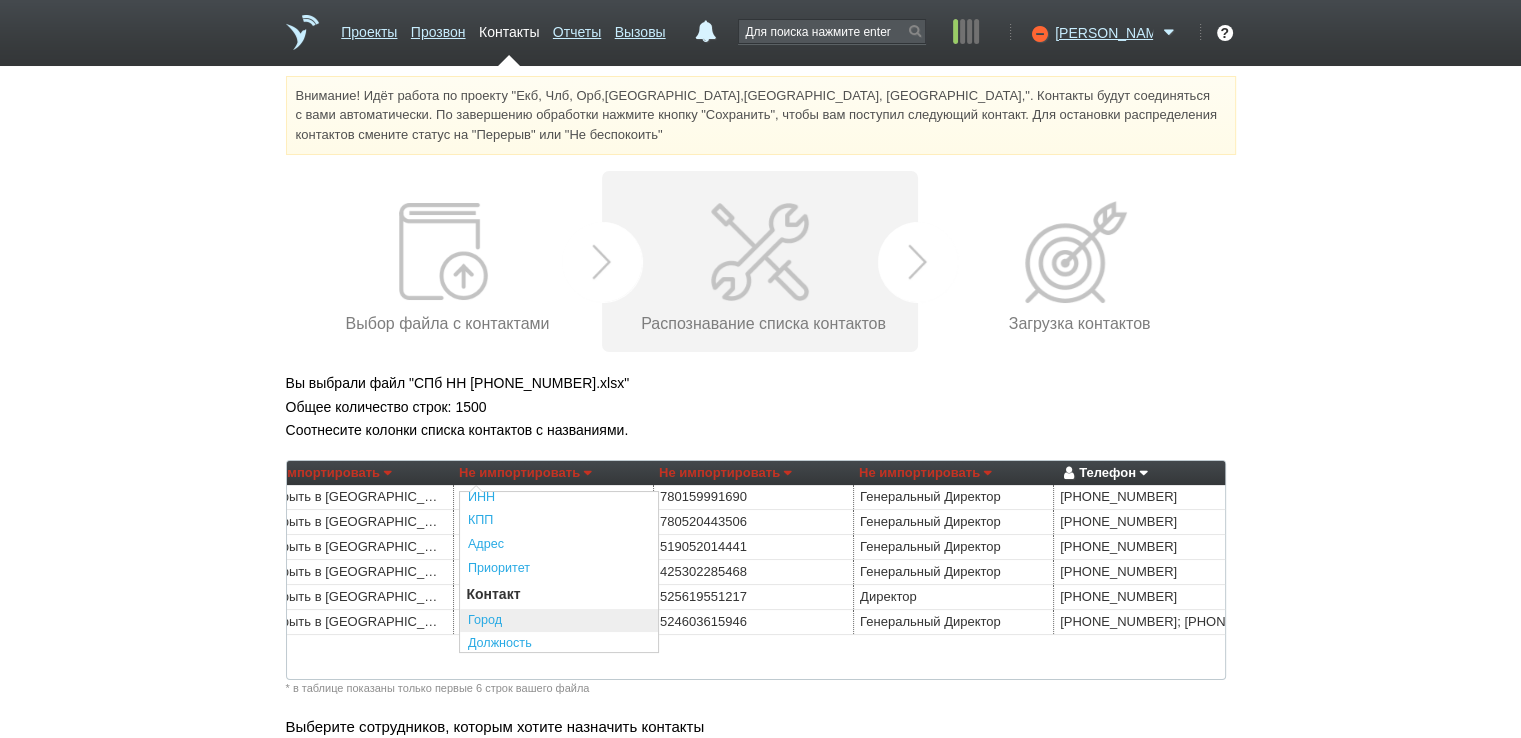 scroll, scrollTop: 300, scrollLeft: 0, axis: vertical 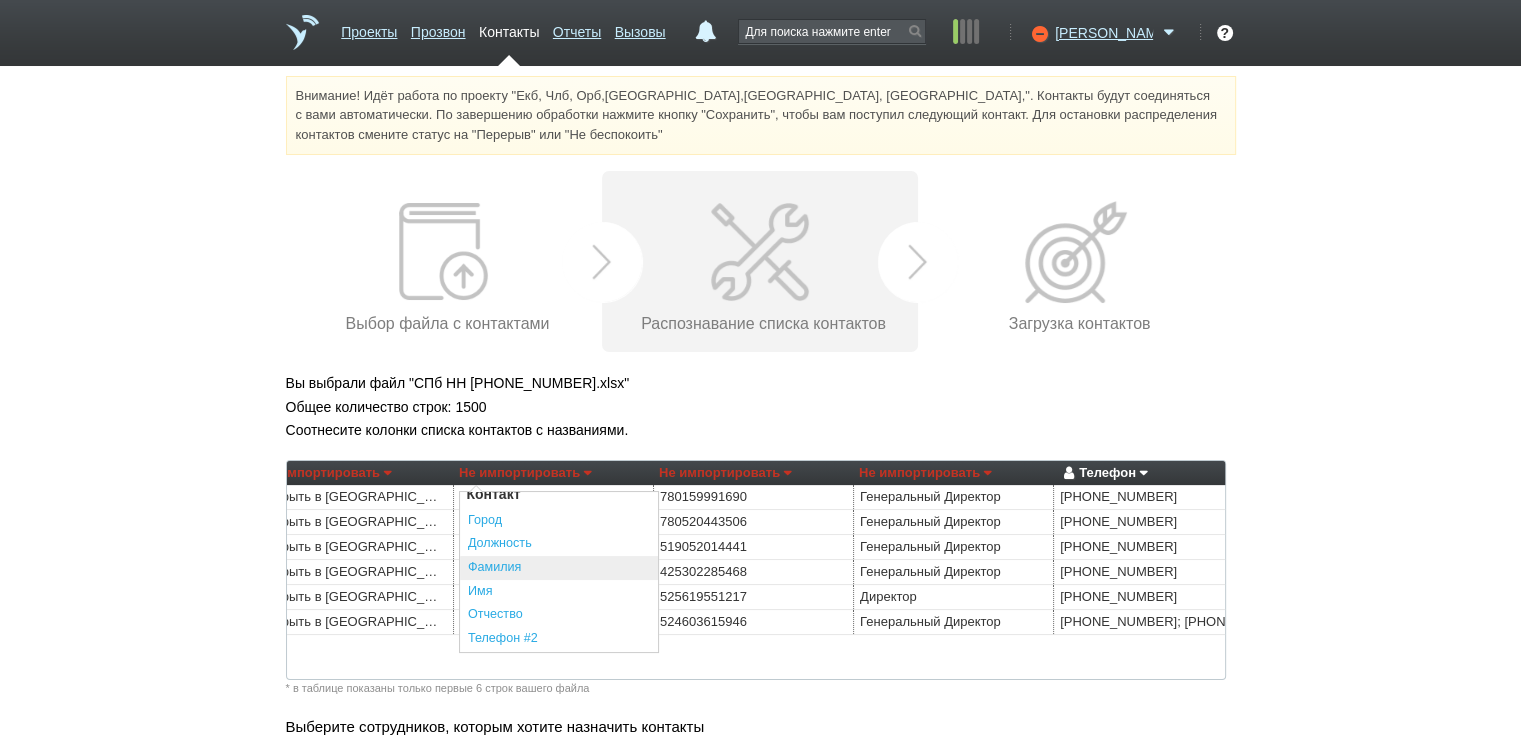 click on "Фамилия" at bounding box center [559, 568] 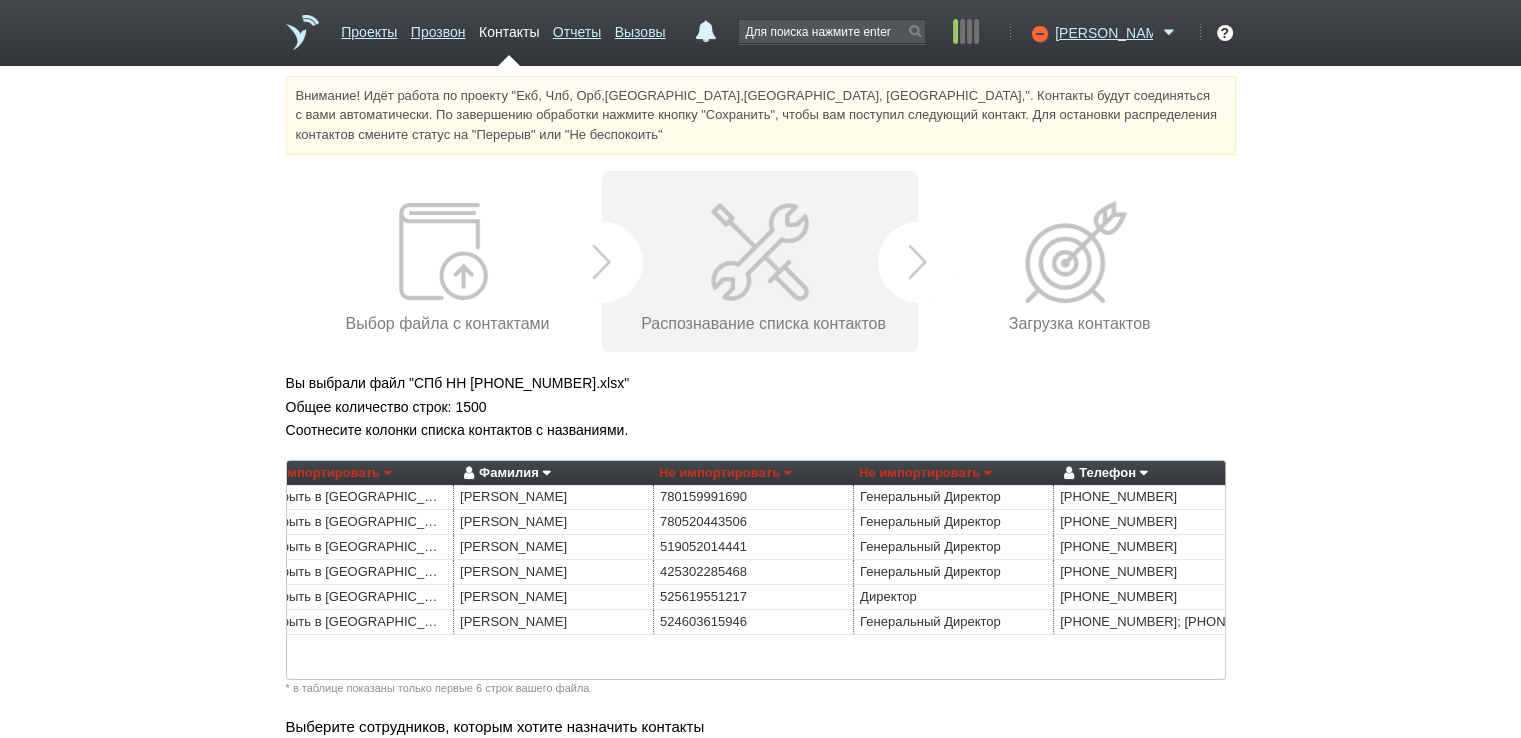 click on "Не импортировать" at bounding box center (925, 473) 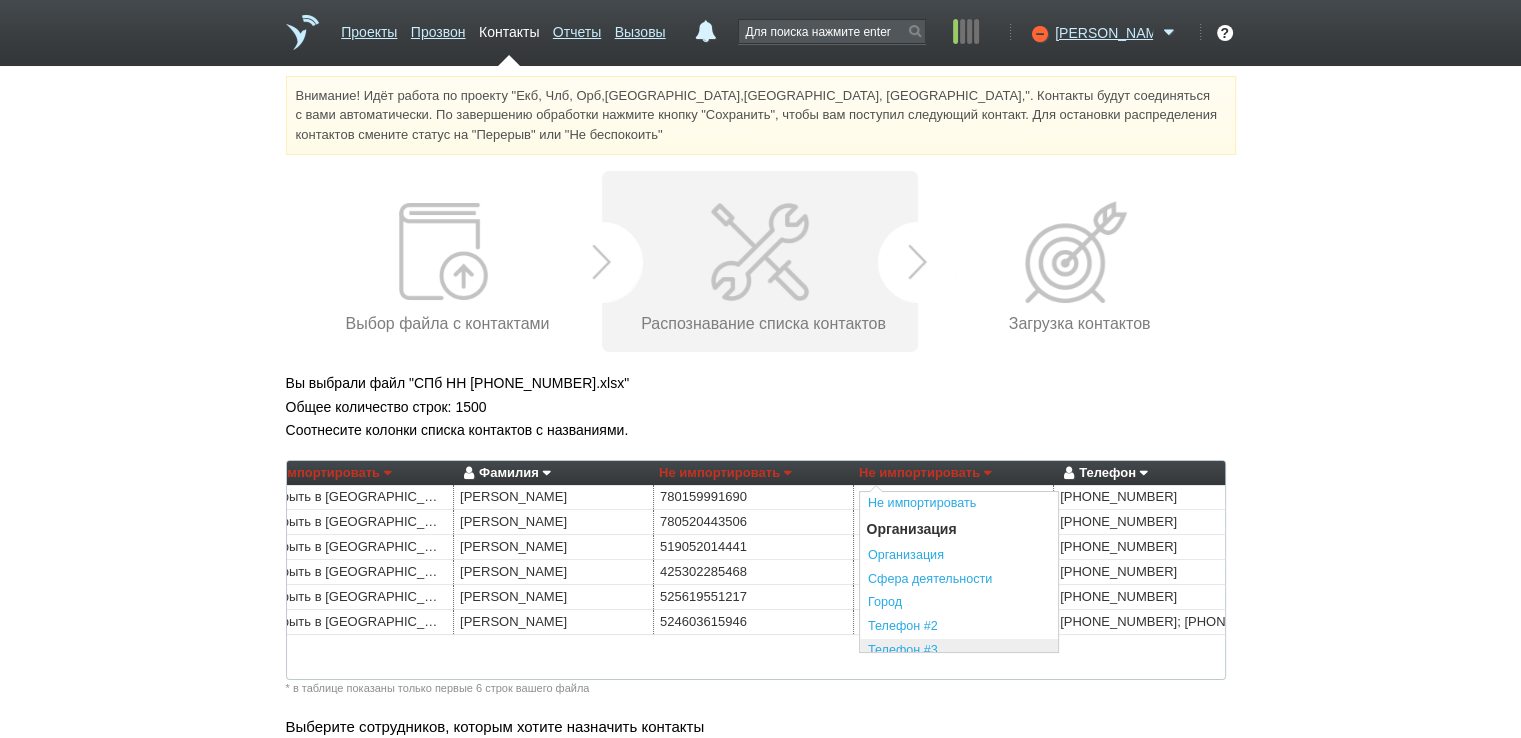 scroll, scrollTop: 200, scrollLeft: 0, axis: vertical 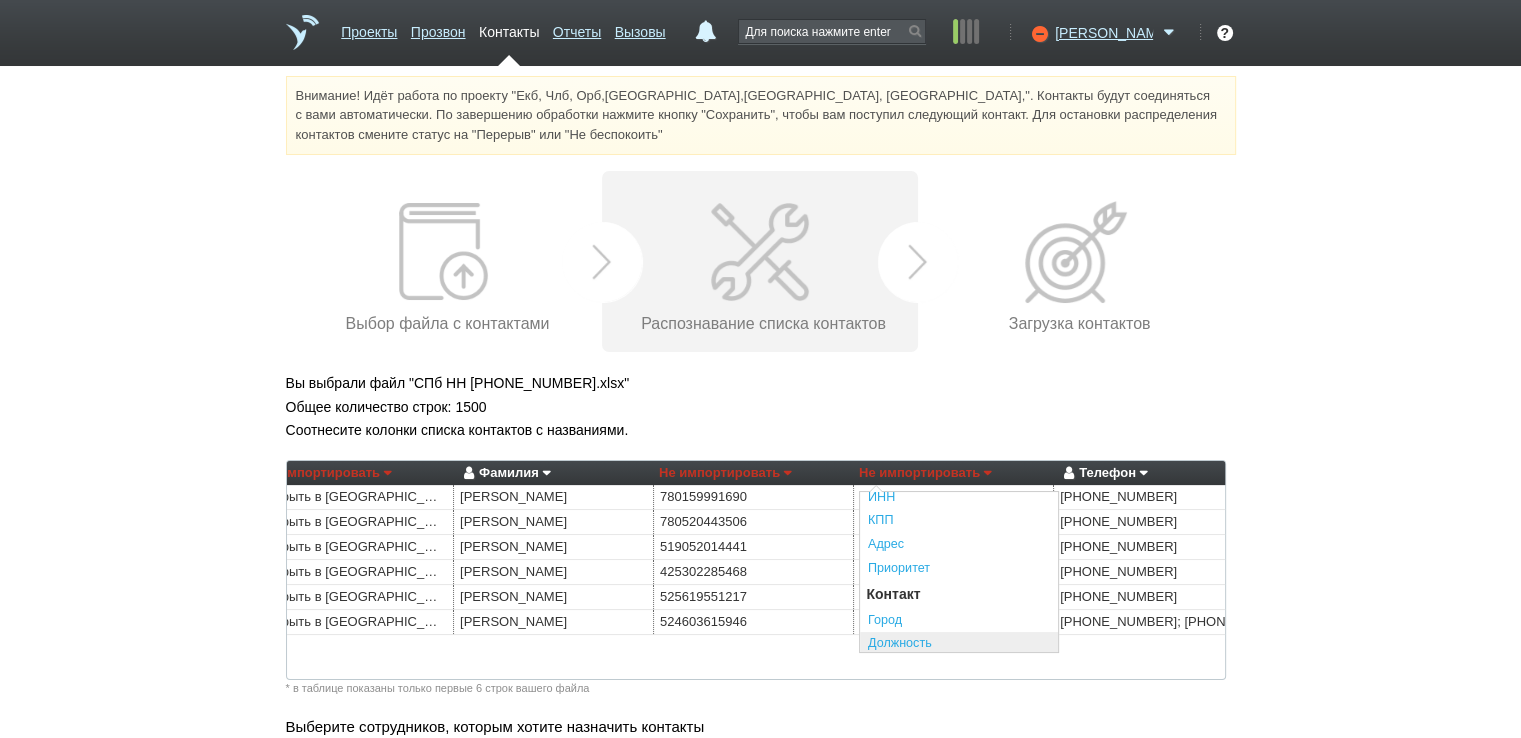 click on "Должность" at bounding box center (959, 644) 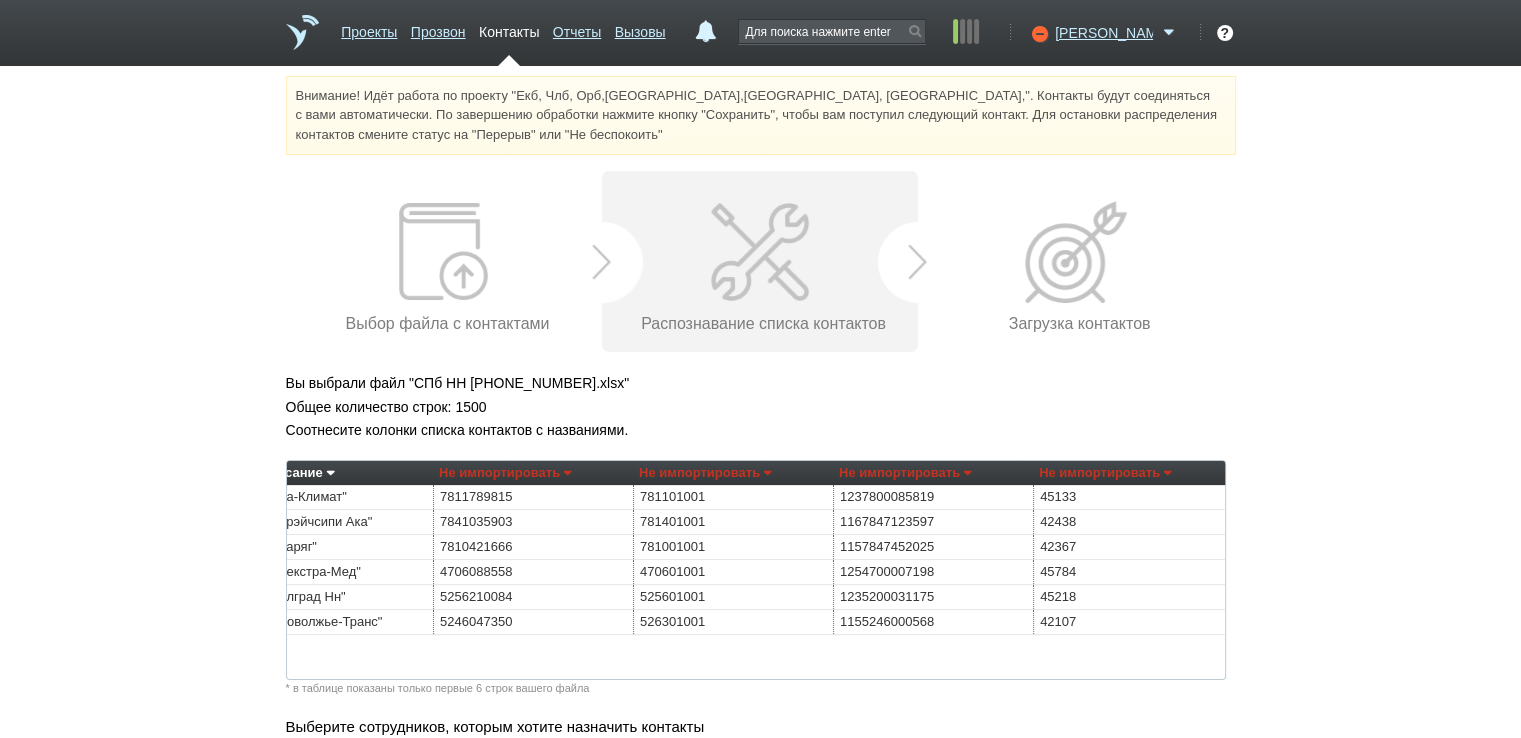 scroll, scrollTop: 0, scrollLeft: 0, axis: both 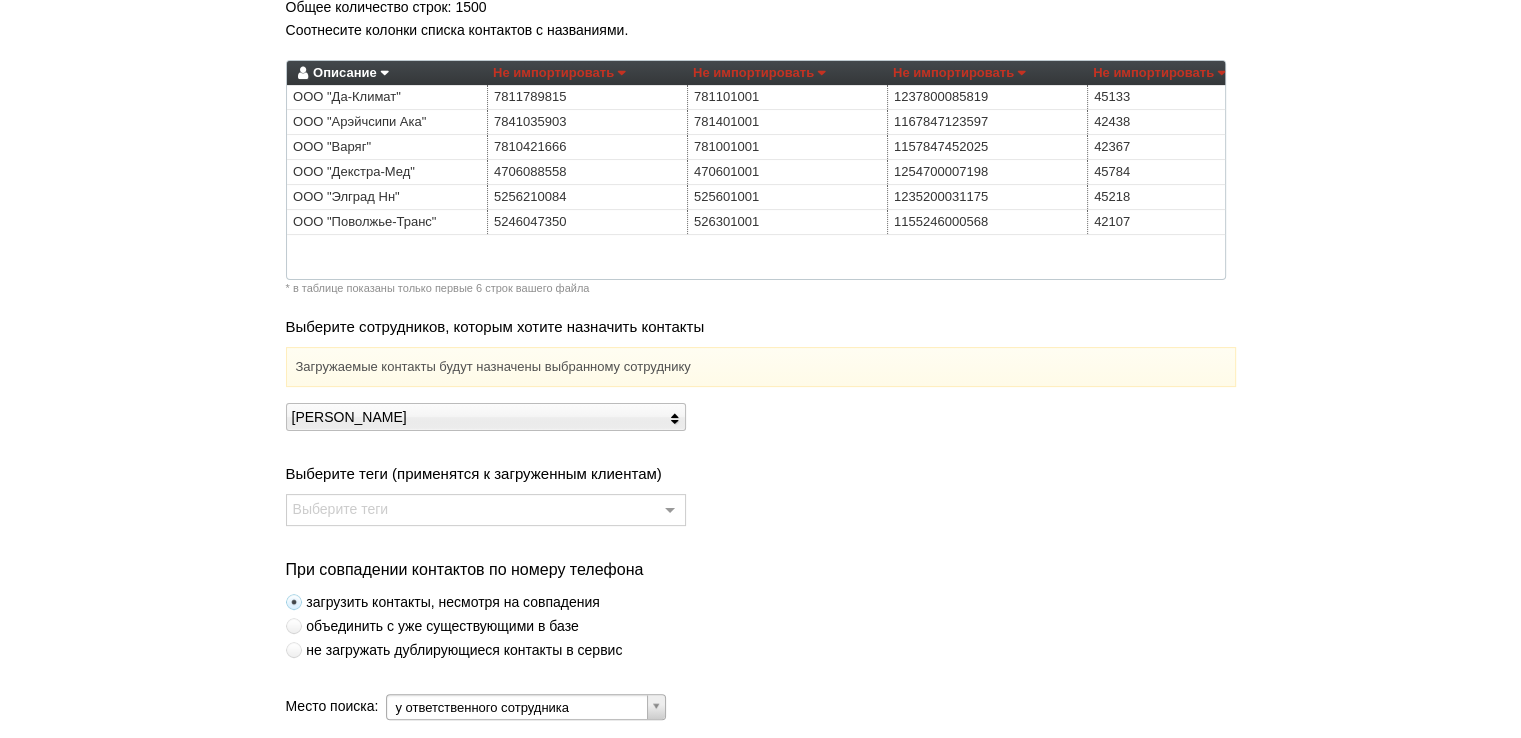 click on "не загружать дублирующиеся контакты в сервис" at bounding box center [454, 650] 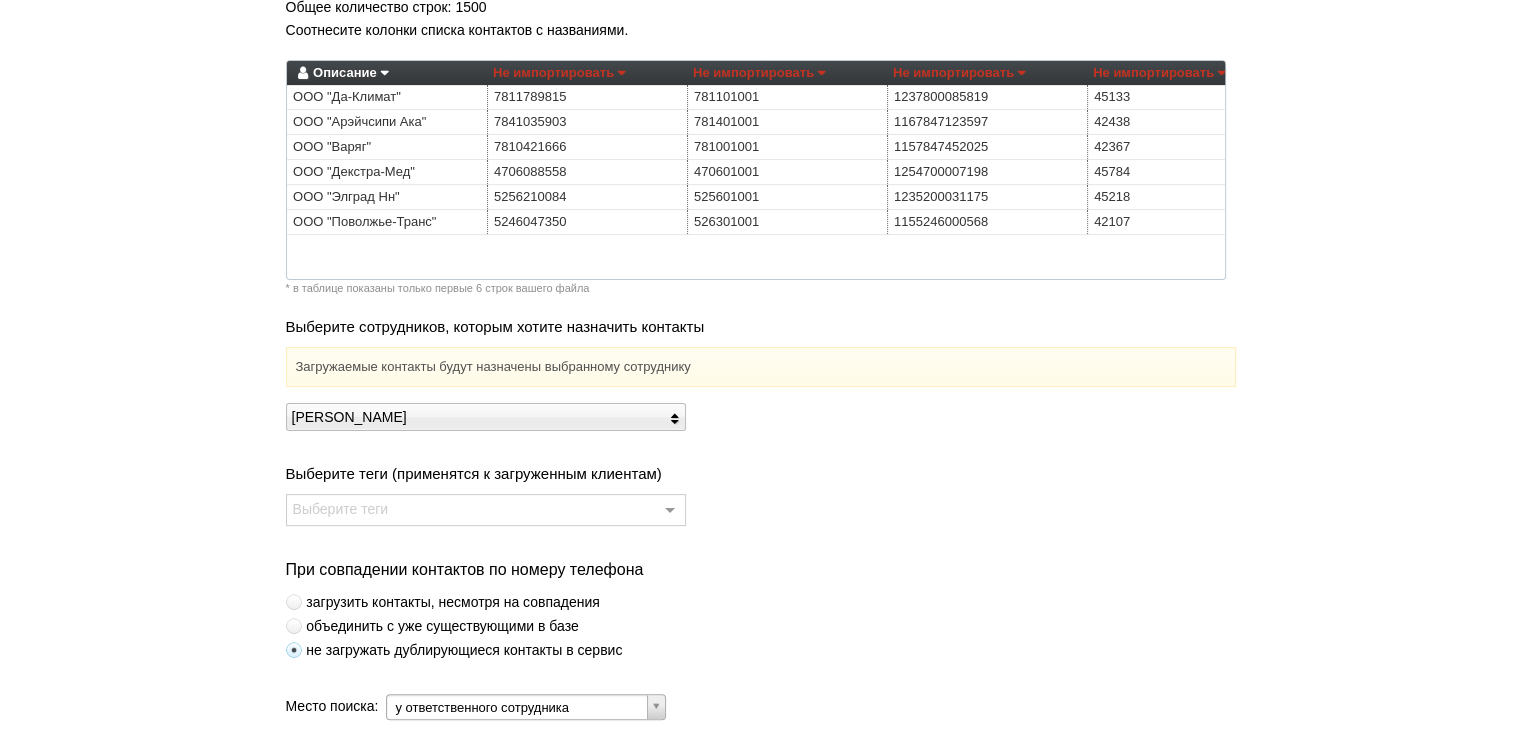 scroll, scrollTop: 546, scrollLeft: 0, axis: vertical 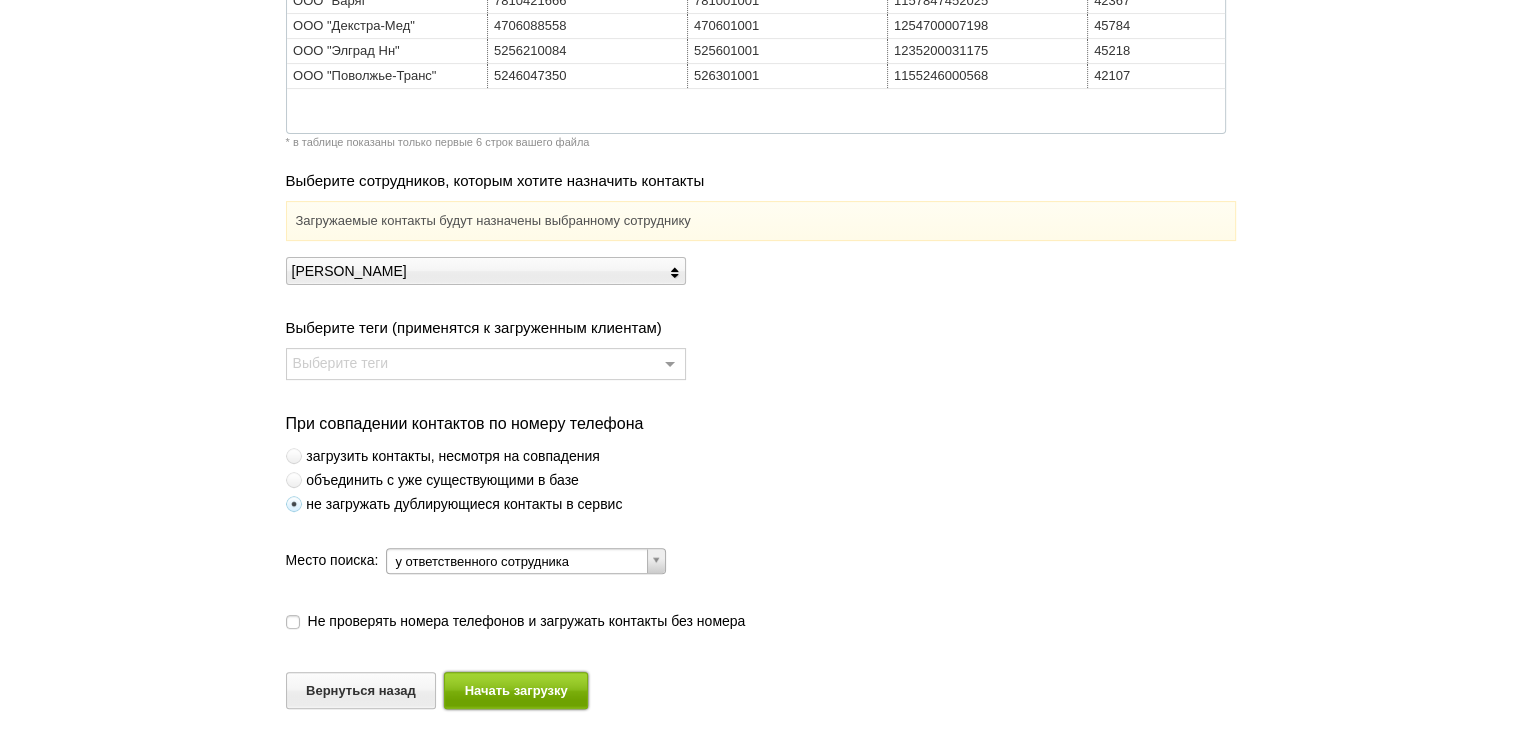 click on "Начать загрузку" at bounding box center (516, 690) 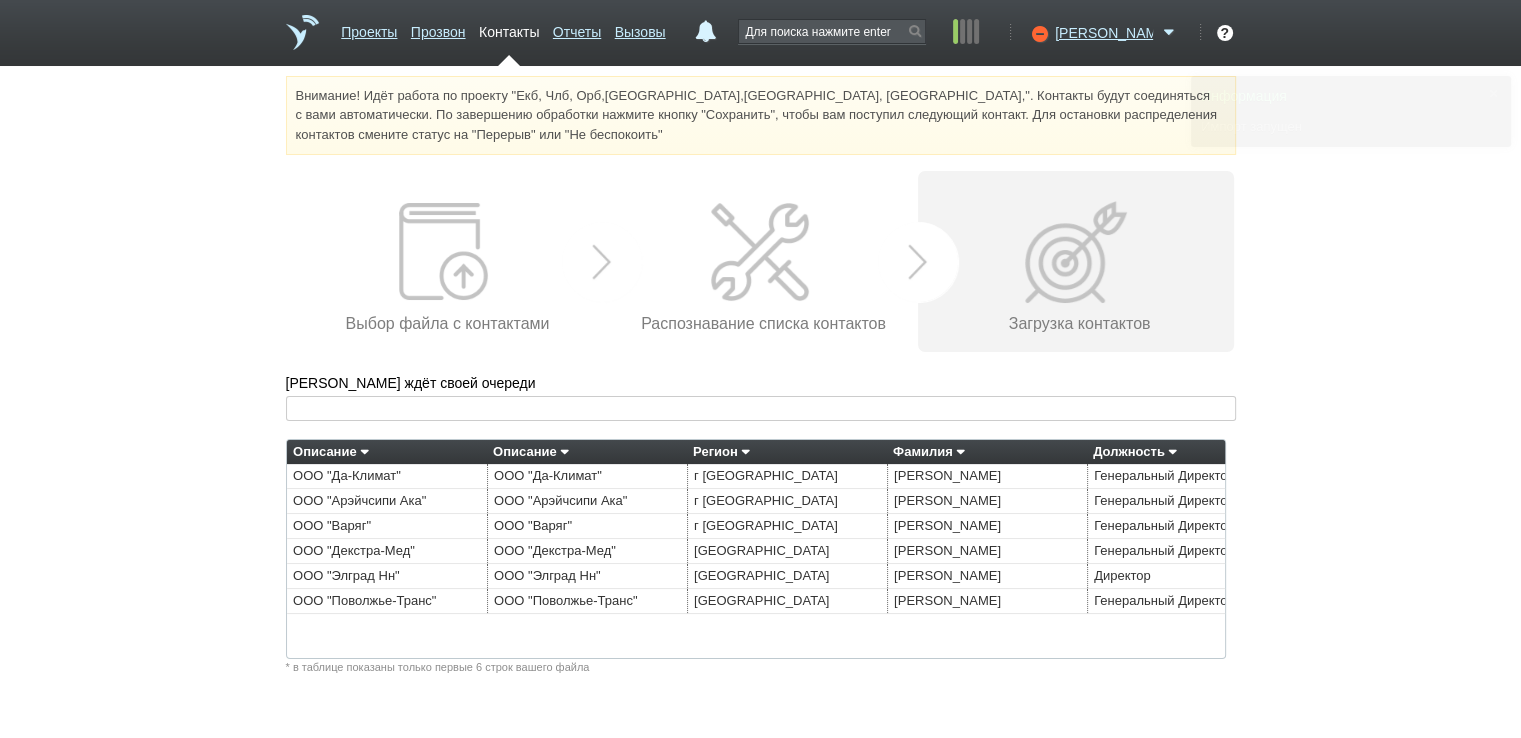 scroll, scrollTop: 0, scrollLeft: 0, axis: both 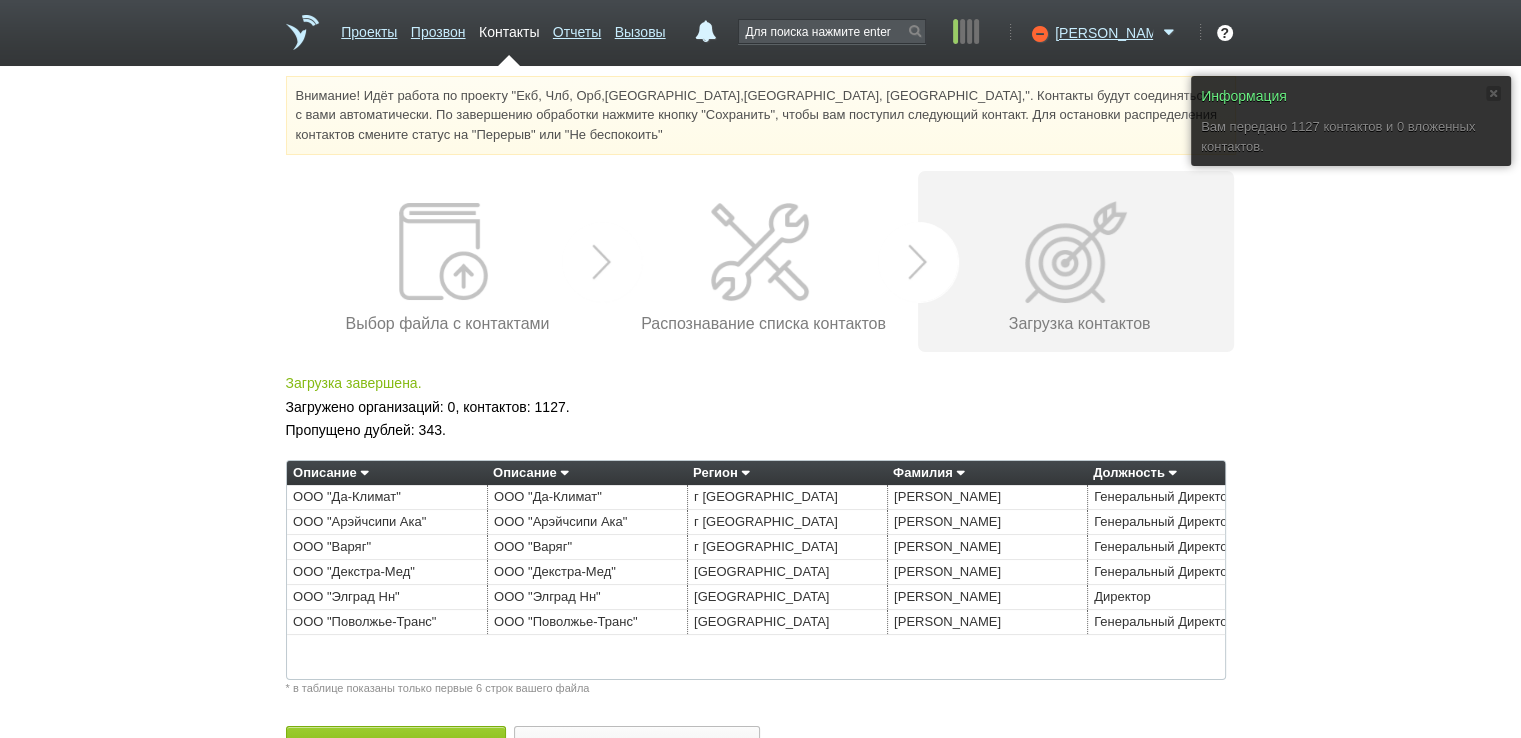 click on "Информация Вам передано 1127 контактов и 0 вложенных контактов.
Внимание! Идёт работа по проекту "Екб, Члб, Орб,[GEOGRAPHIC_DATA],[GEOGRAPHIC_DATA], [GEOGRAPHIC_DATA],". Контакты будут соединяться с вами автоматически. По завершению обработки нажмите кнопку "Сохранить", чтобы вам поступил следующий контакт. Для остановки распределения контактов смените статус на "Перерыв" или "Не беспокоить"
Вы можете звонить напрямую из строки поиска - введите номер и нажмите "Позвонить"
Выбор файла с контактами Распознавание списка контактов
Описание Регион" at bounding box center [760, 434] 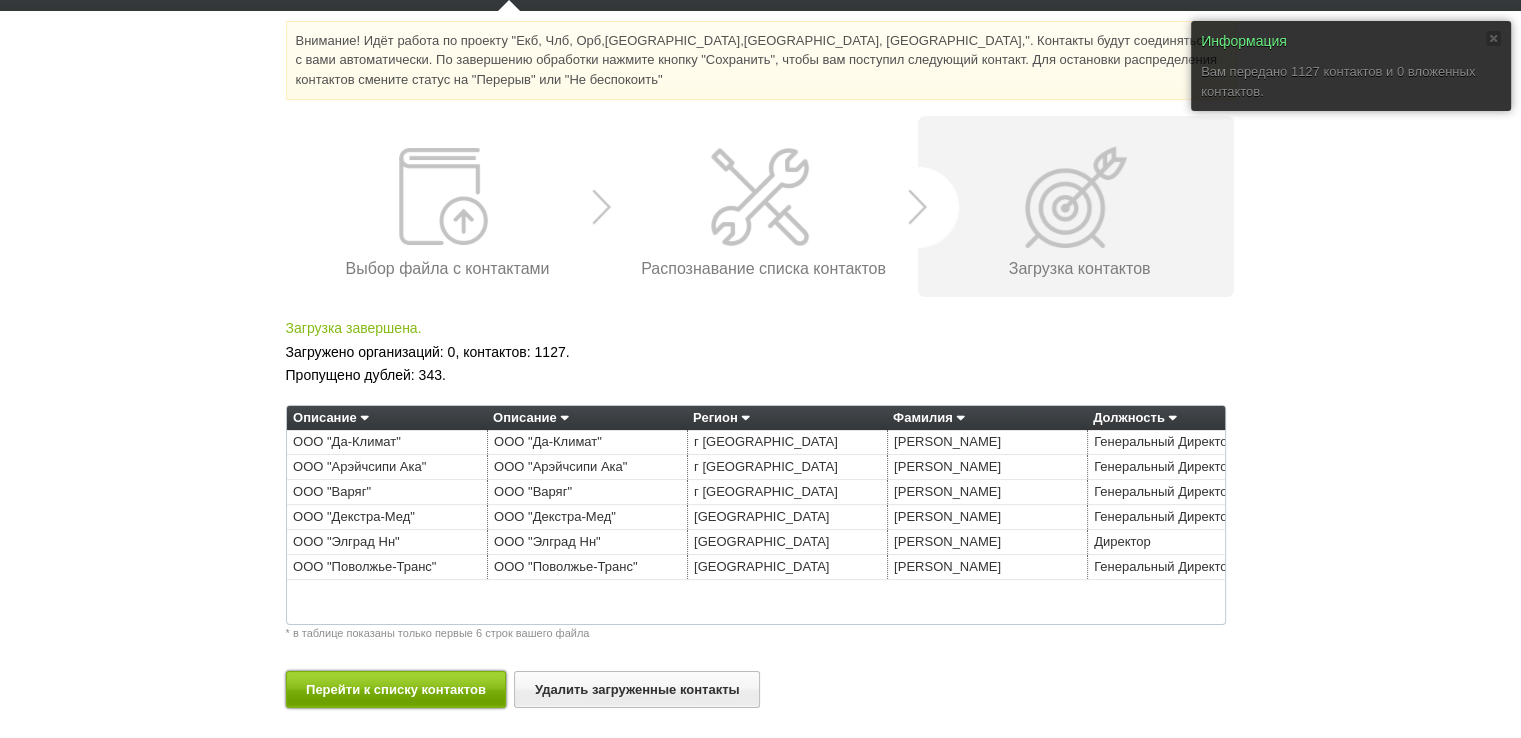 click on "Перейти к списку контактов" at bounding box center [396, 689] 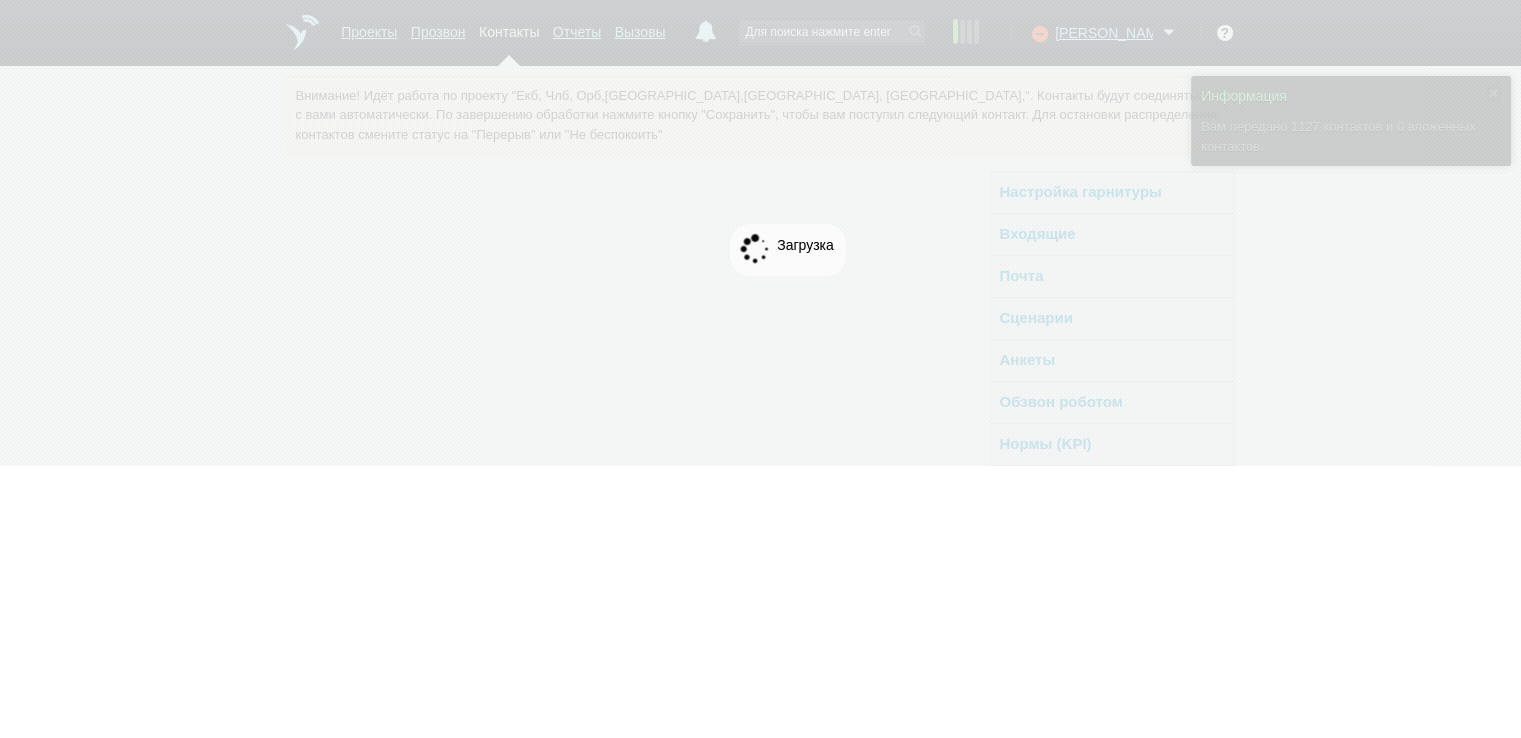 scroll, scrollTop: 0, scrollLeft: 0, axis: both 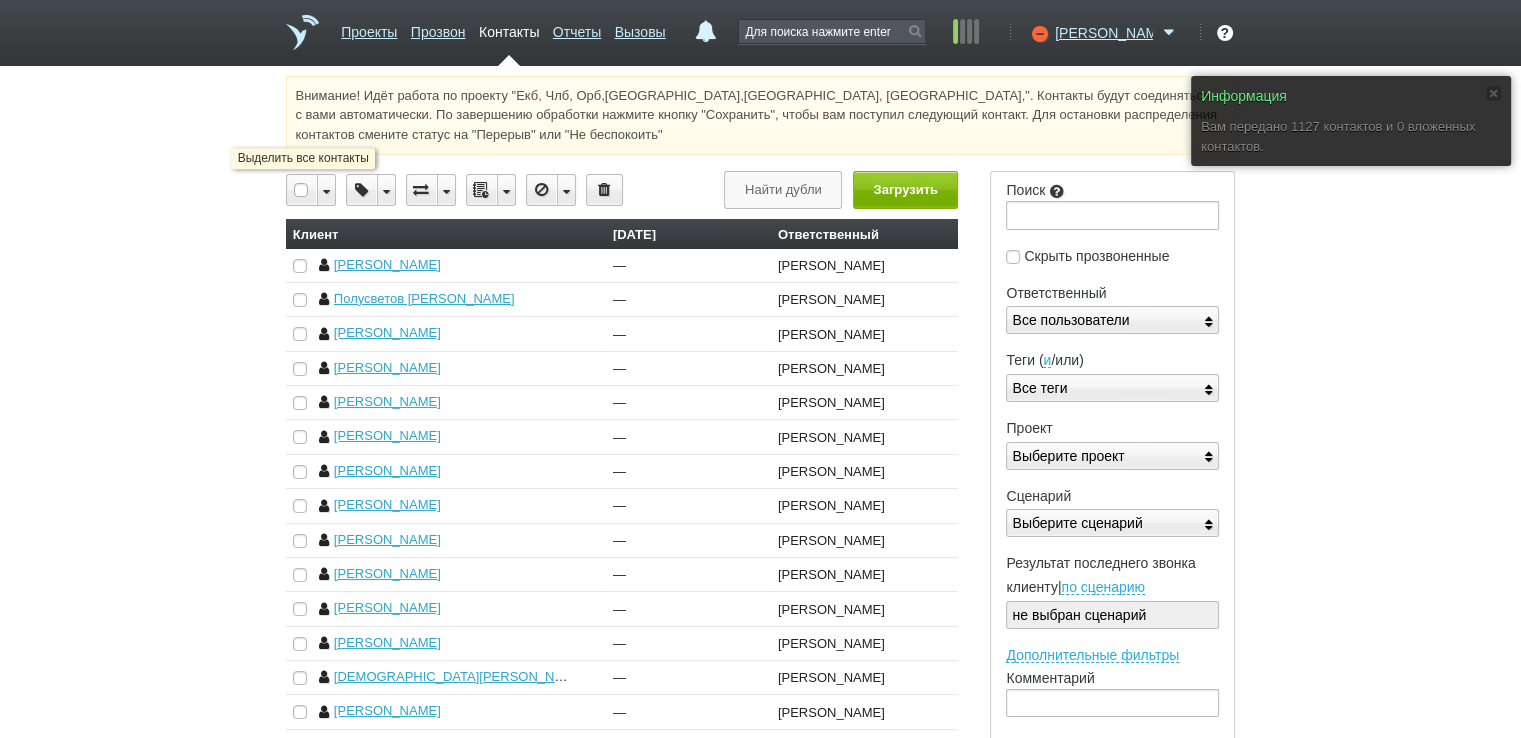 click at bounding box center (302, 190) 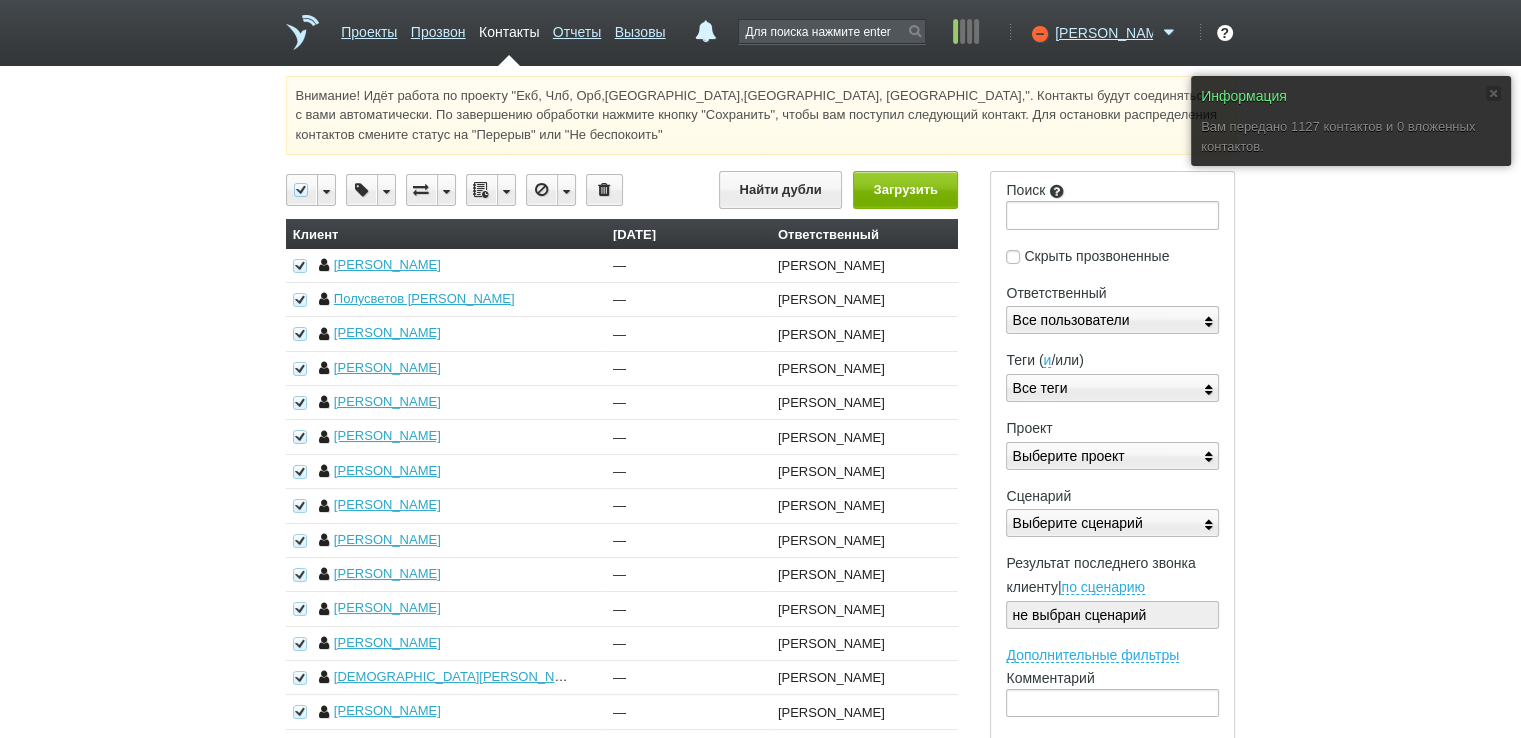 click at bounding box center [506, 190] 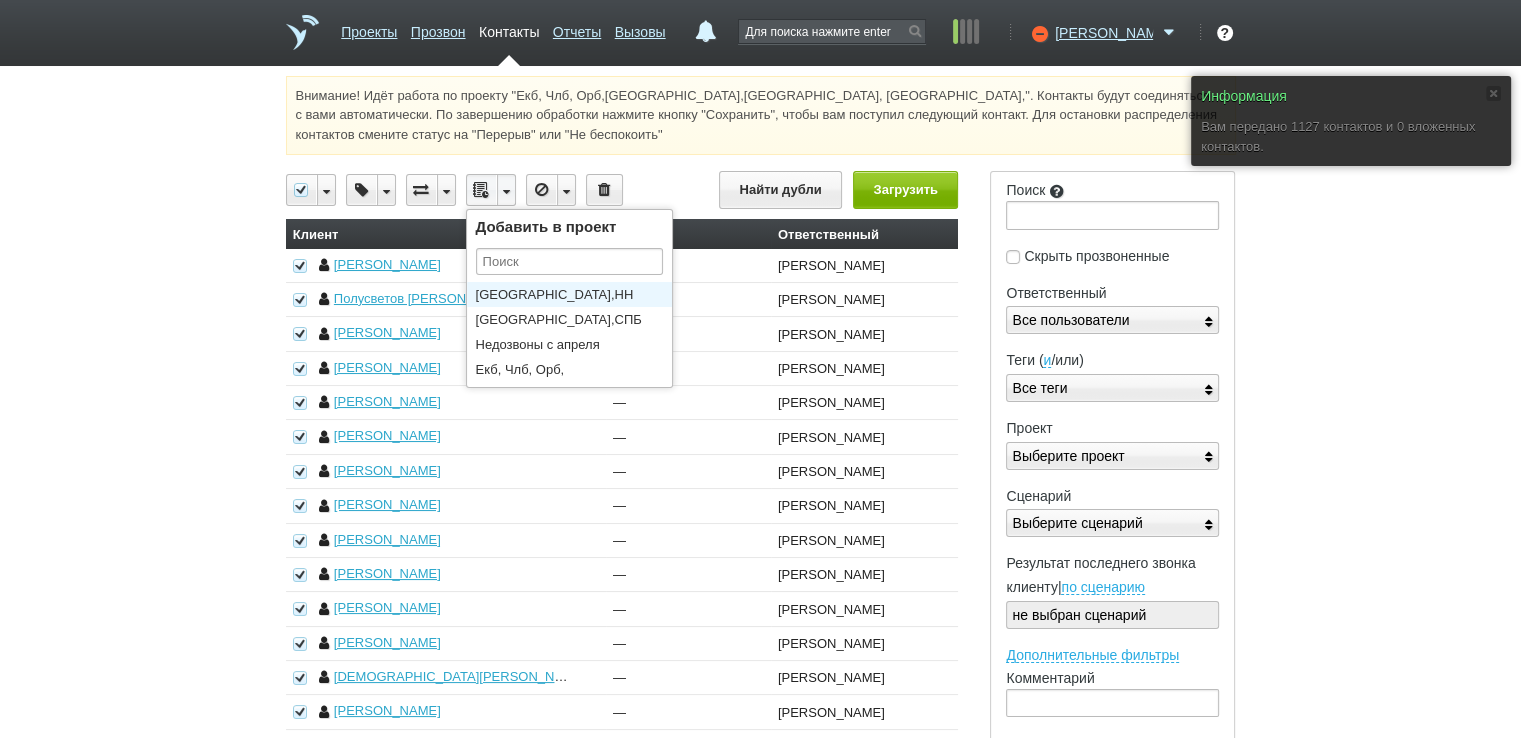 click on "[GEOGRAPHIC_DATA],НН" at bounding box center (574, 294) 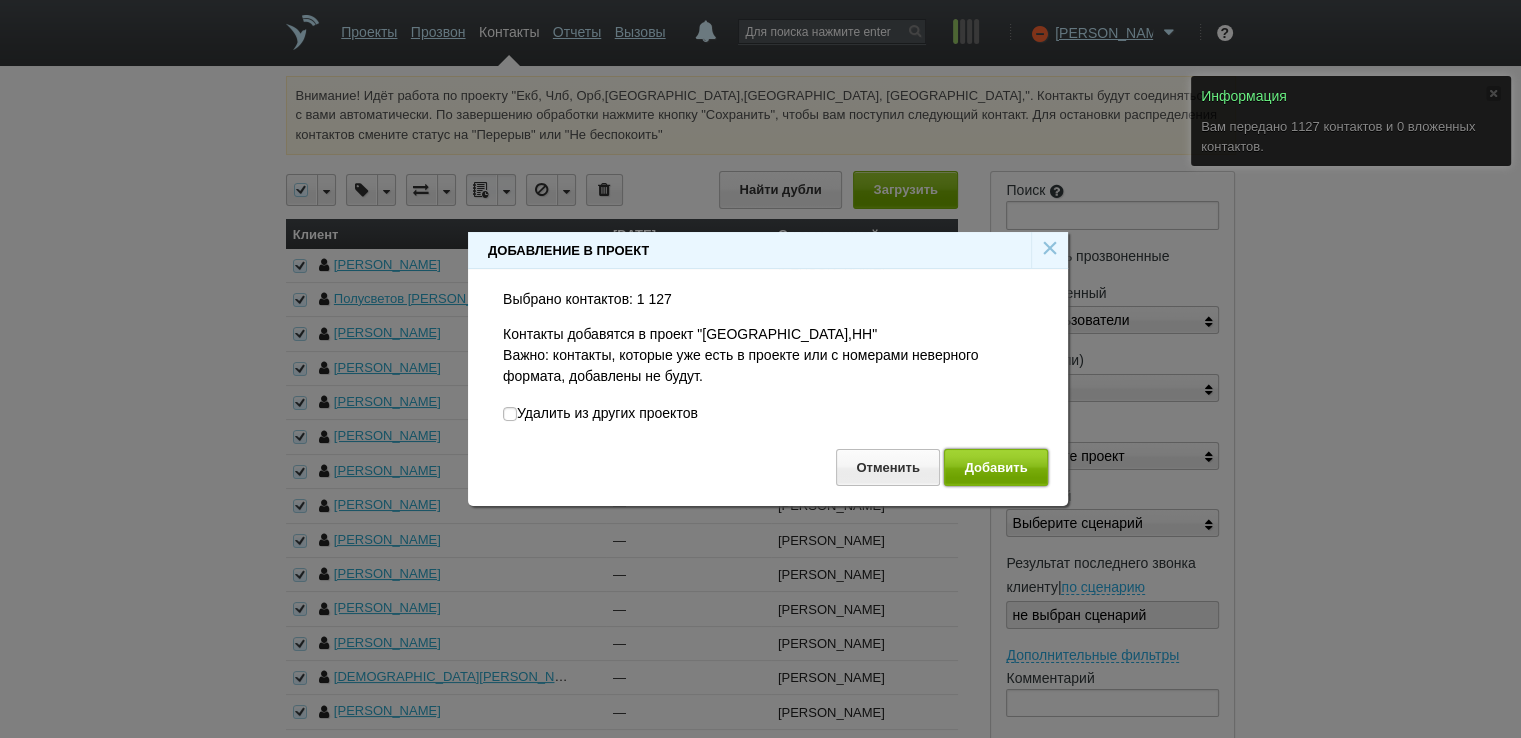 click on "Добавить" at bounding box center [996, 467] 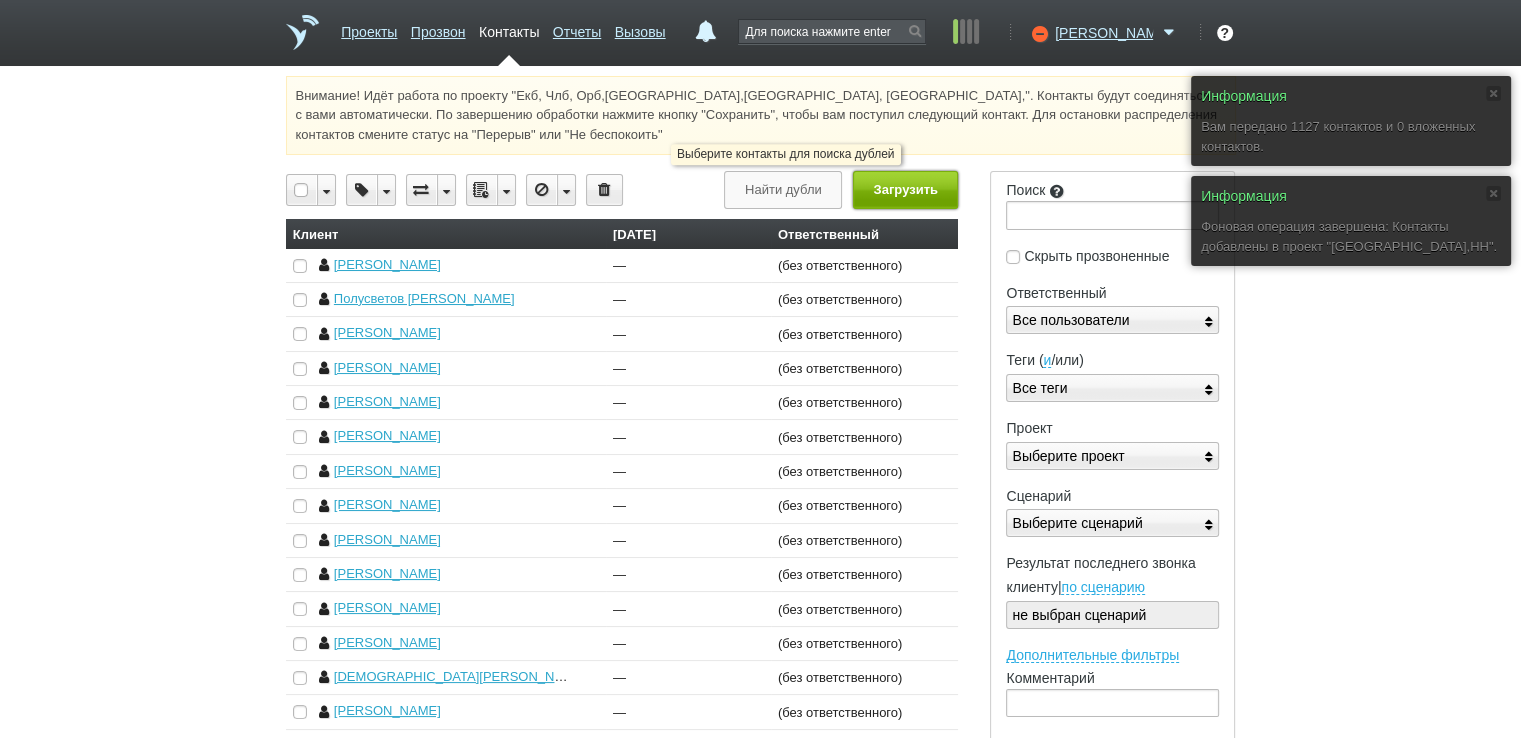 click on "Загрузить" at bounding box center (905, 189) 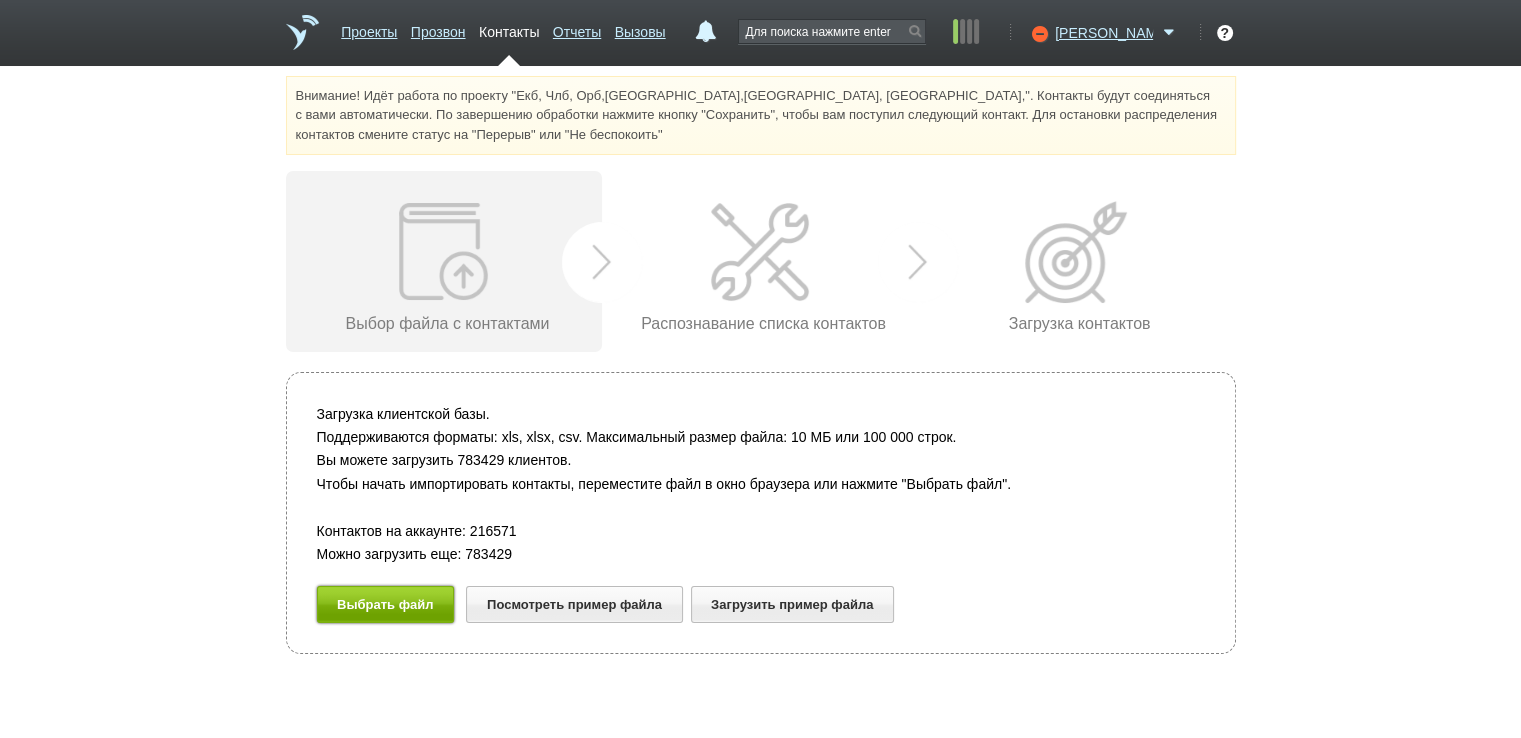 click on "Выбрать файл" at bounding box center (386, 604) 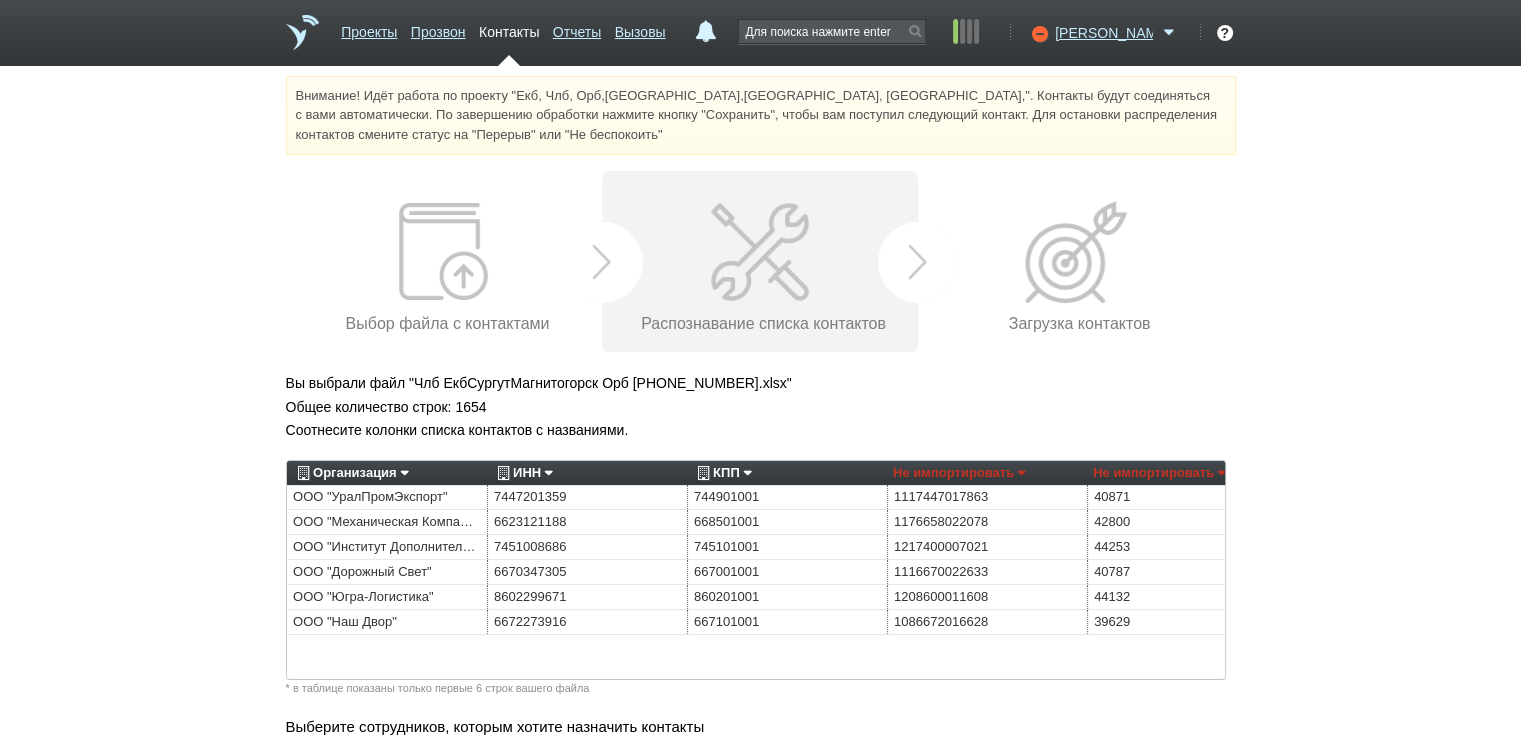 click on "Организация" at bounding box center [350, 473] 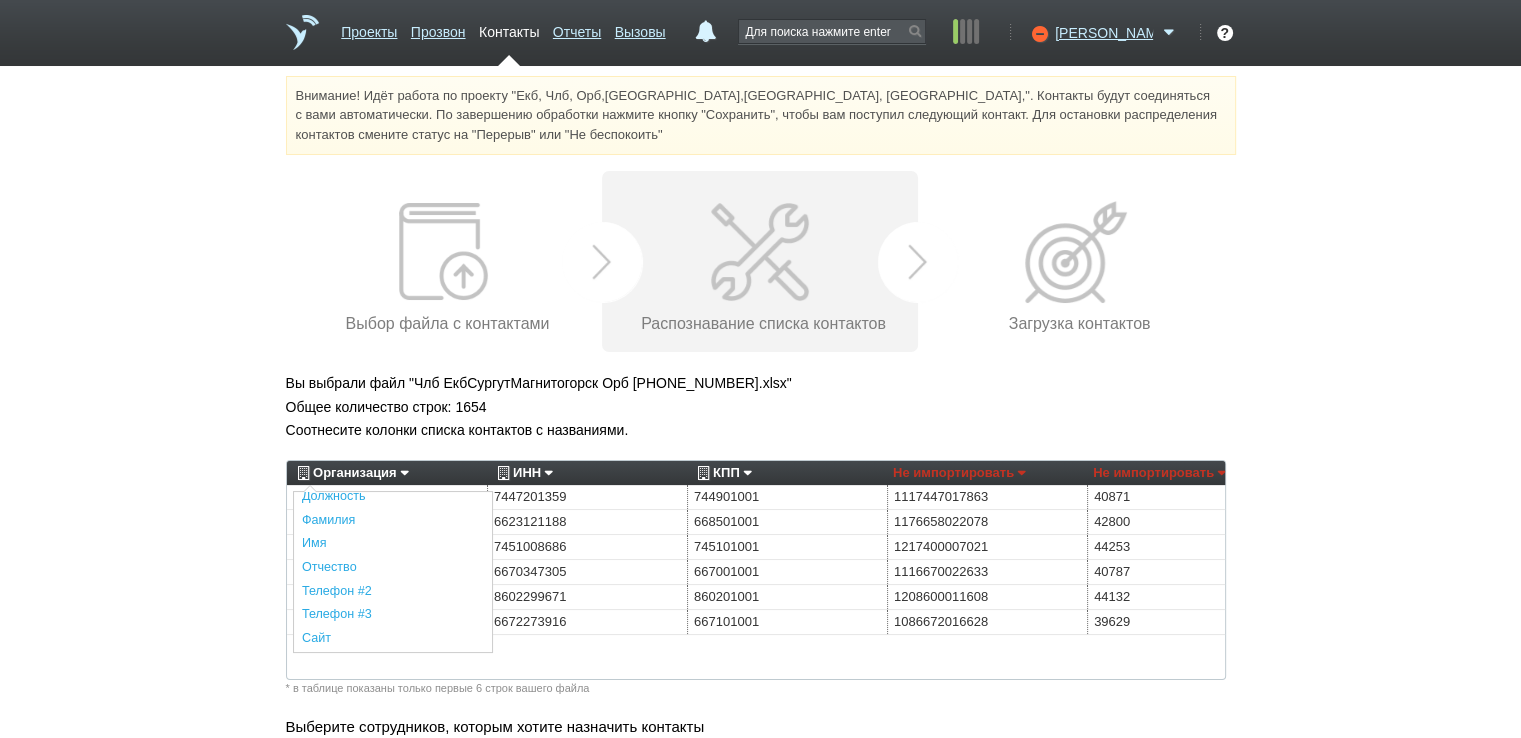 scroll, scrollTop: 400, scrollLeft: 0, axis: vertical 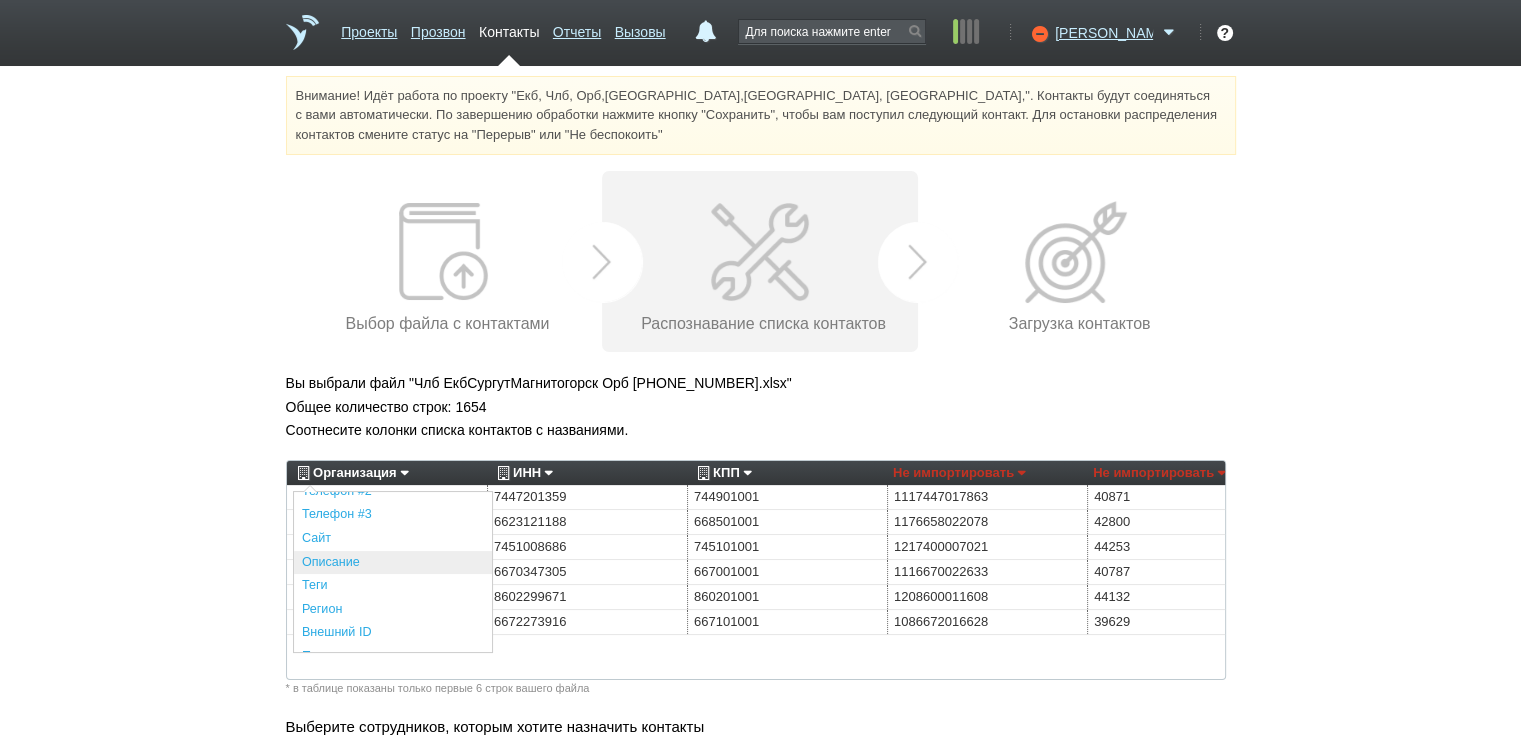 click on "Описание" at bounding box center (393, 563) 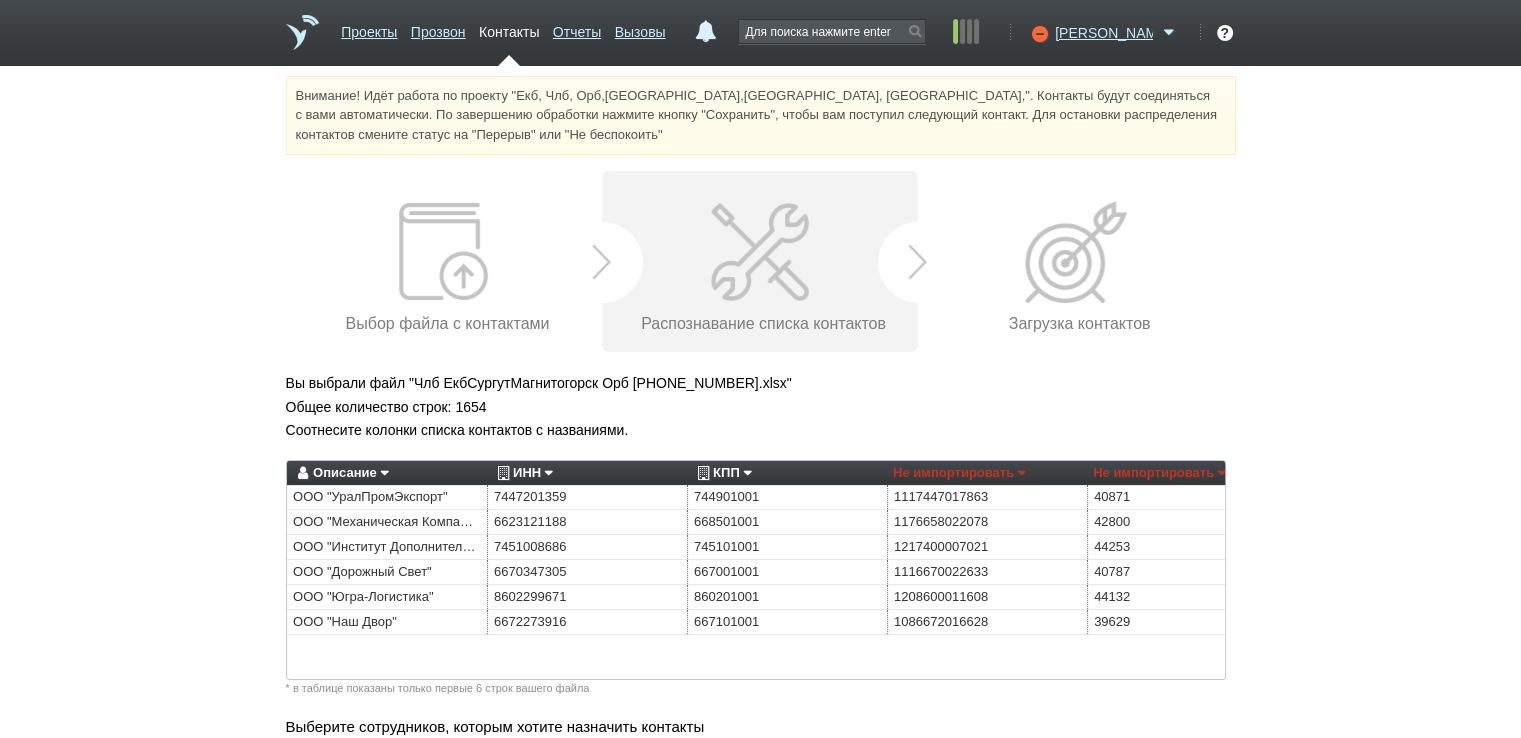 click on "ИНН" at bounding box center [522, 473] 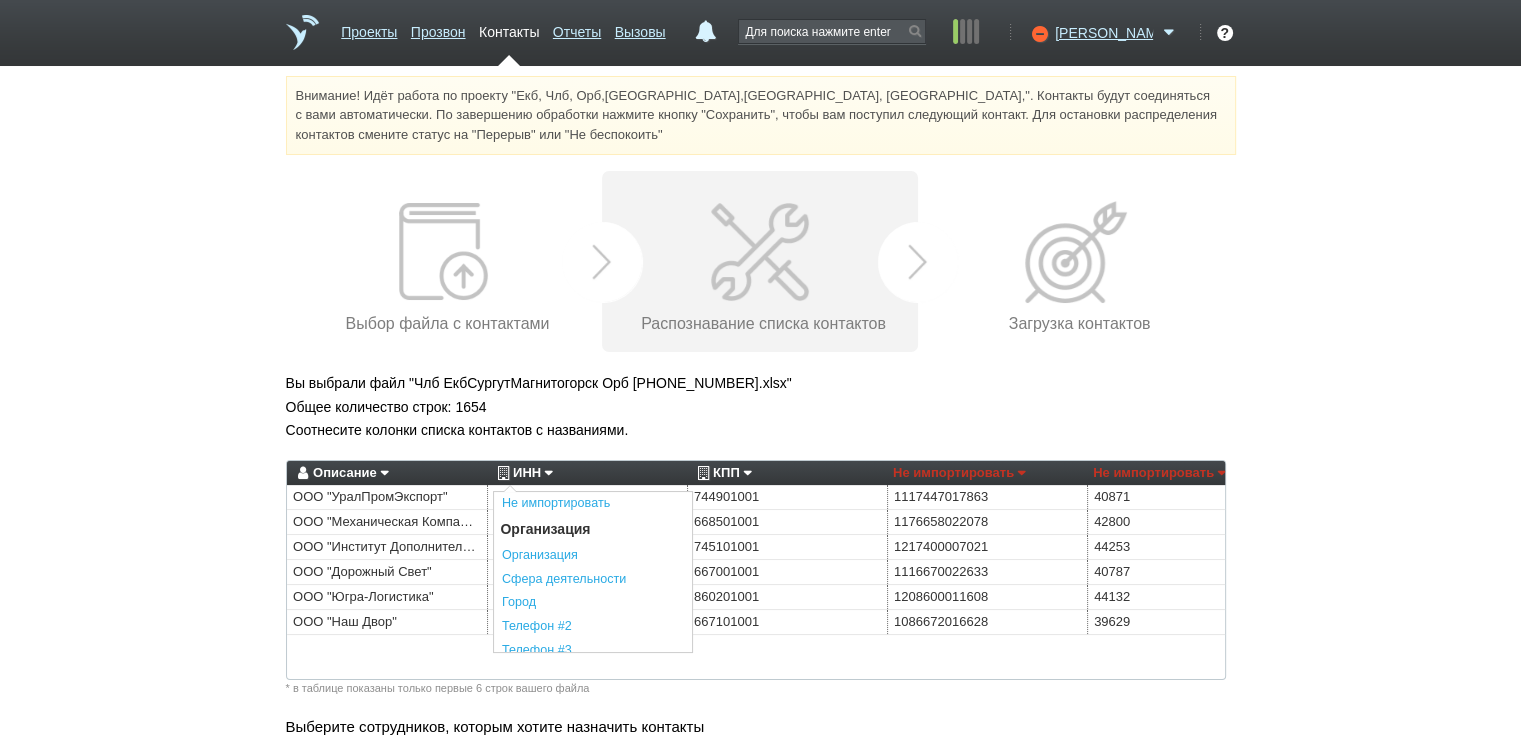 click on "Не импортировать" at bounding box center [593, 504] 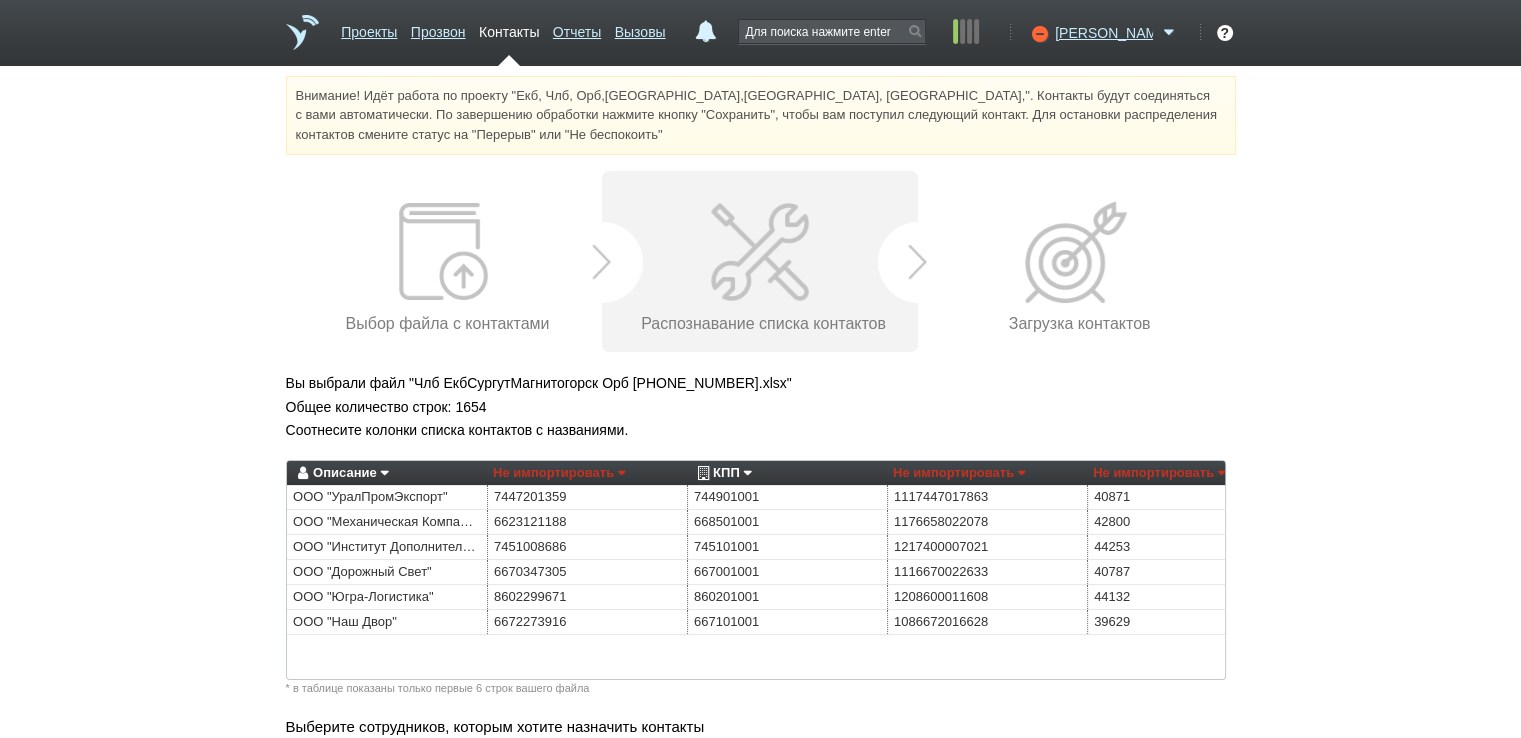 click on "КПП" at bounding box center (722, 473) 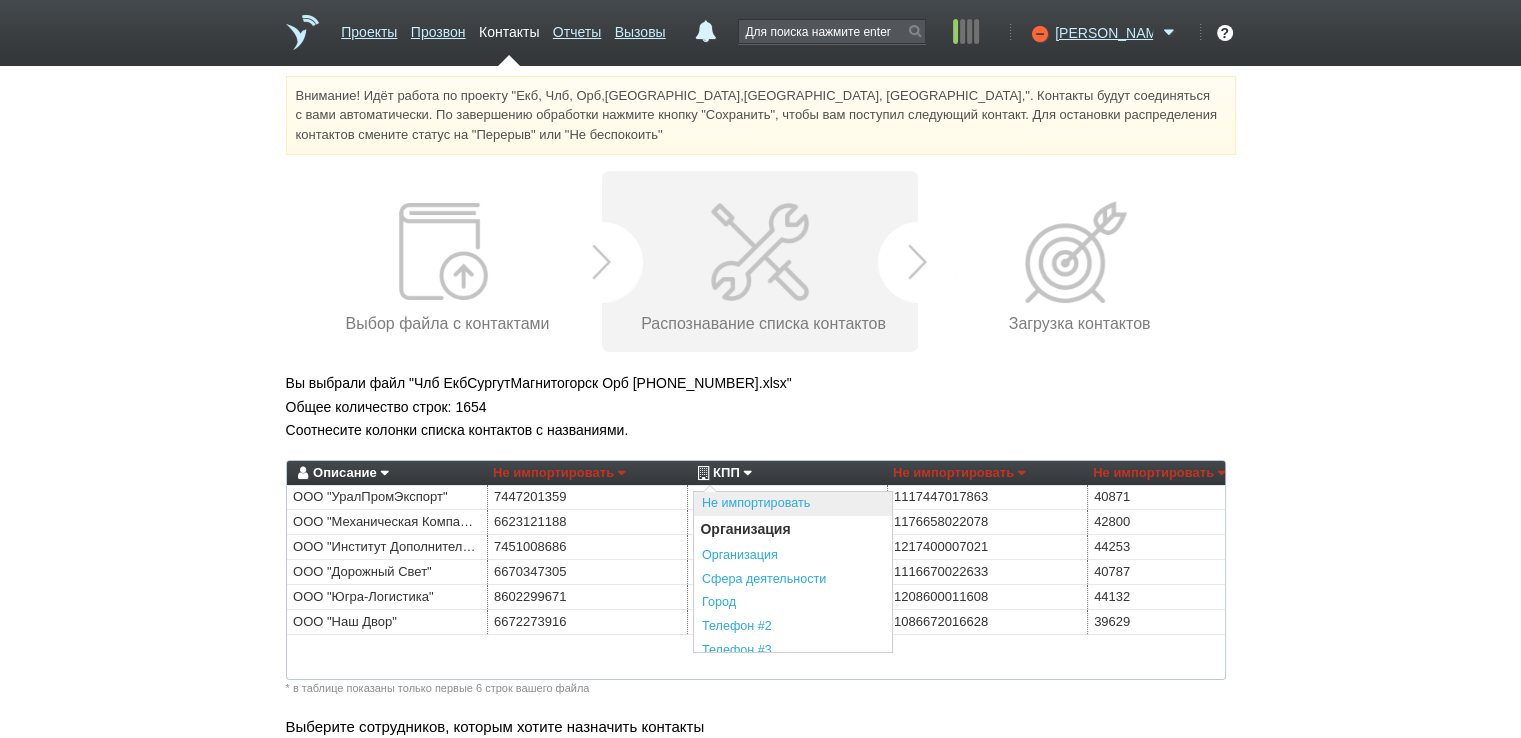 click on "Не импортировать" at bounding box center [793, 504] 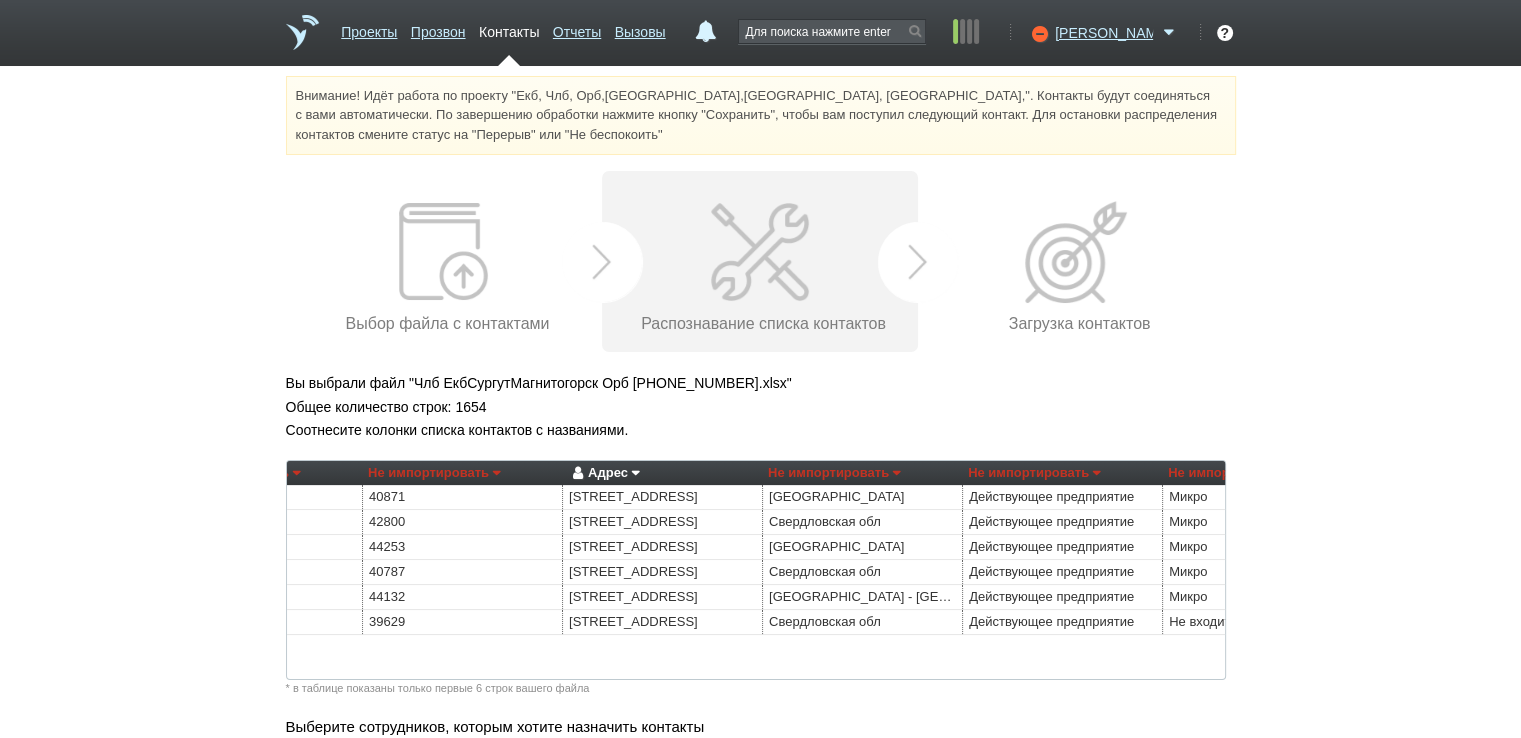 scroll, scrollTop: 0, scrollLeft: 844, axis: horizontal 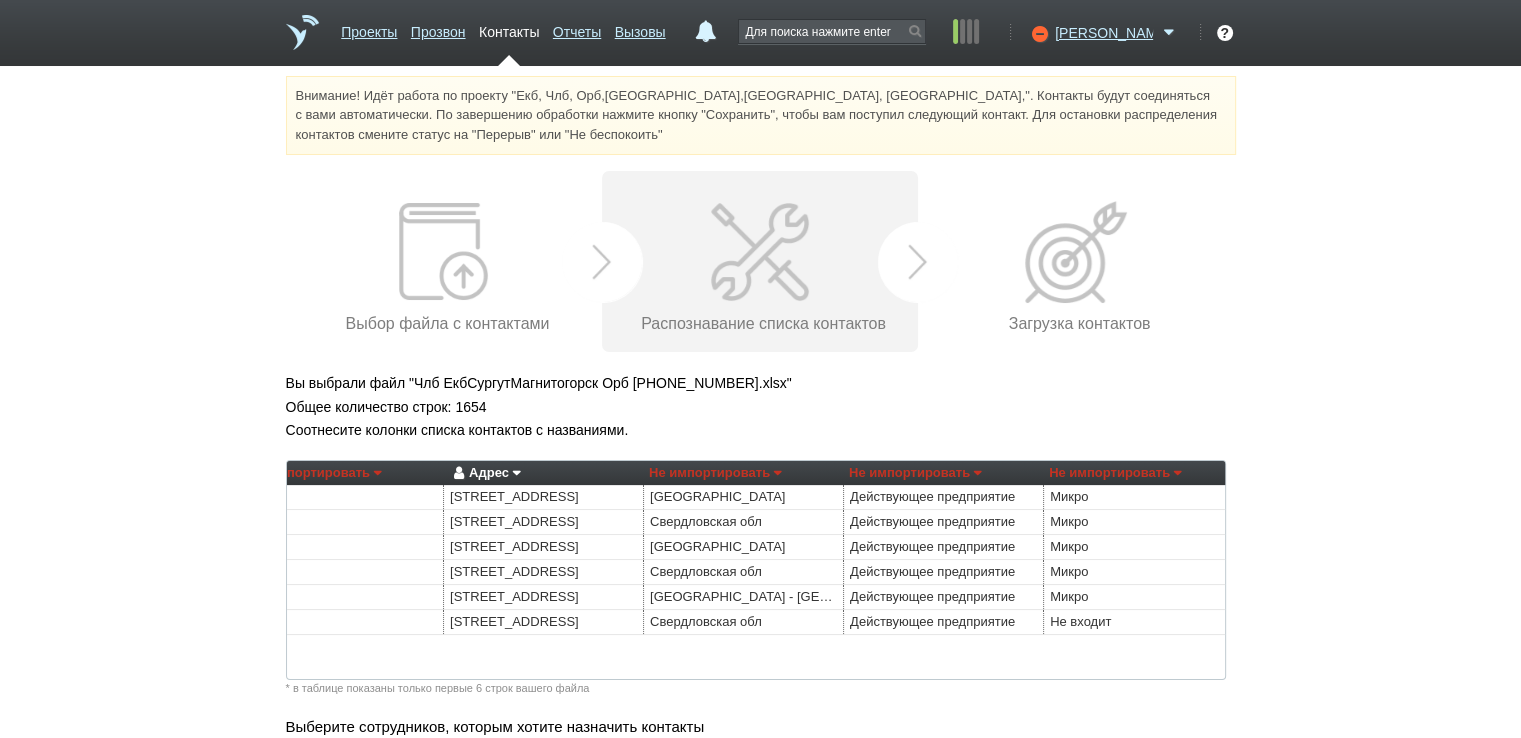 click on "Адрес" at bounding box center (484, 473) 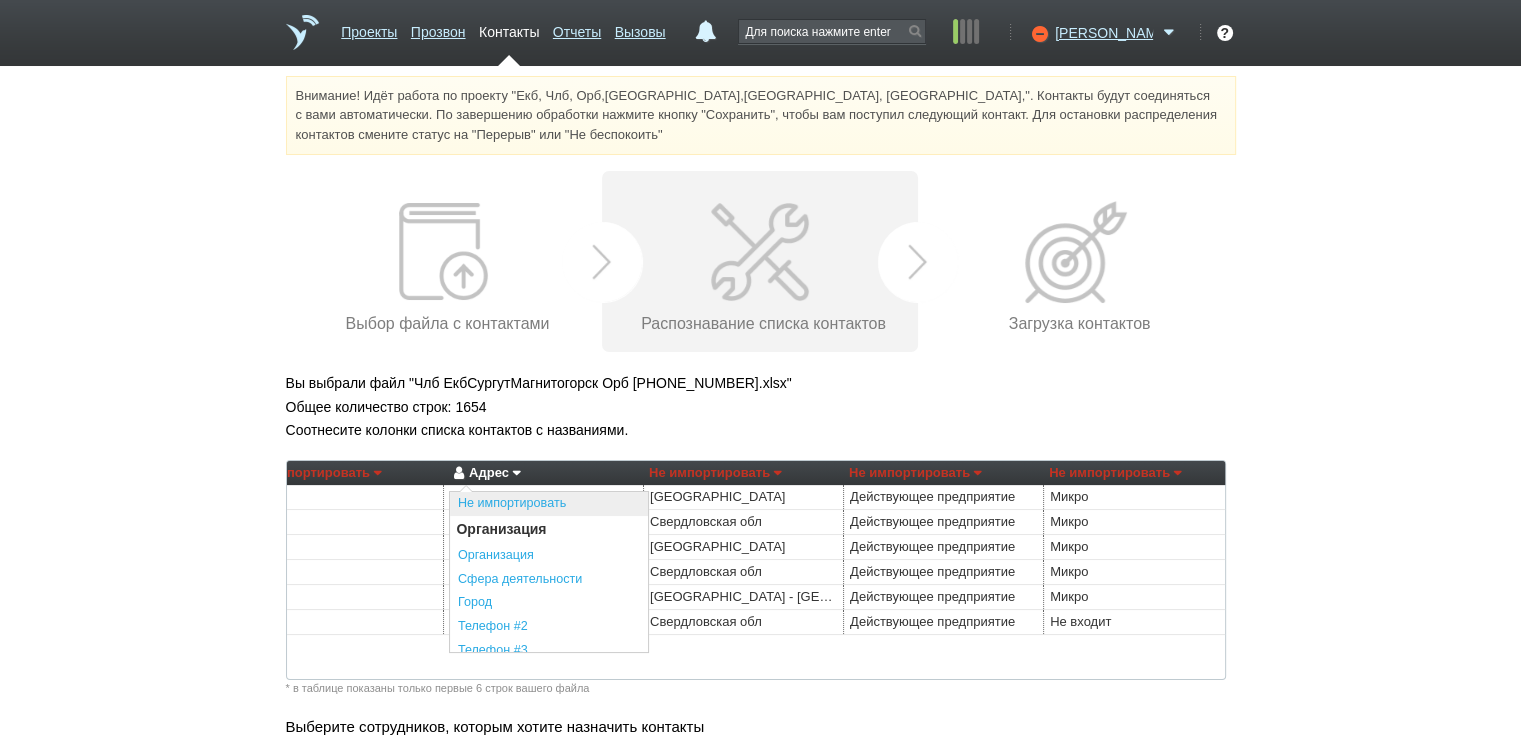 click on "Не импортировать" at bounding box center [549, 504] 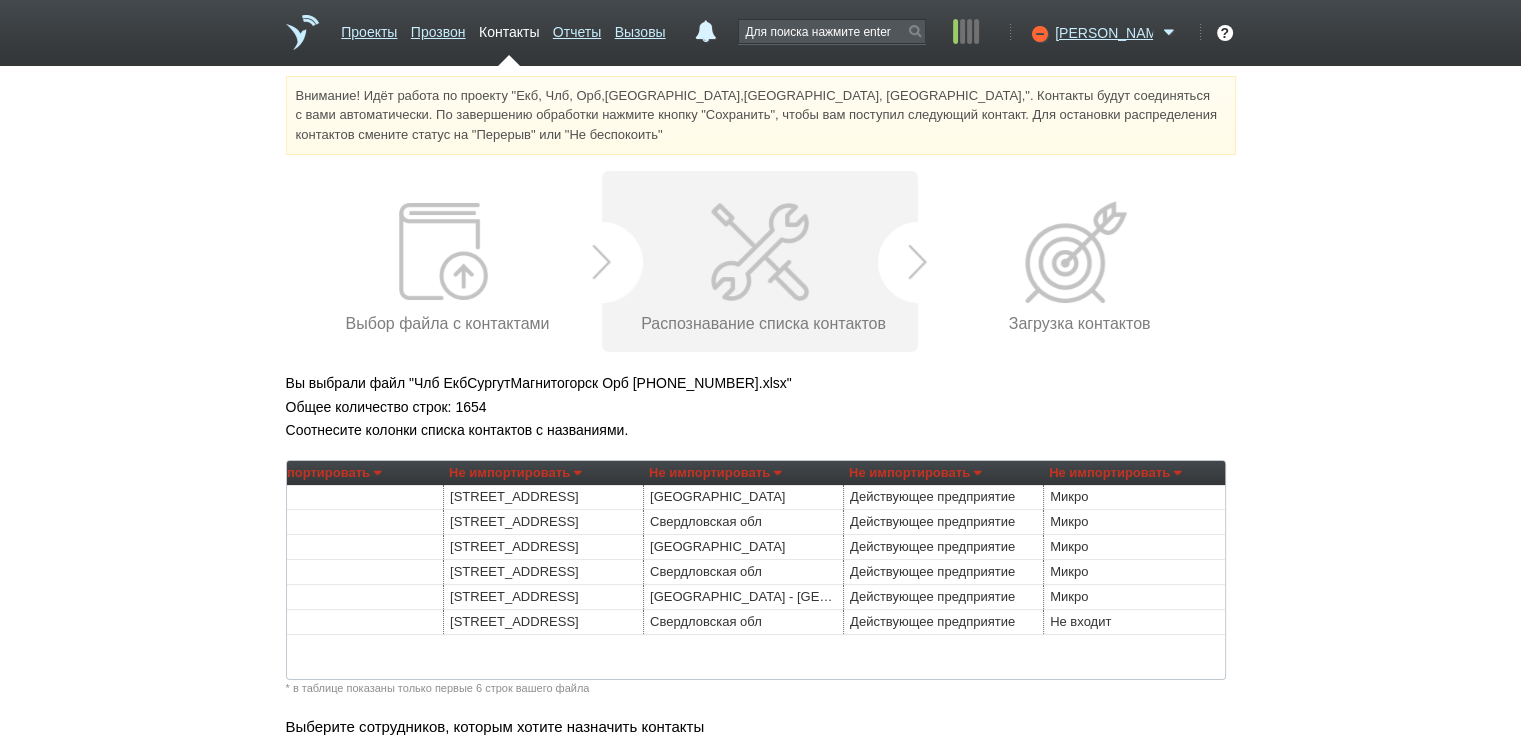 click on "Не импортировать Не импортировать Преобразовать хеш номер Организация Организация Сфера деятельности Город E-mail Телефон Телефон #2 Телефон #3 Сайт Описание ИНН КПП Адрес Регион Приоритет Контакт Город Должность Фамилия Имя Отчество E-mail Телефон Телефон #2 Телефон #3 Сайт Описание Теги Адрес Регион Внешний ID Приоритет Наименование Не импортировать Преобразовать хеш номер Организация Организация Сфера деятельности Город E-mail Телефон Телефон #2 Телефон #3 Сайт Описание ИНН КПП Адрес Регион Приоритет Контакт Город Должность Фамилия Имя Отчество E-mail Телефон" at bounding box center (743, 473) 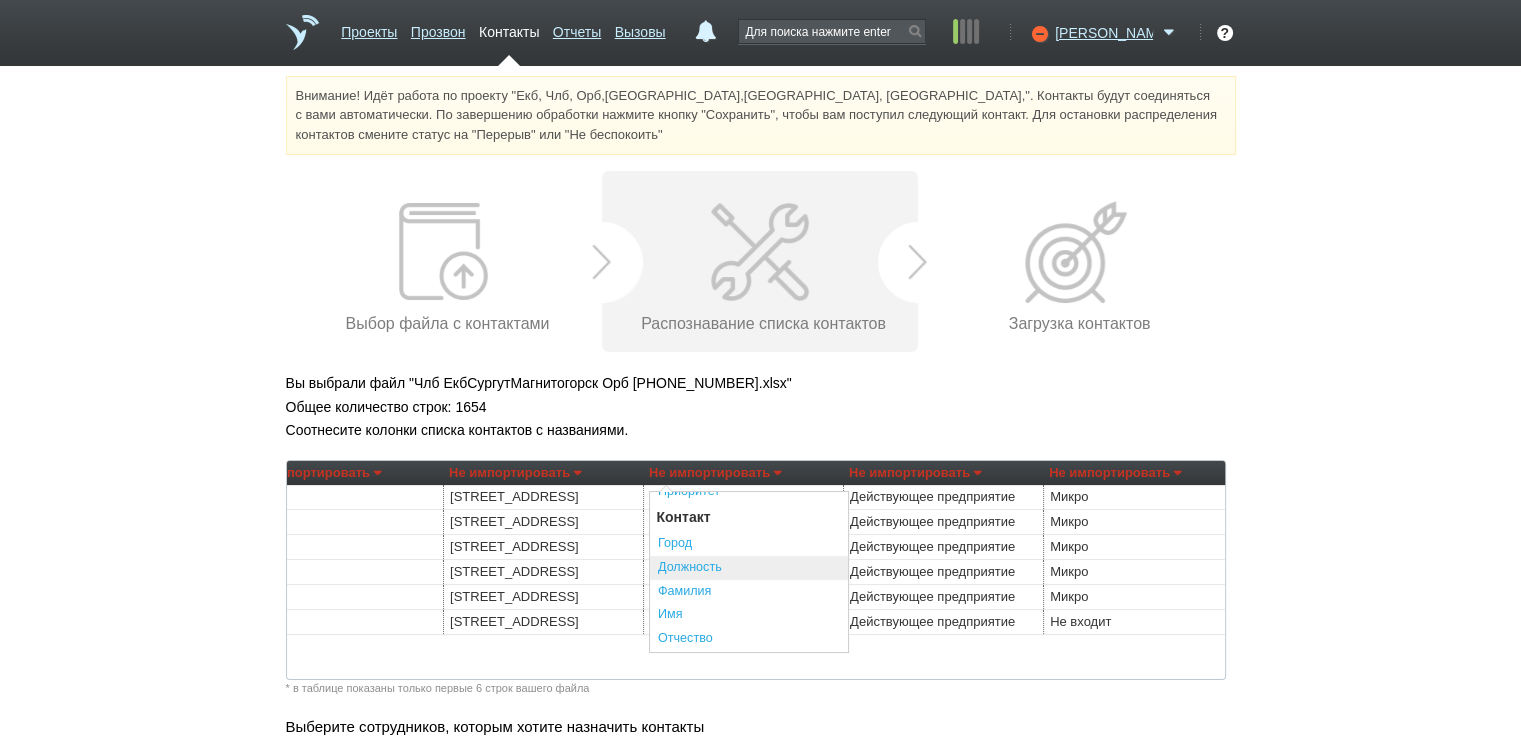 scroll, scrollTop: 500, scrollLeft: 0, axis: vertical 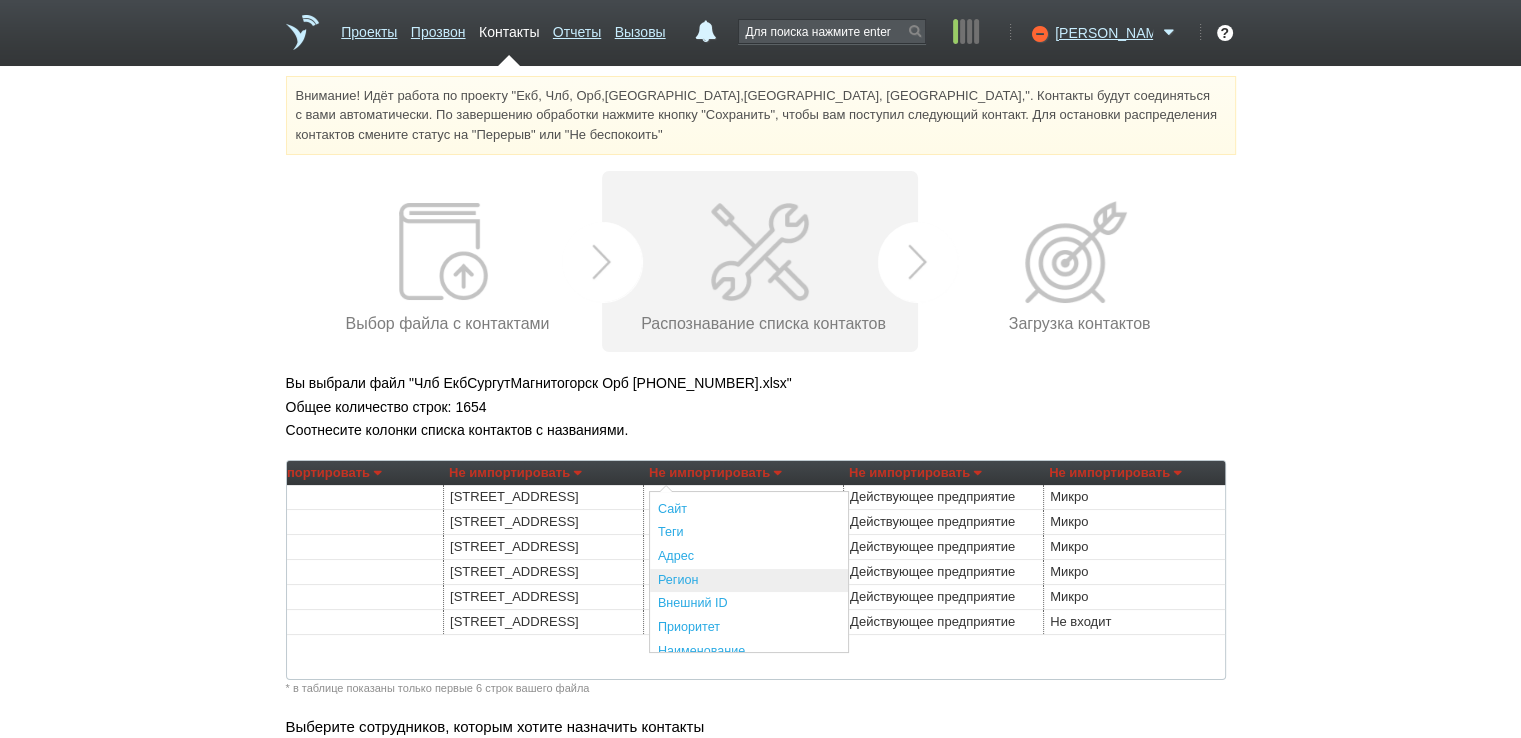 click on "Регион" at bounding box center (749, 581) 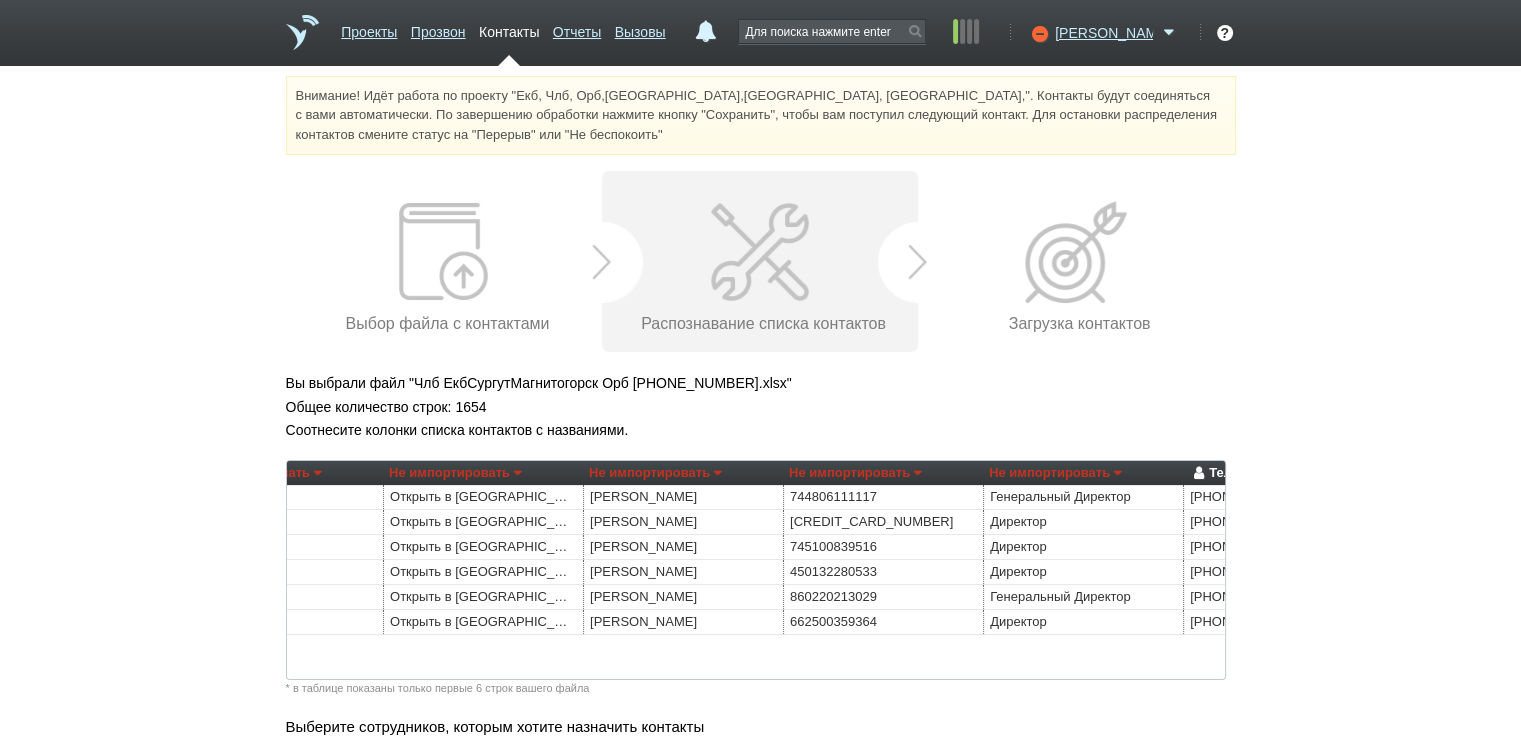 scroll, scrollTop: 0, scrollLeft: 1720, axis: horizontal 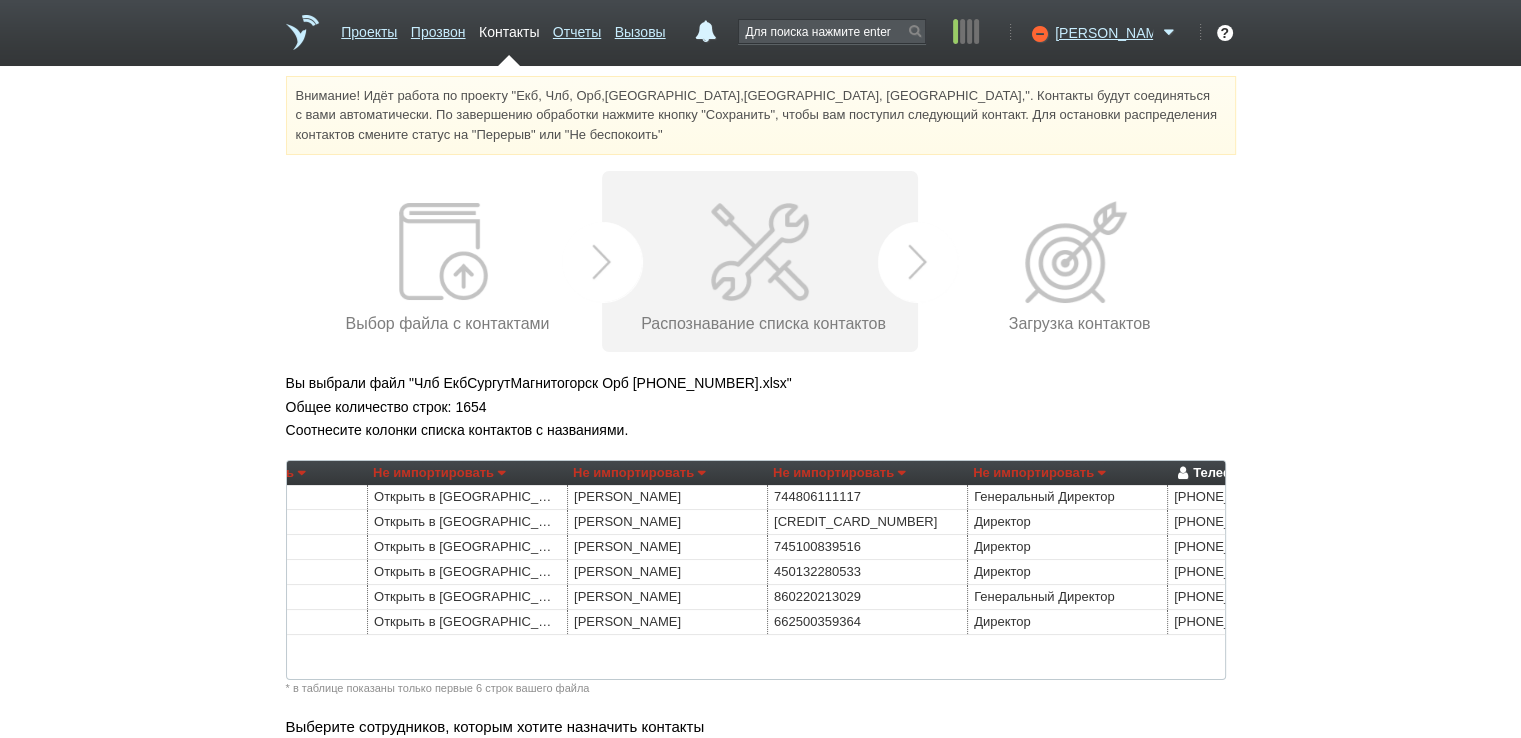 click on "Не импортировать" at bounding box center (639, 473) 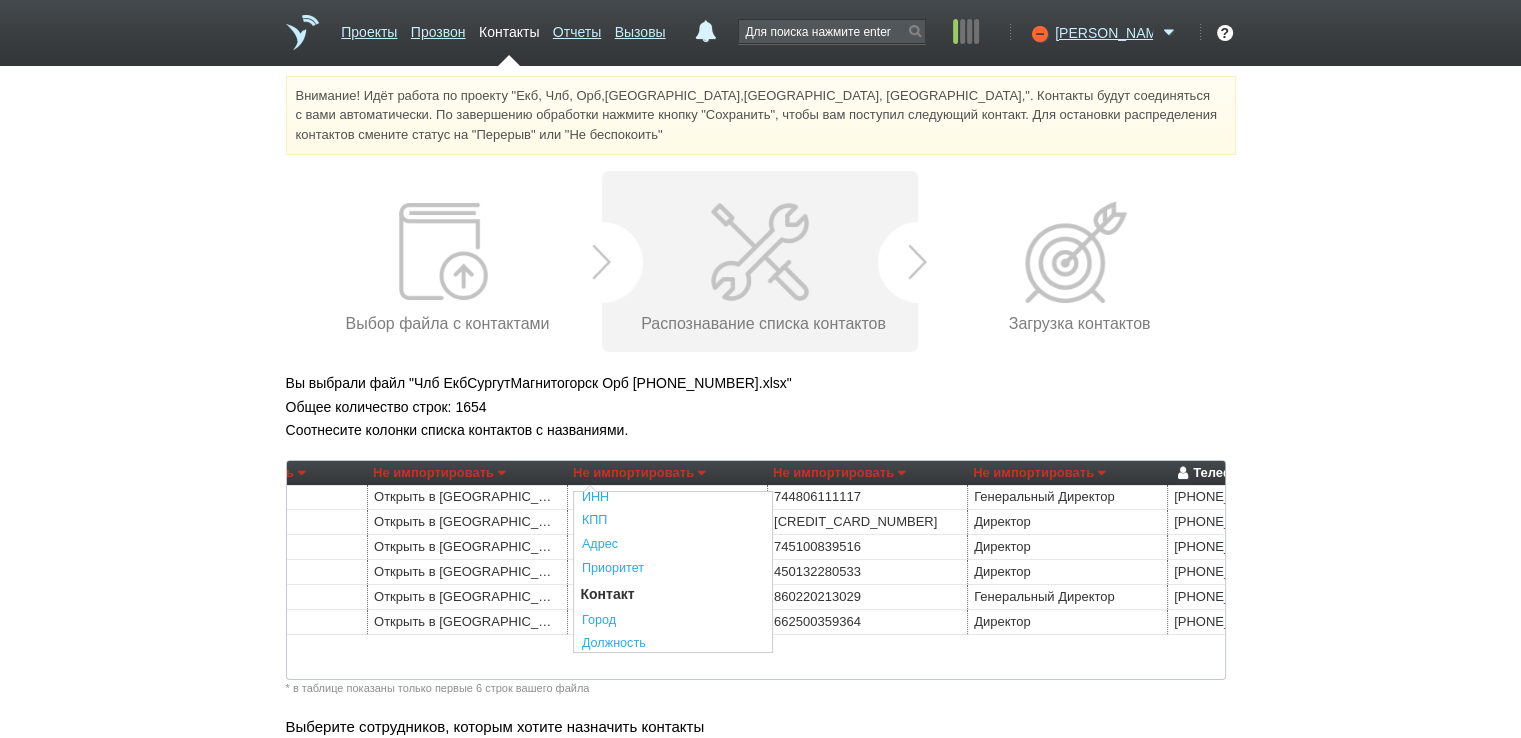 scroll, scrollTop: 300, scrollLeft: 0, axis: vertical 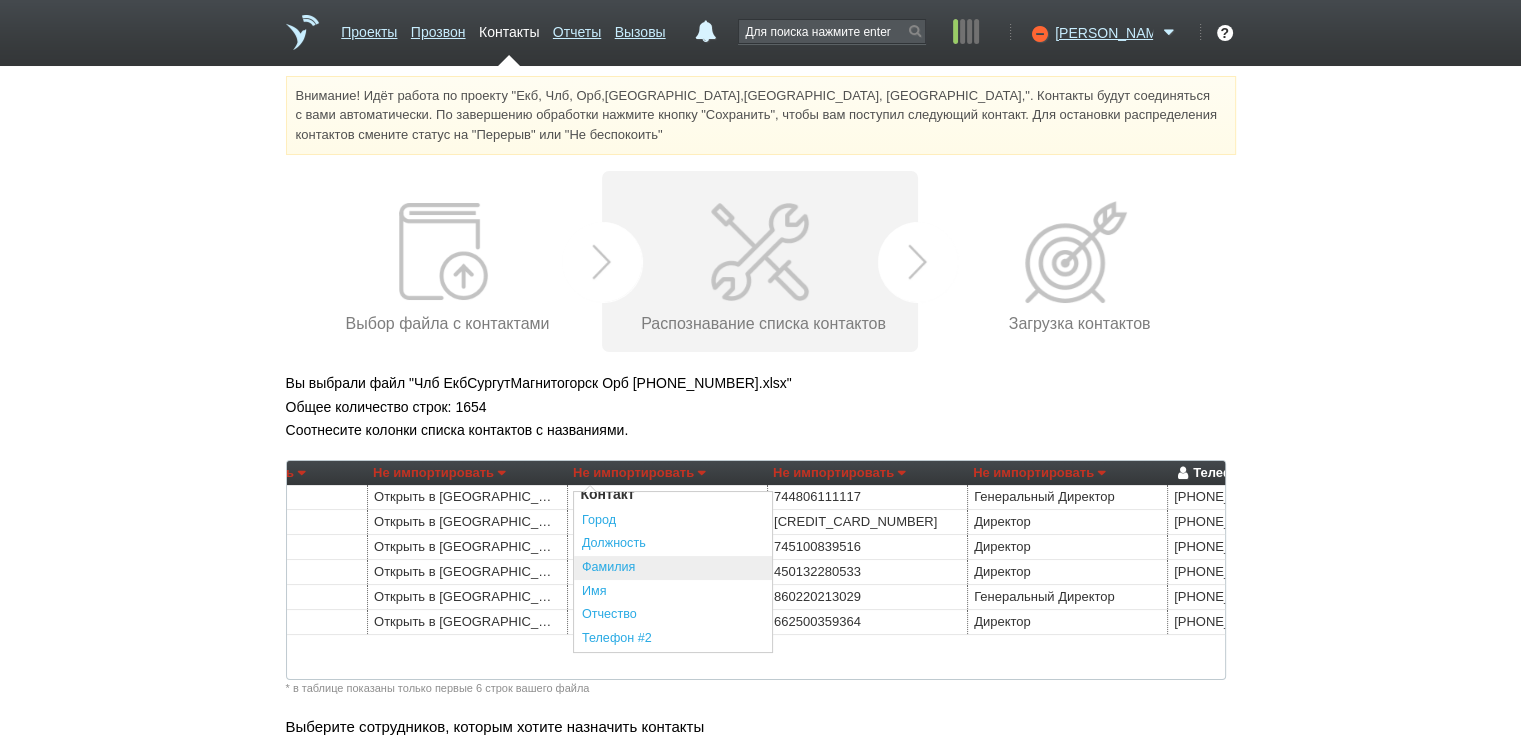 click on "Фамилия" at bounding box center [673, 568] 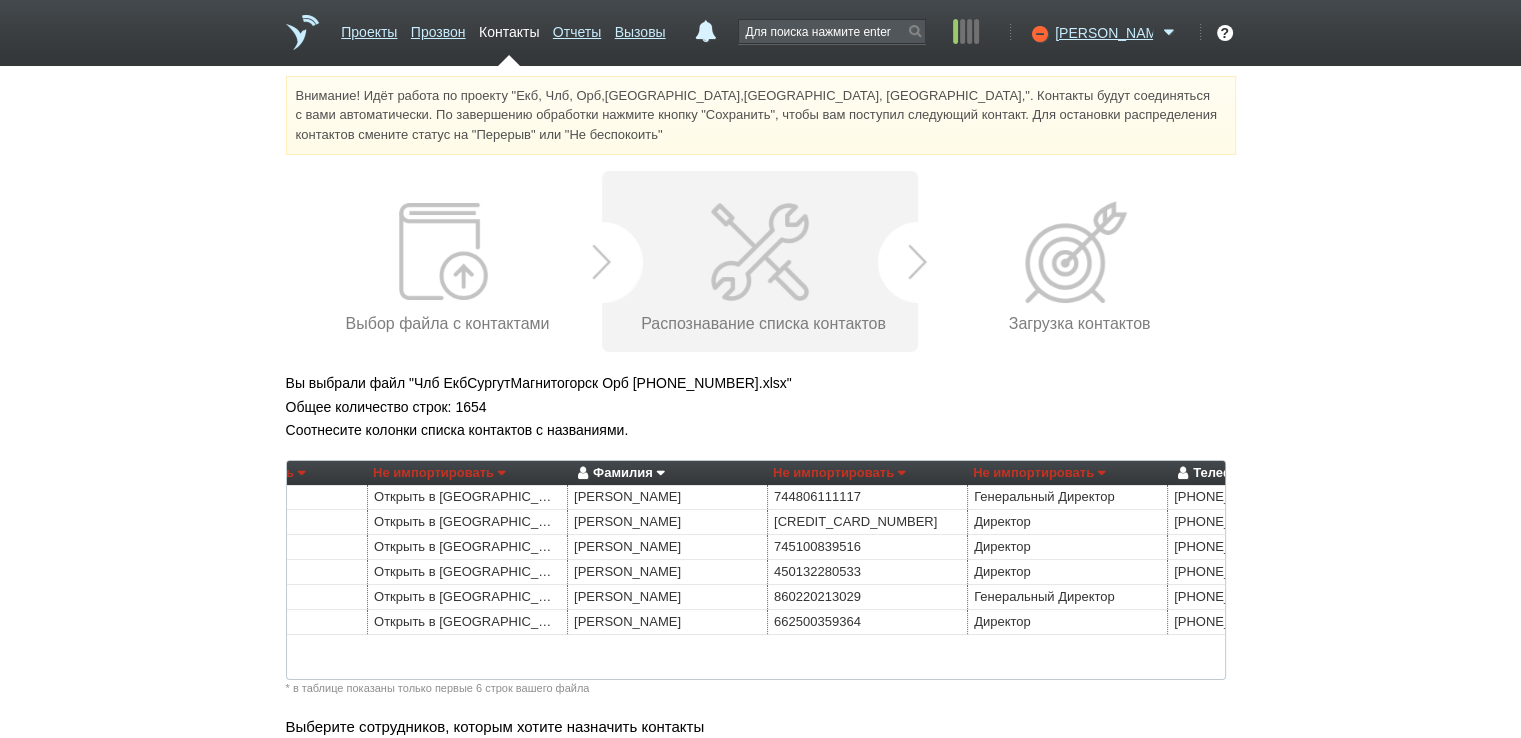 click on "Не импортировать" at bounding box center [1039, 473] 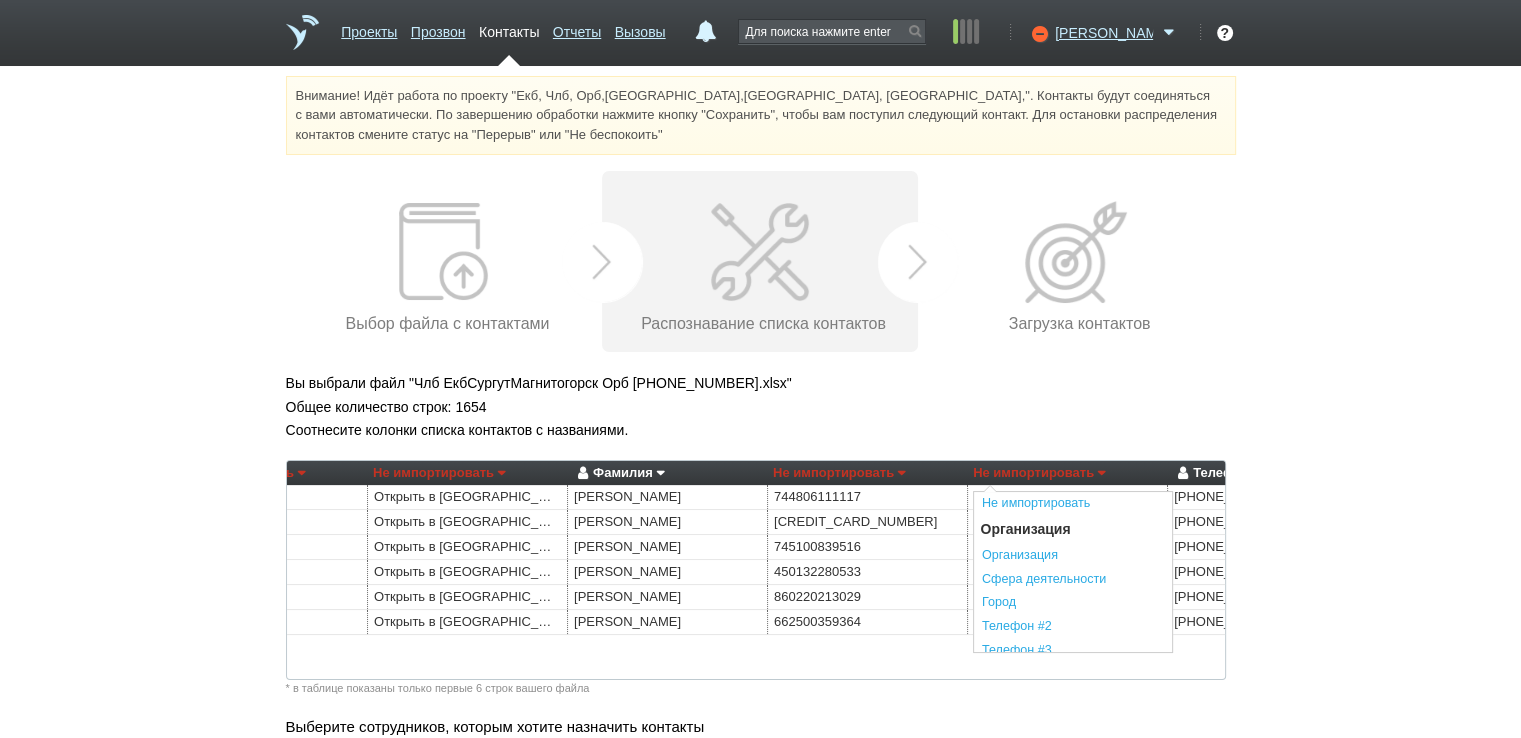scroll, scrollTop: 300, scrollLeft: 0, axis: vertical 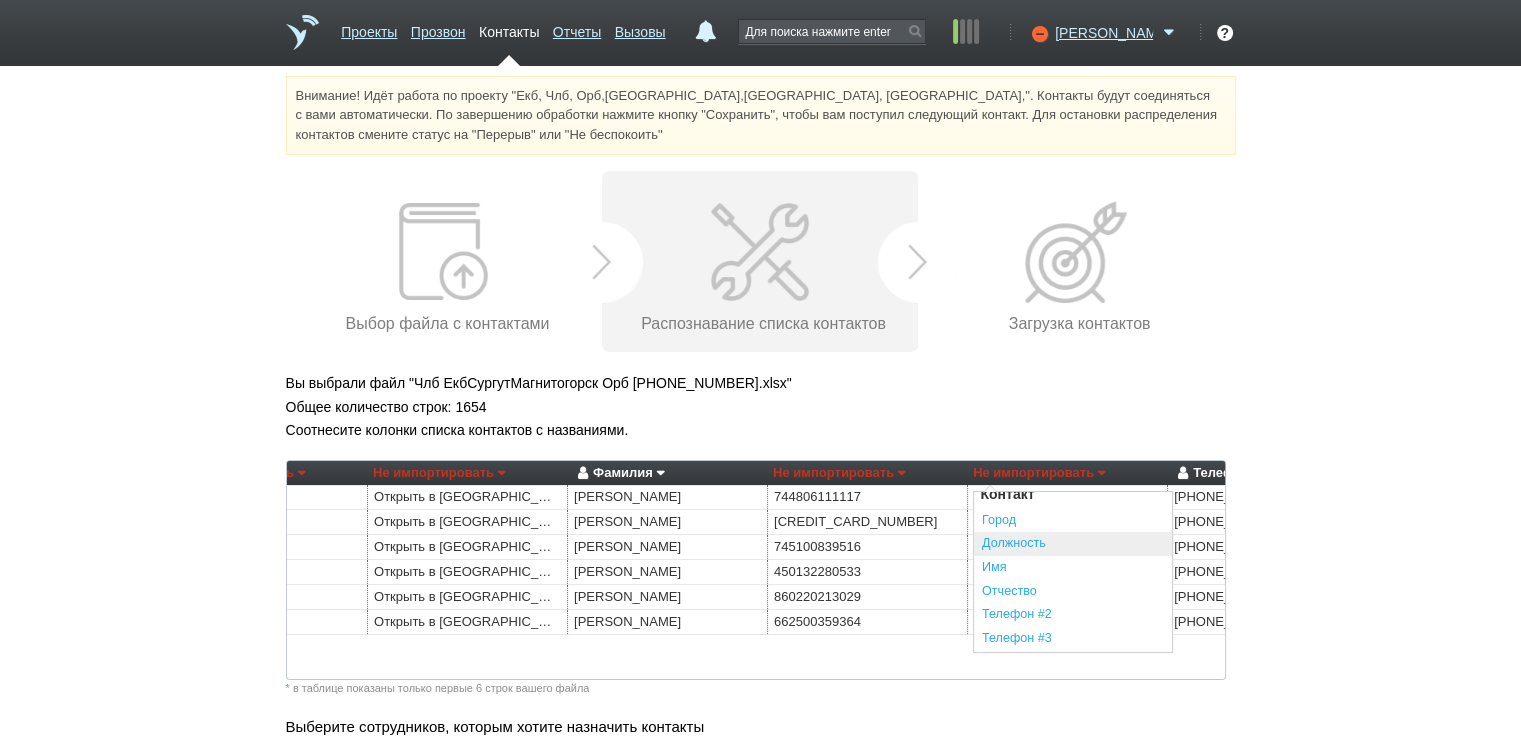 click on "Должность" at bounding box center [1073, 544] 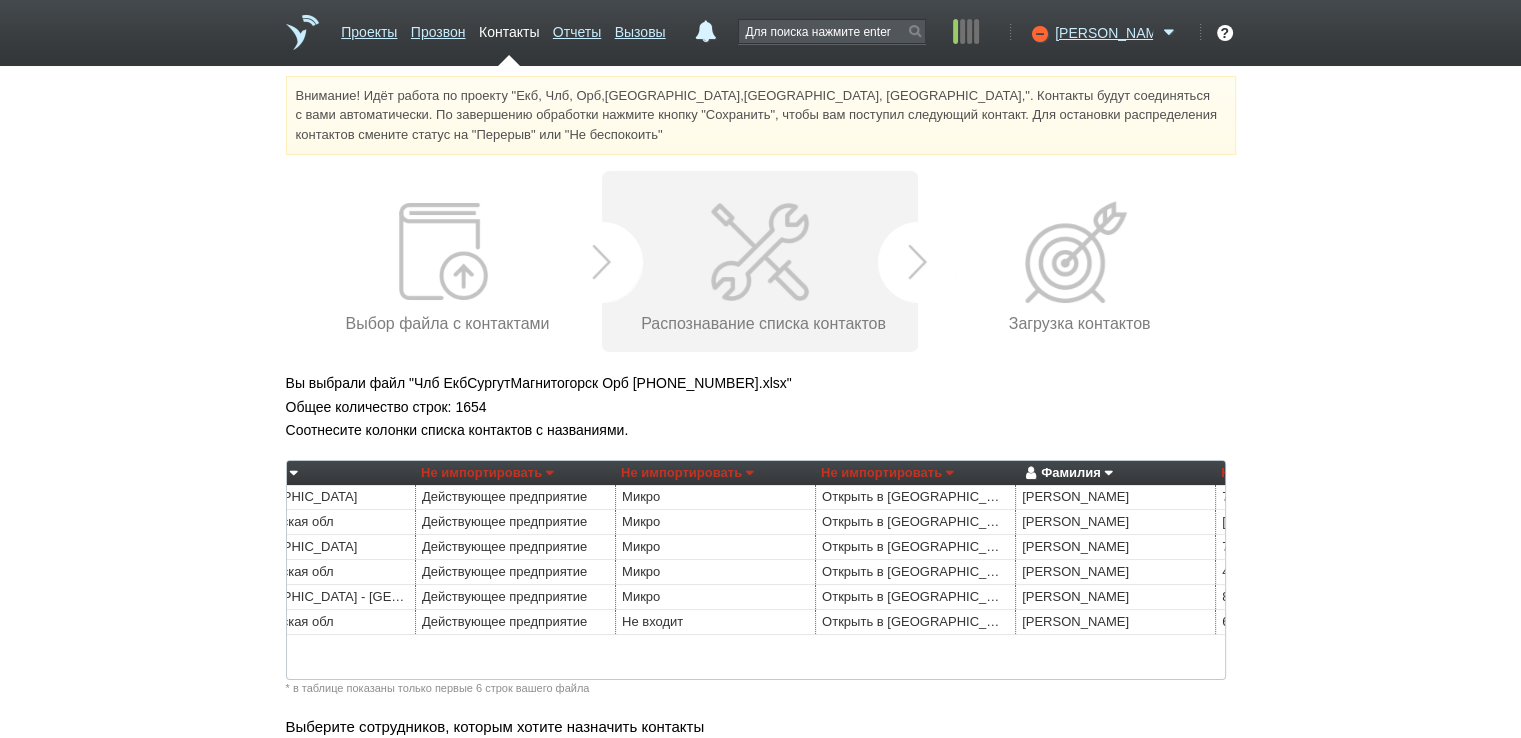 scroll, scrollTop: 0, scrollLeft: 1142, axis: horizontal 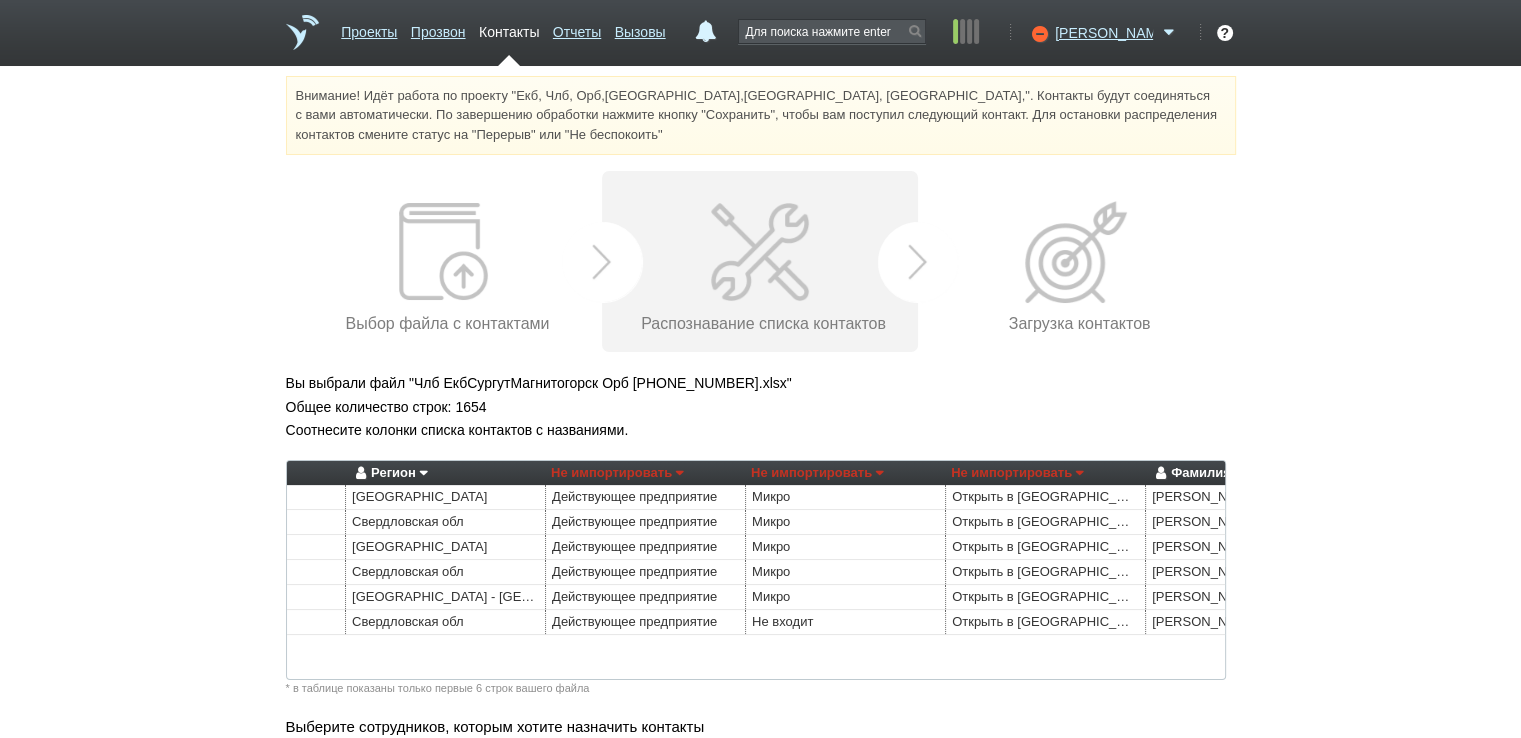 click on "* в таблице показаны только первые 6 строк вашего файла" at bounding box center [438, 688] 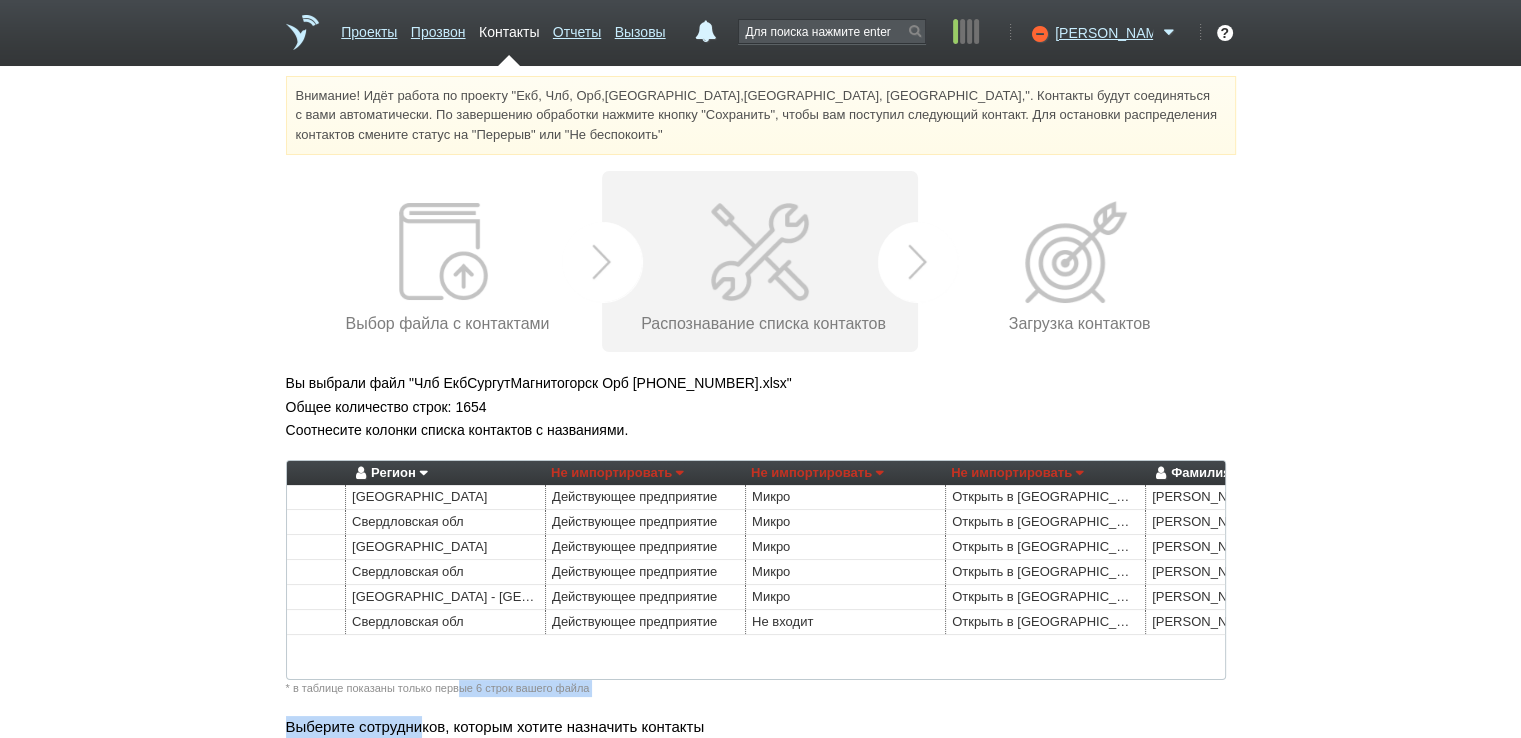 drag, startPoint x: 452, startPoint y: 694, endPoint x: 416, endPoint y: 701, distance: 36.67424 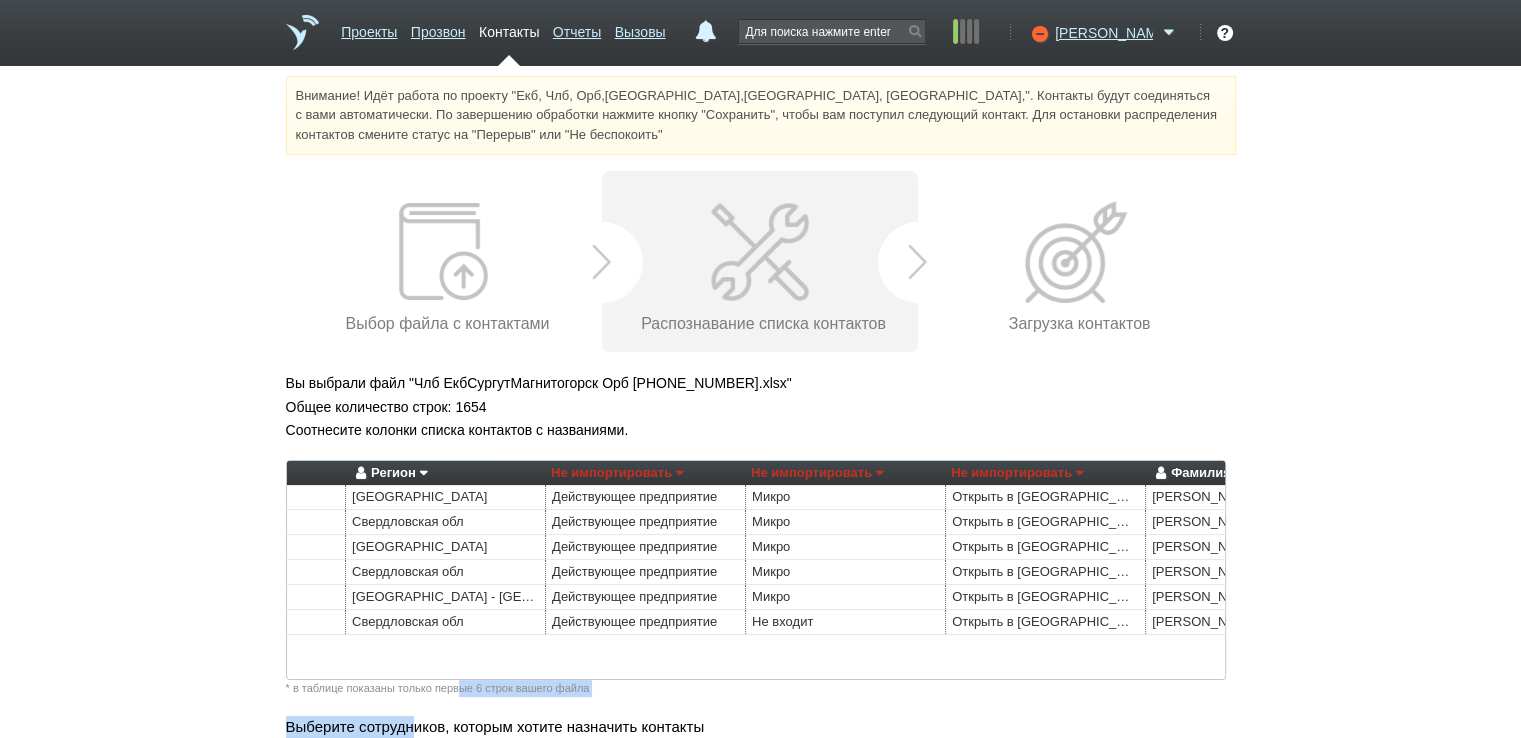 click on "Вы выбрали файл "Члб ЕкбСургутМагнитогорск Орб [PHONE_NUMBER].xlsx" Общее количество строк: 1654 Соотнесите колонки списка контактов с названиями. Описание Не импортировать Преобразовать хеш номер Организация Организация Сфера деятельности Город E-mail Телефон Телефон #2 Телефон #3 Сайт Описание ИНН КПП Адрес Регион Приоритет Контакт Город Должность Фамилия Имя Отчество E-mail Телефон Телефон #2 Телефон #3 Сайт Описание Теги Адрес Регион Внешний ID Приоритет Наименование Не импортировать Преобразовать хеш номер Организация Организация Сфера деятельности Город E-mail Сайт" at bounding box center (761, 818) 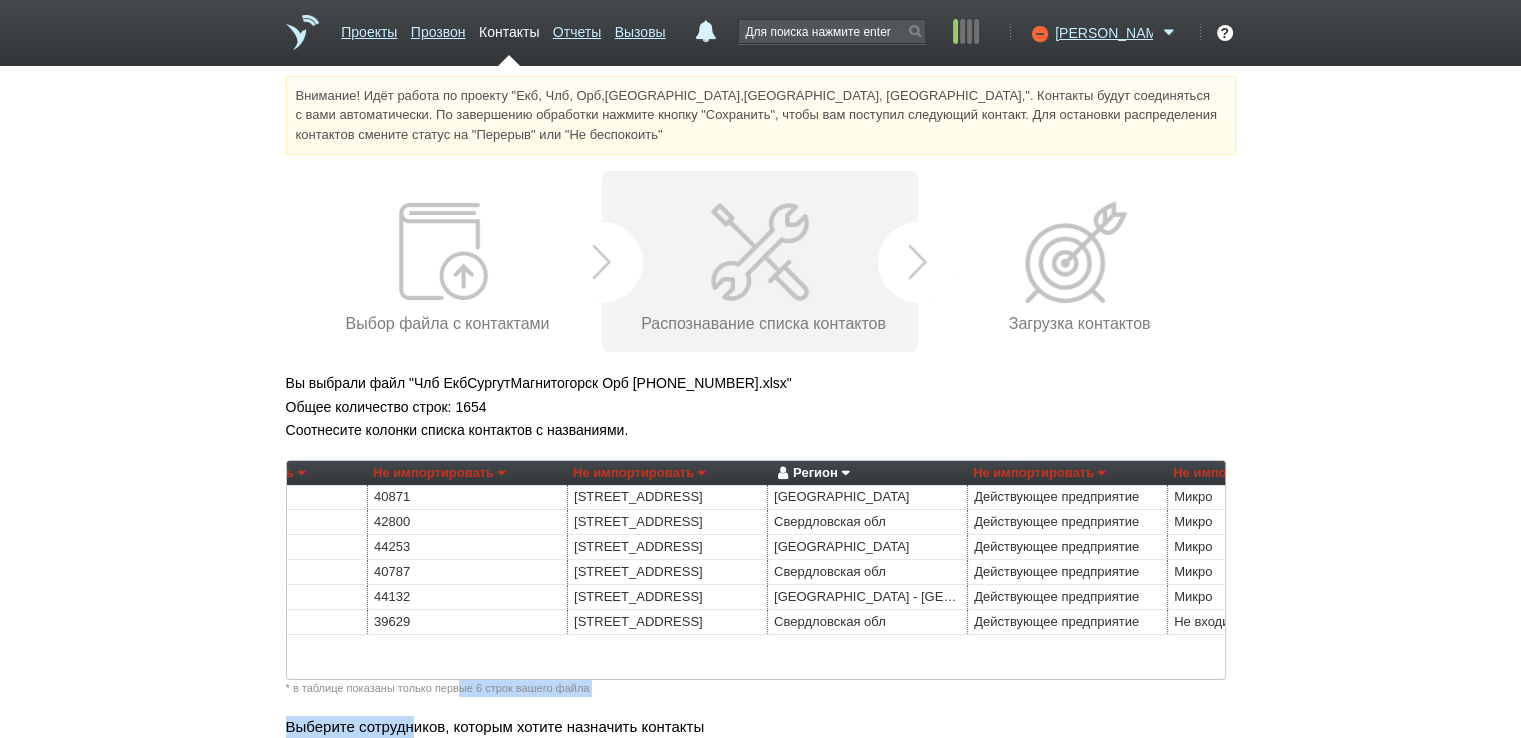 scroll, scrollTop: 0, scrollLeft: 760, axis: horizontal 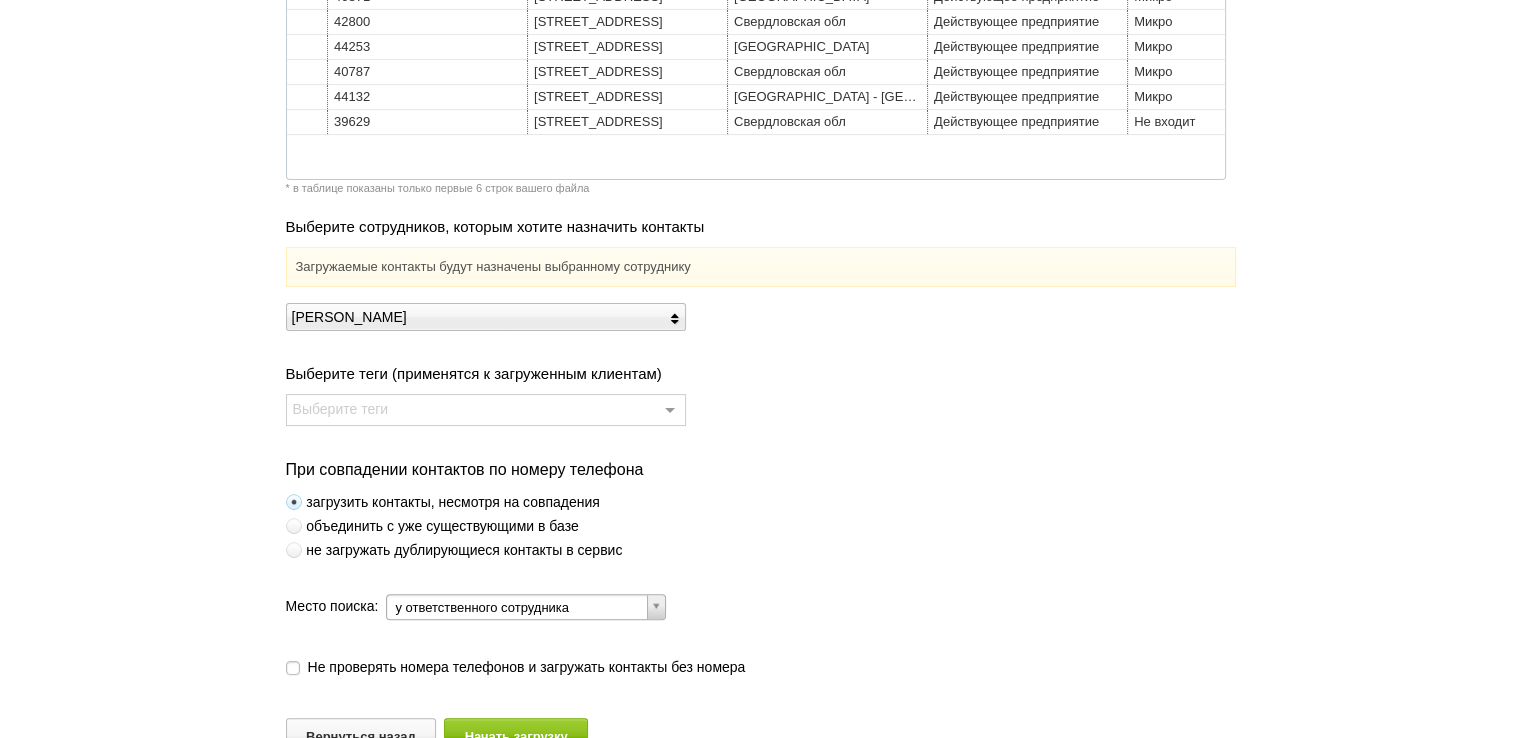 click at bounding box center [294, 550] 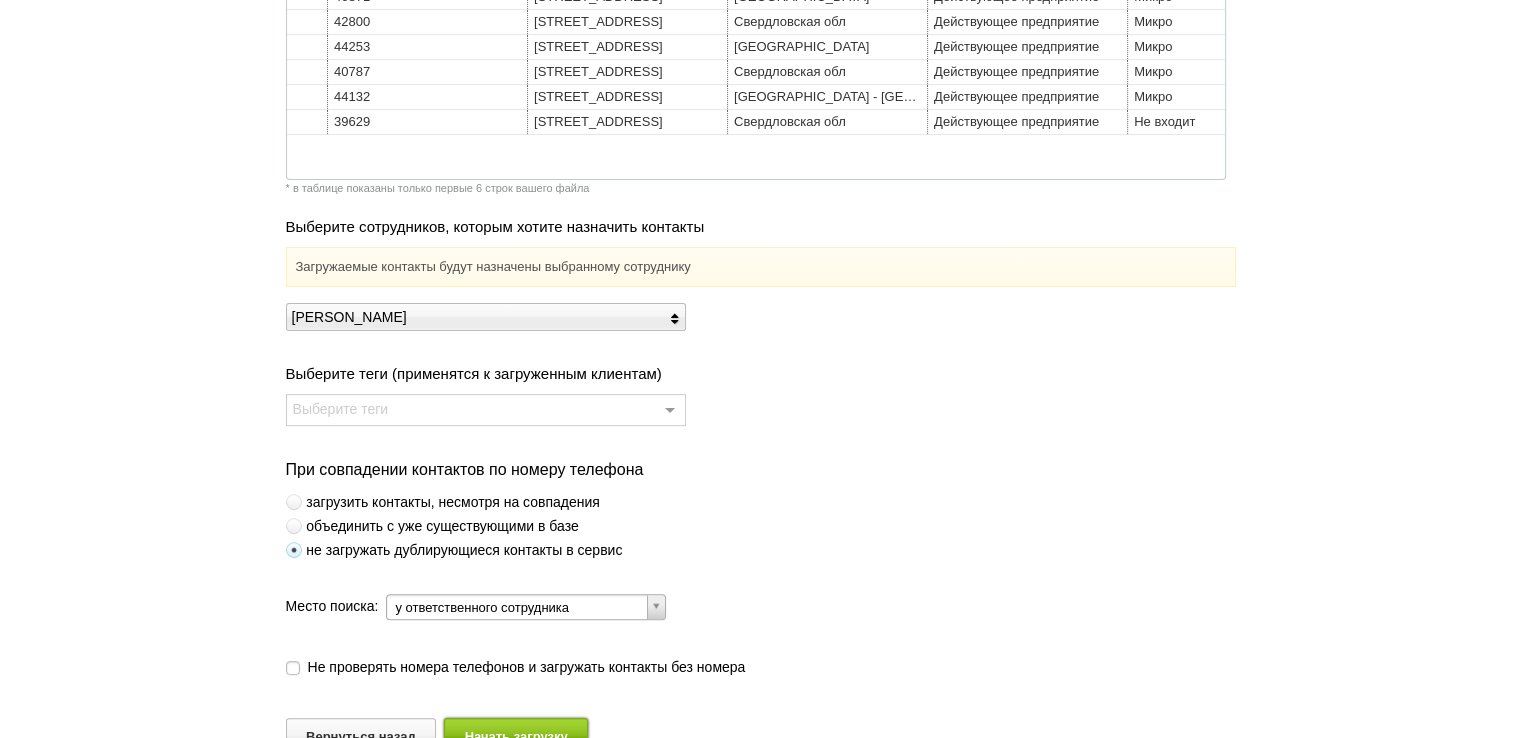click on "Начать загрузку" at bounding box center (516, 736) 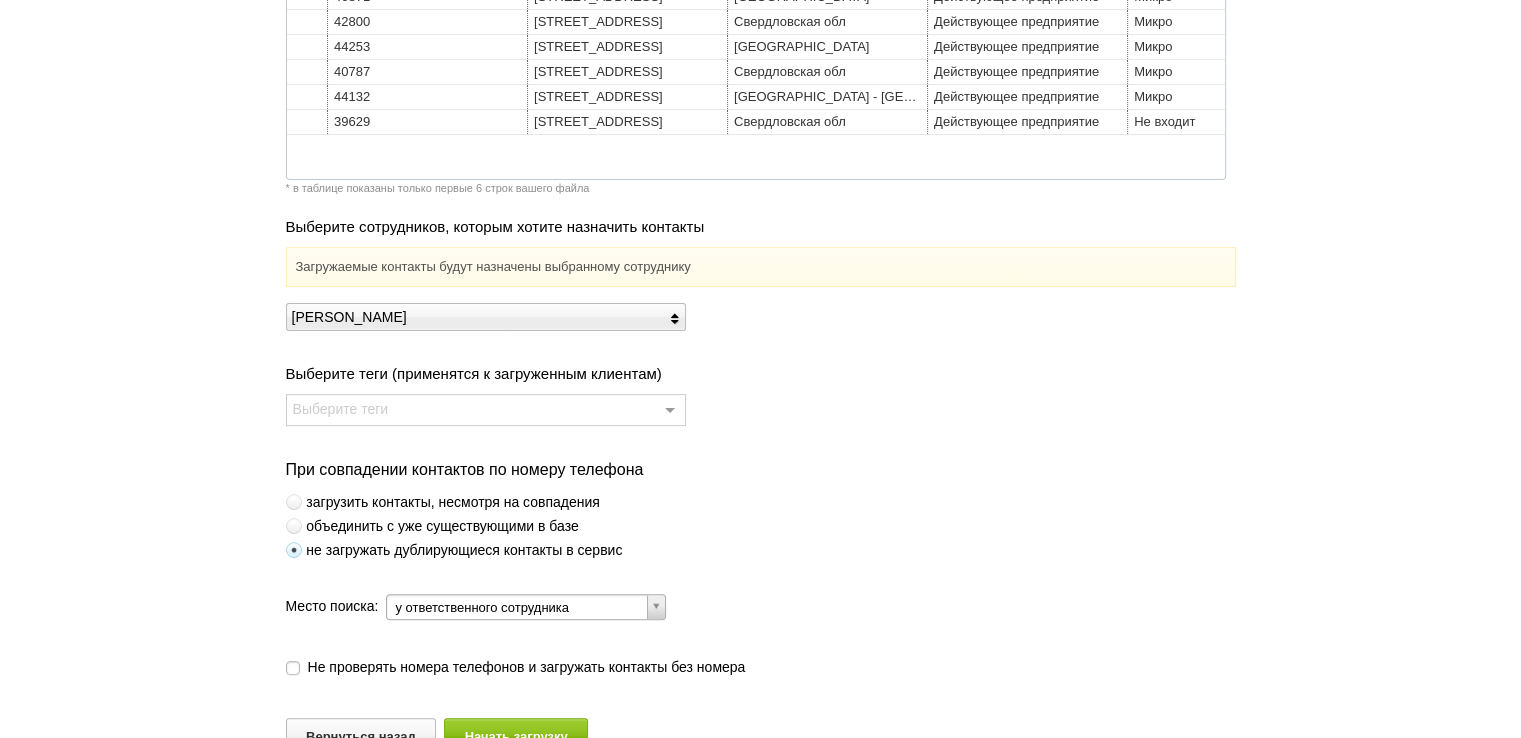 scroll, scrollTop: 0, scrollLeft: 0, axis: both 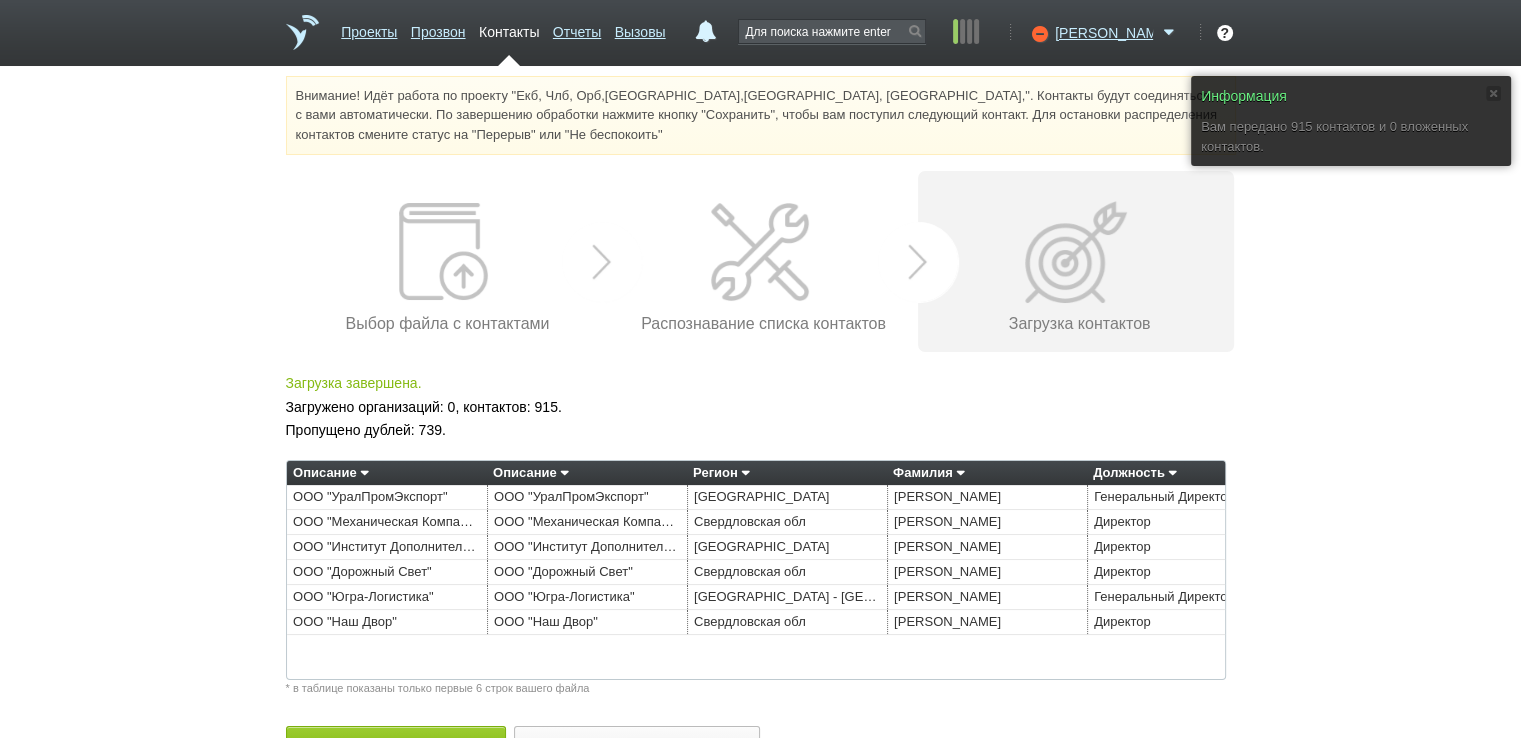 click on "Информация Вам передано 915 контактов и 0 вложенных контактов.
Внимание! Идёт работа по проекту "Екб, Члб, Орб,[GEOGRAPHIC_DATA],[GEOGRAPHIC_DATA], [GEOGRAPHIC_DATA],". Контакты будут соединяться с вами автоматически. По завершению обработки нажмите кнопку "Сохранить", чтобы вам поступил следующий контакт. Для остановки распределения контактов смените статус на "Перерыв" или "Не беспокоить"
Вы можете звонить напрямую из строки поиска - введите номер и нажмите "Позвонить"
Выбор файла с контактами Распознавание списка контактов
Описание Регион" at bounding box center (760, 434) 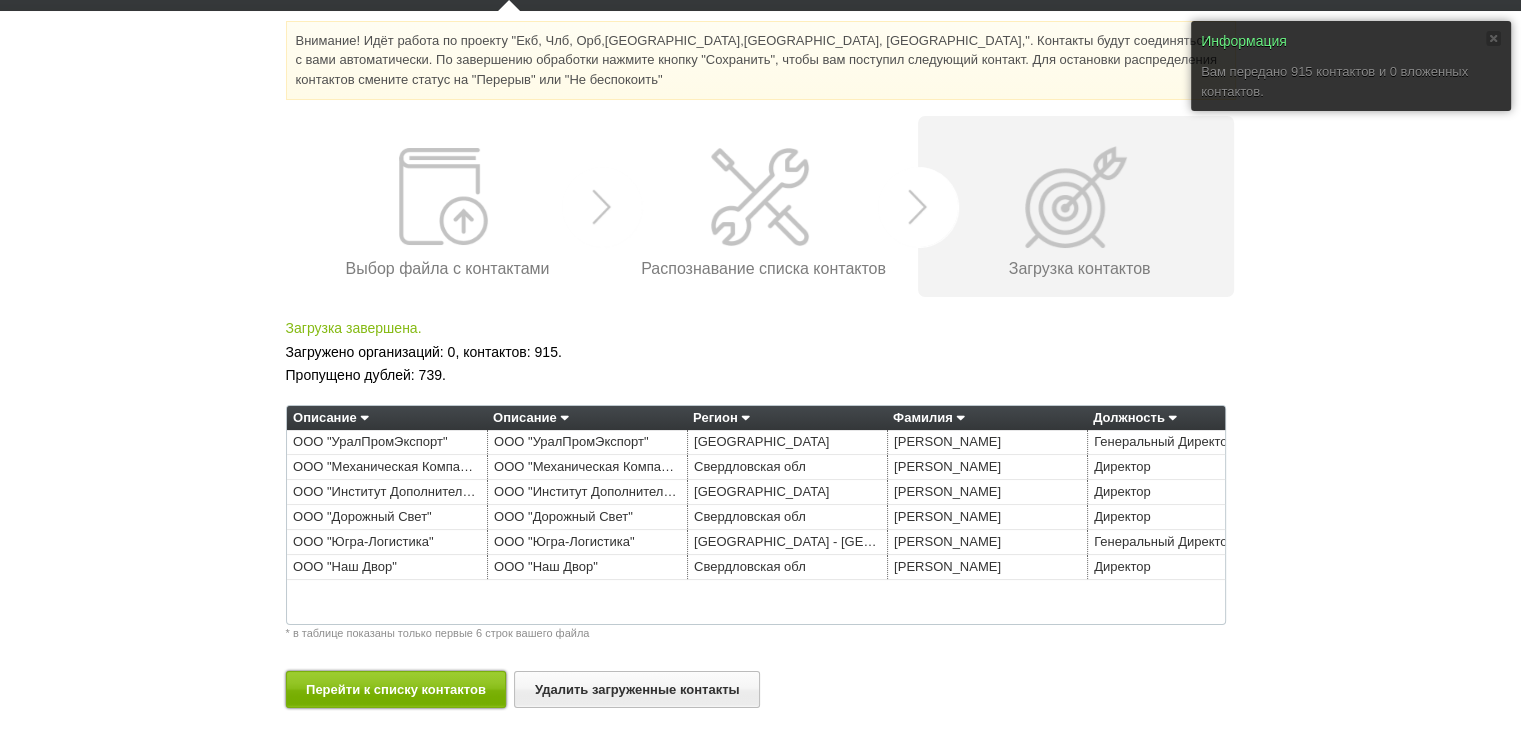click on "Перейти к списку контактов" at bounding box center (396, 689) 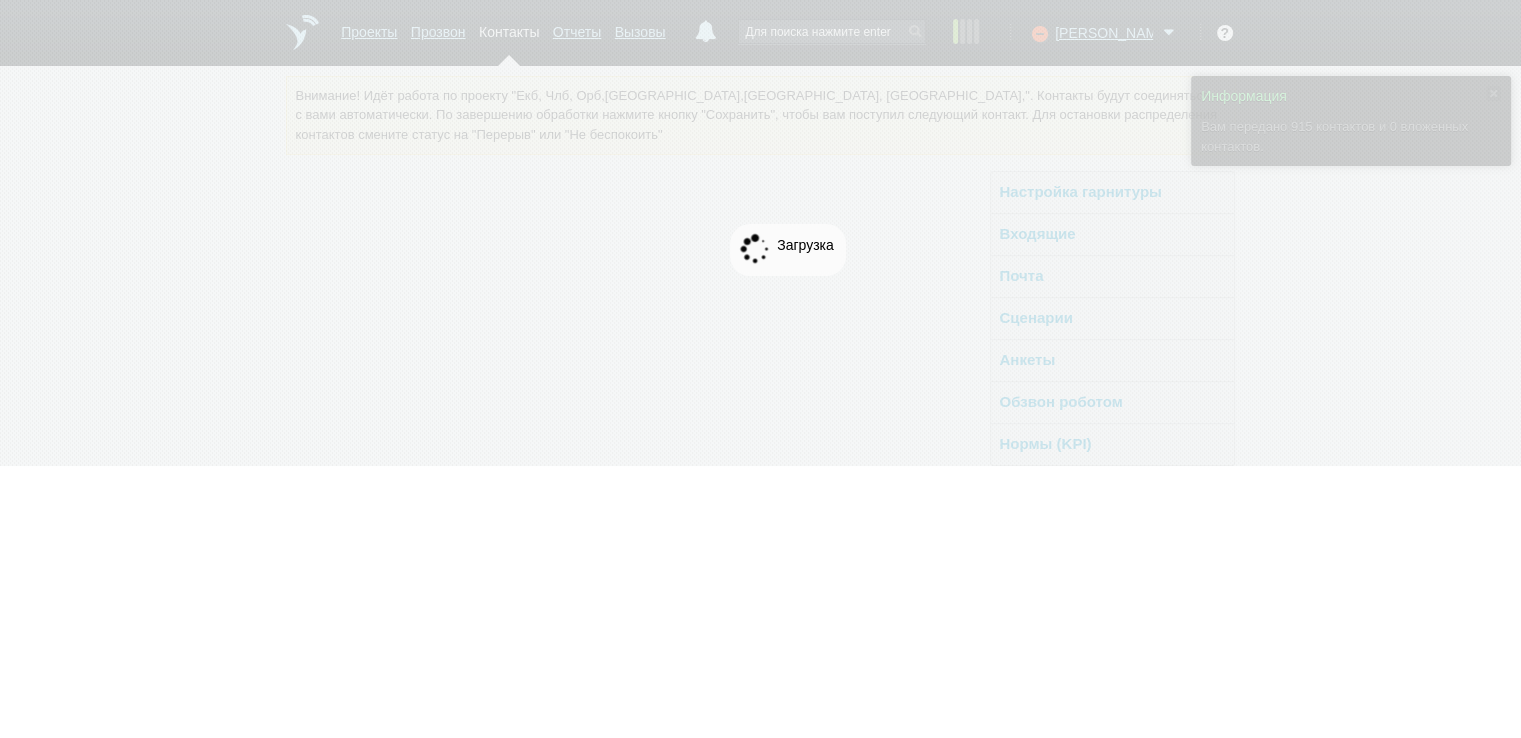 scroll, scrollTop: 0, scrollLeft: 0, axis: both 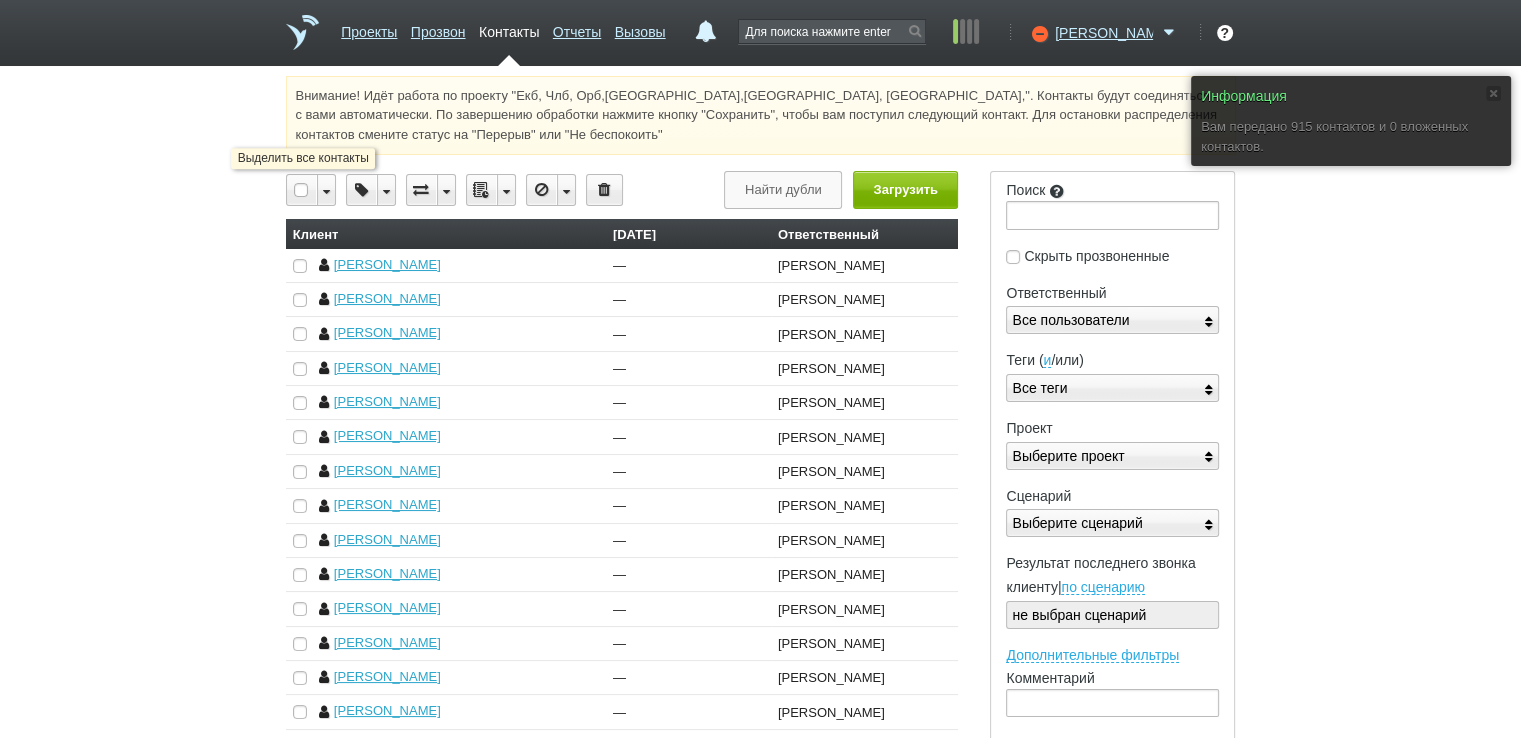 click at bounding box center (302, 190) 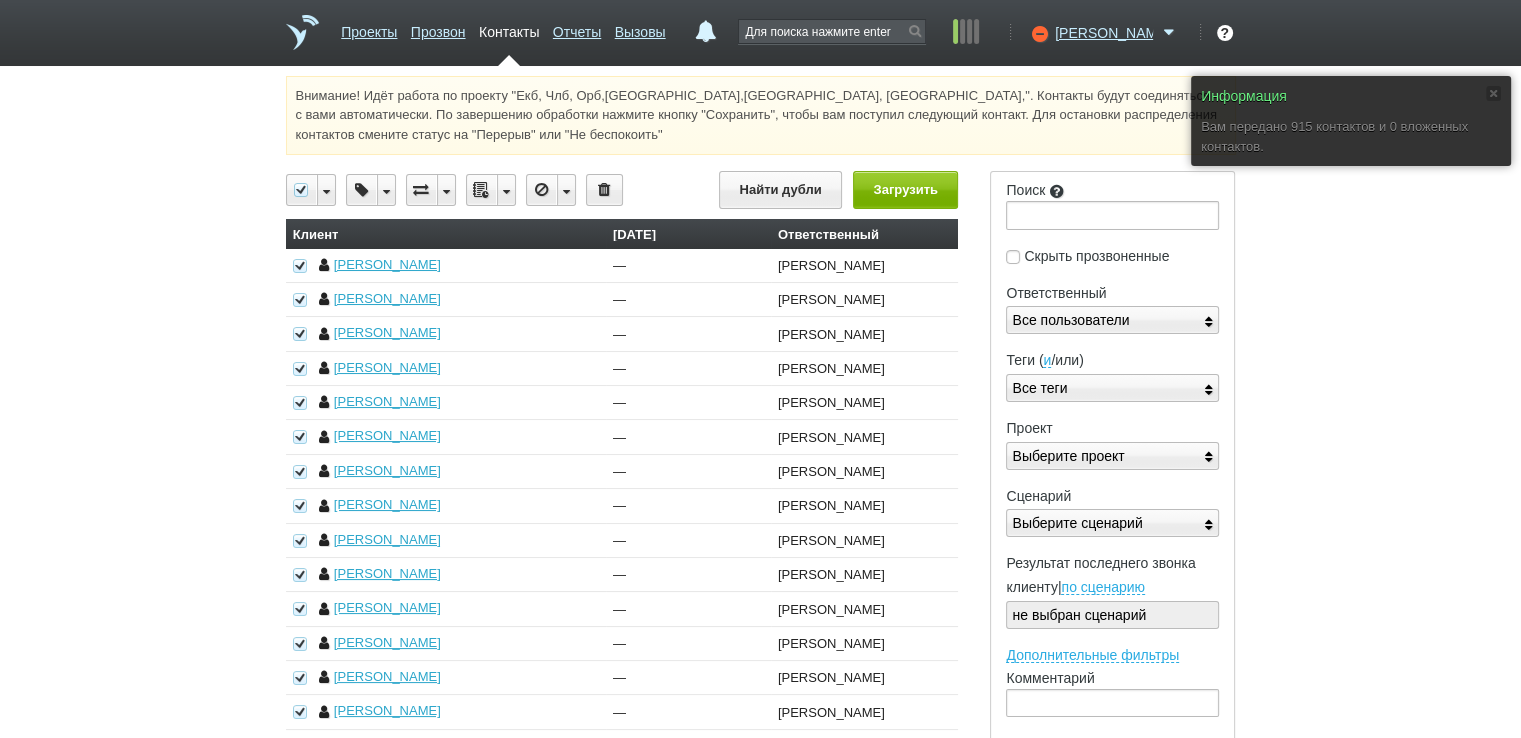 click at bounding box center (506, 190) 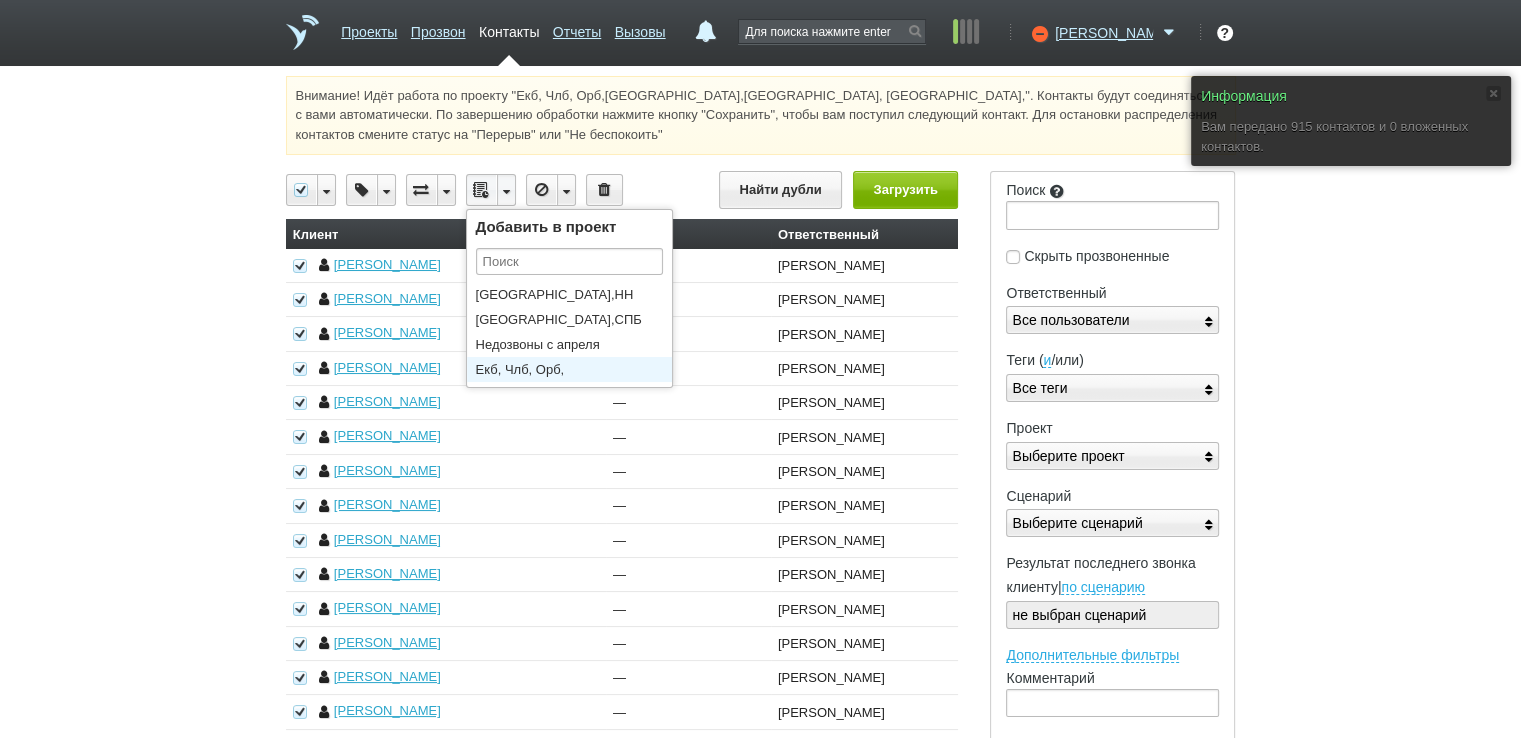 click on "Екб, Члб, Орб,[GEOGRAPHIC_DATA],[GEOGRAPHIC_DATA], [GEOGRAPHIC_DATA]," at bounding box center (574, 369) 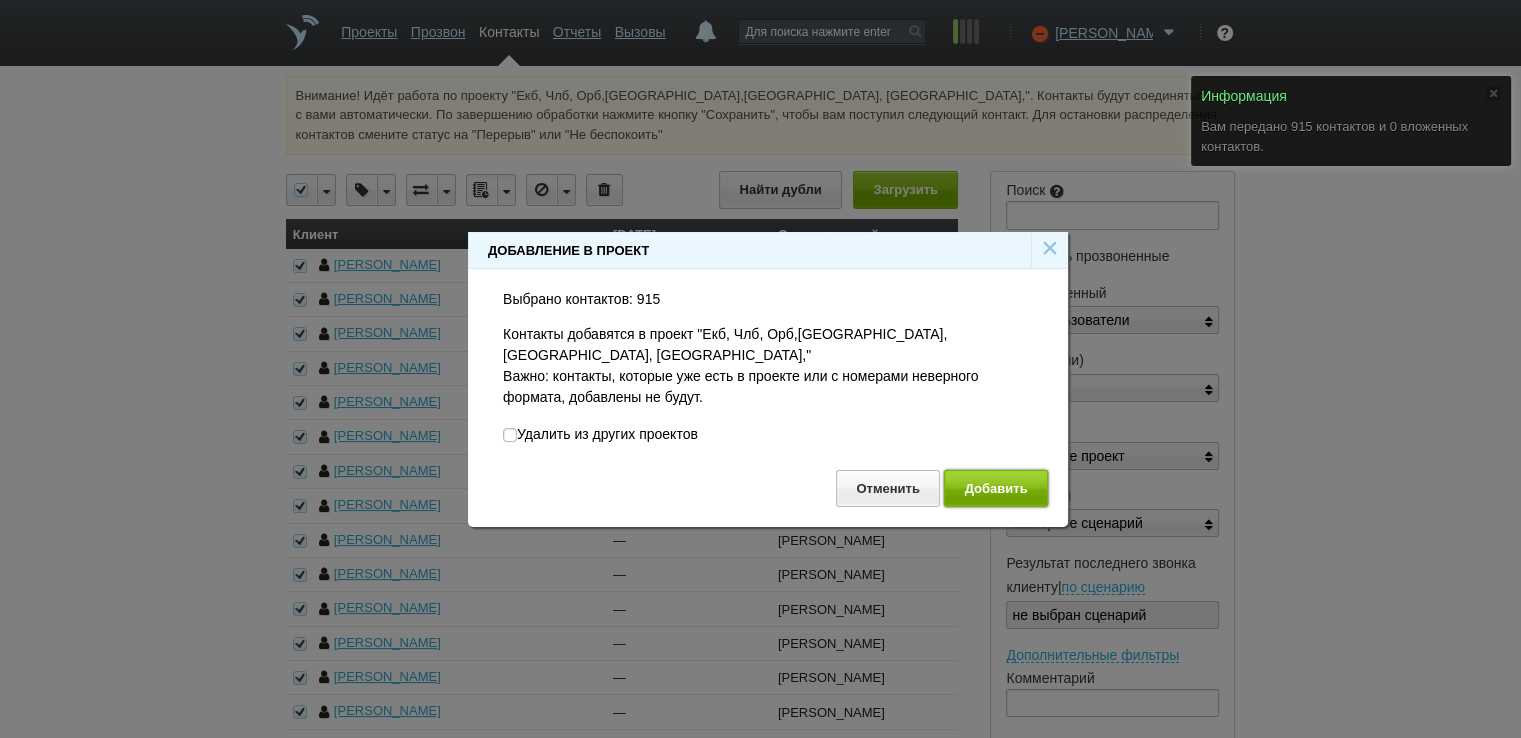click on "Добавить" at bounding box center [996, 488] 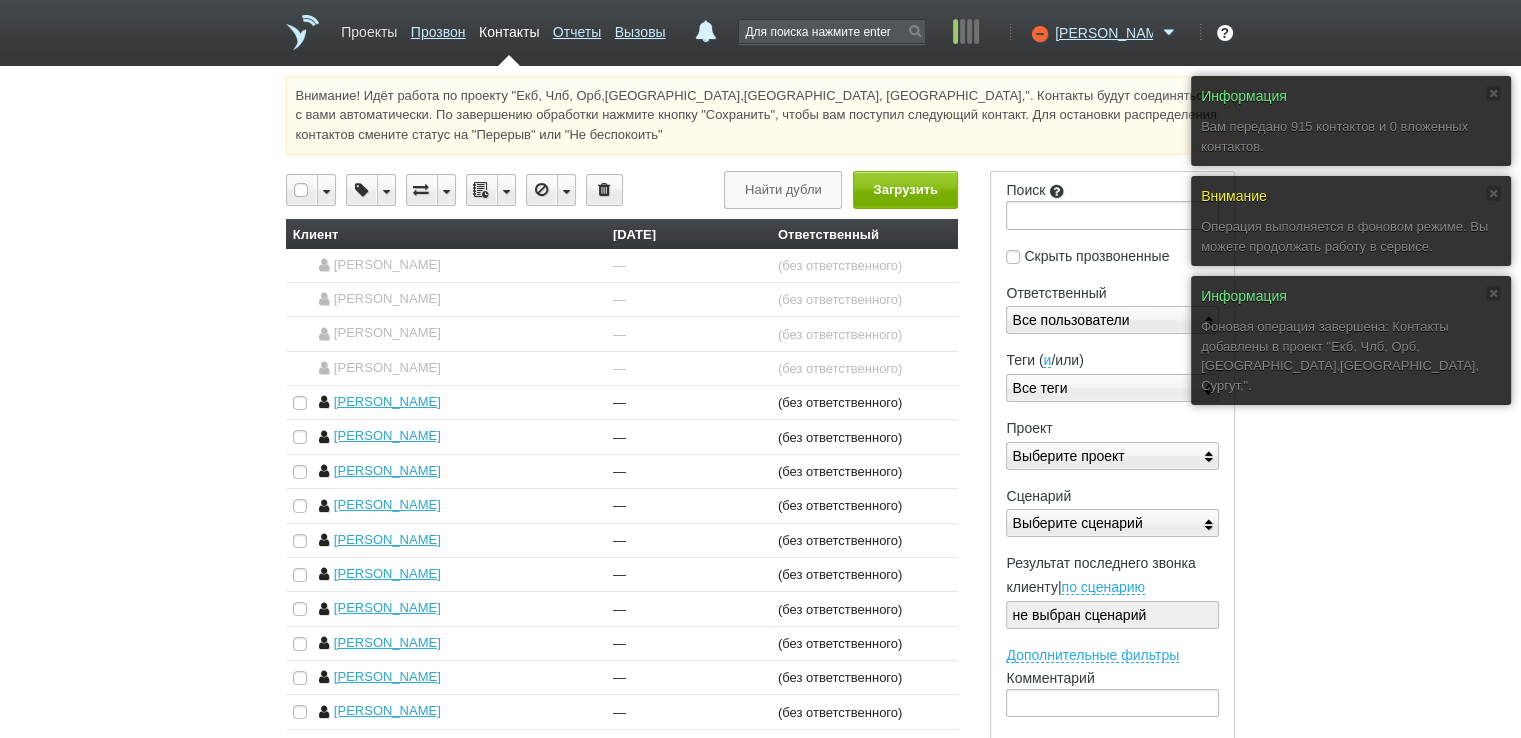 click on "Проекты" at bounding box center (369, 28) 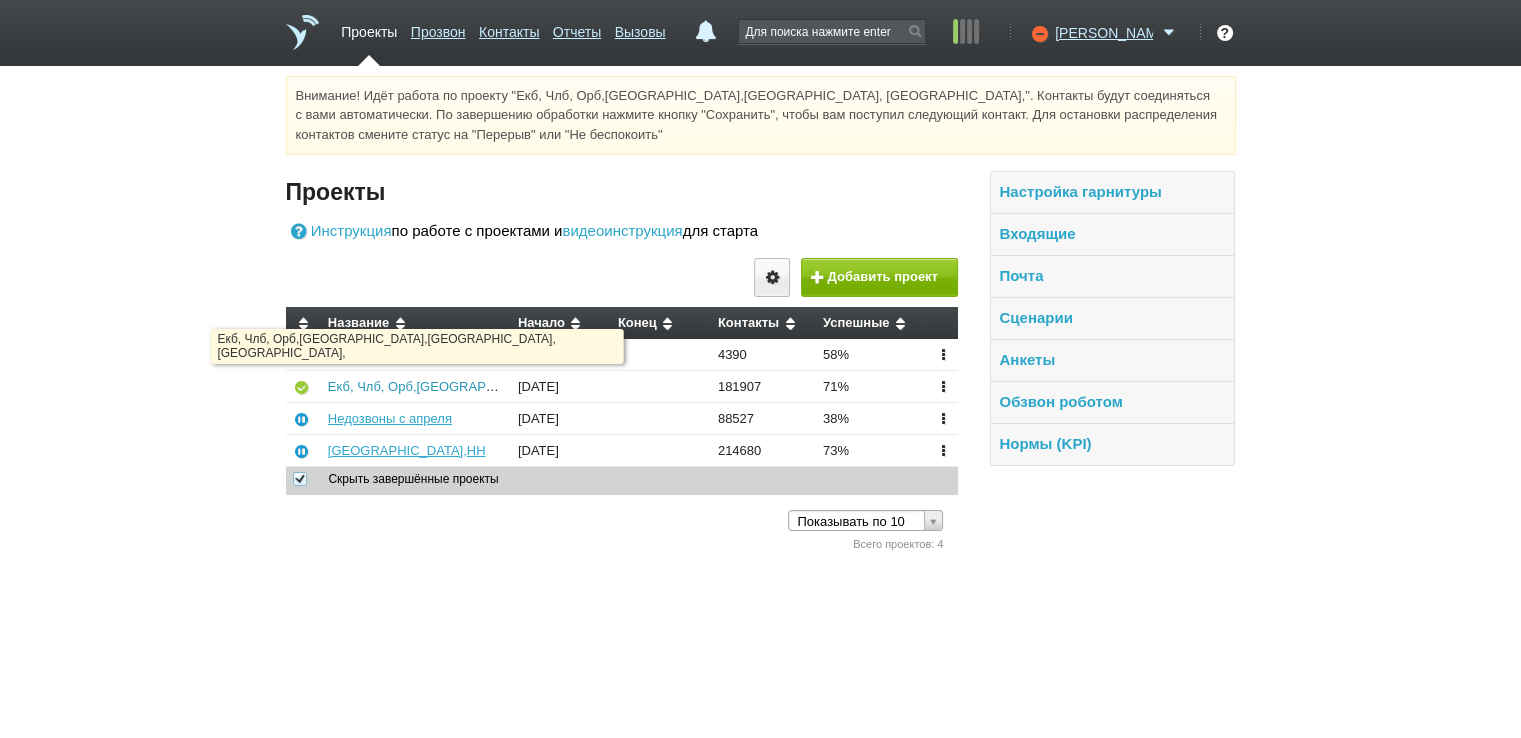 click on "Екб, Члб, Орб,[GEOGRAPHIC_DATA],[GEOGRAPHIC_DATA], [GEOGRAPHIC_DATA]," at bounding box center (582, 386) 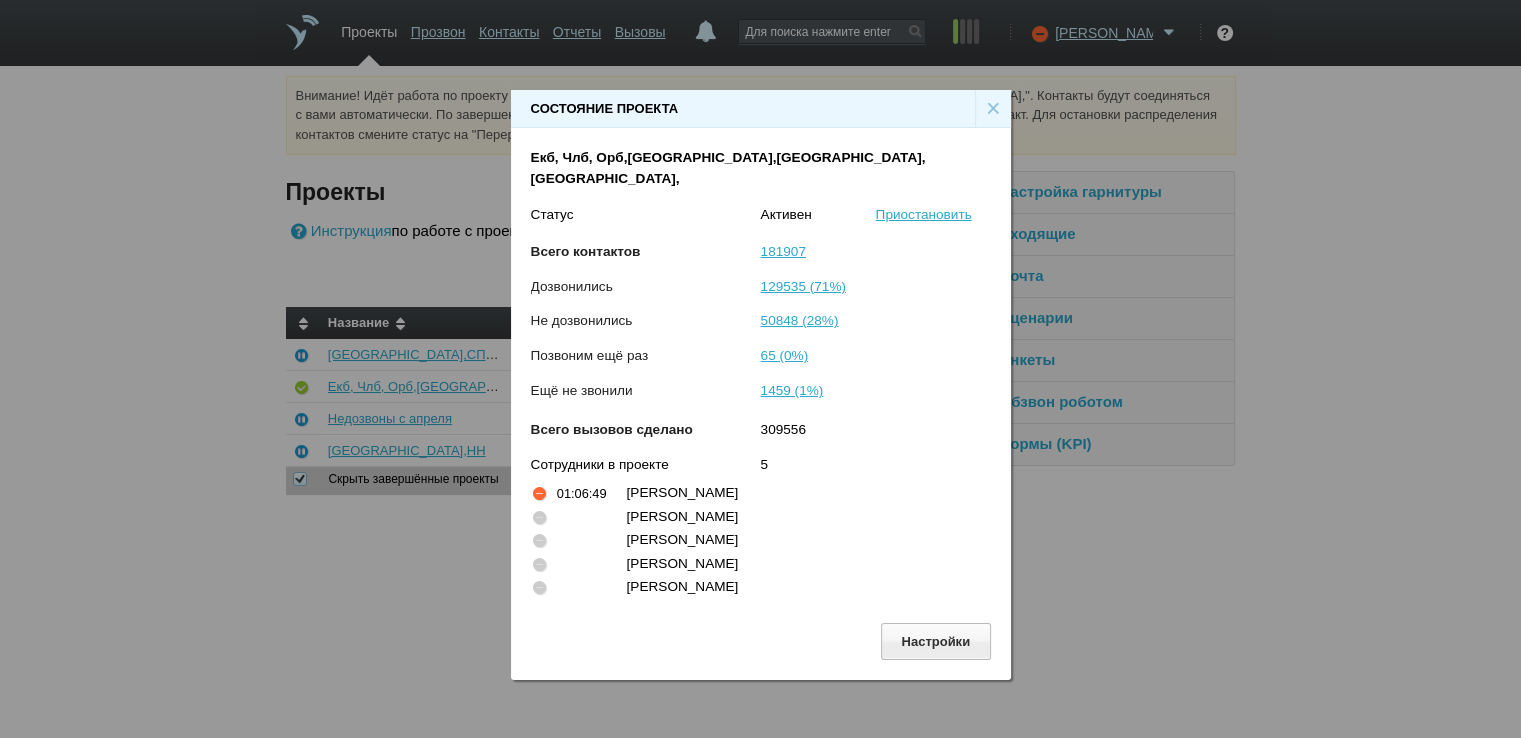click on "×" at bounding box center (993, 109) 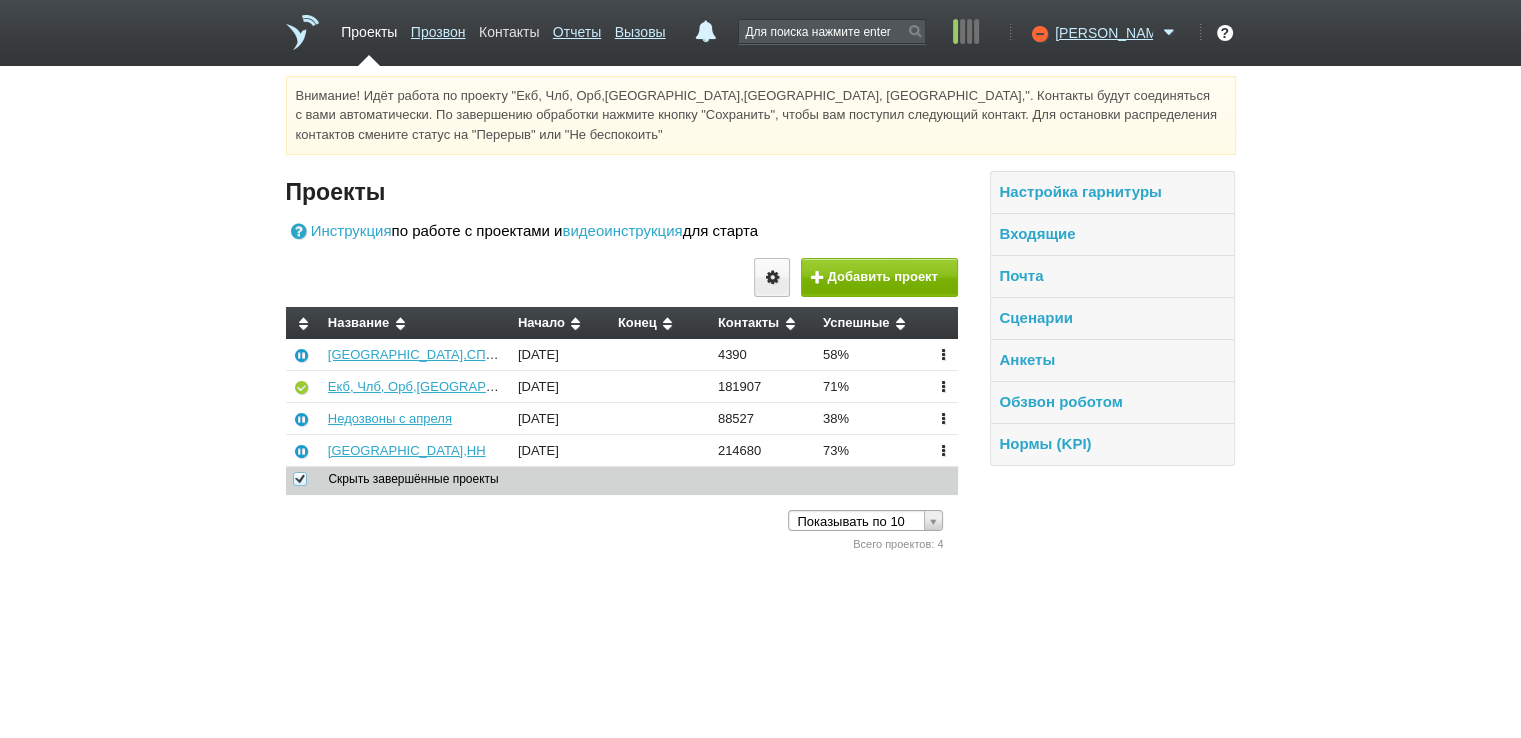 click on "Контакты" at bounding box center (509, 28) 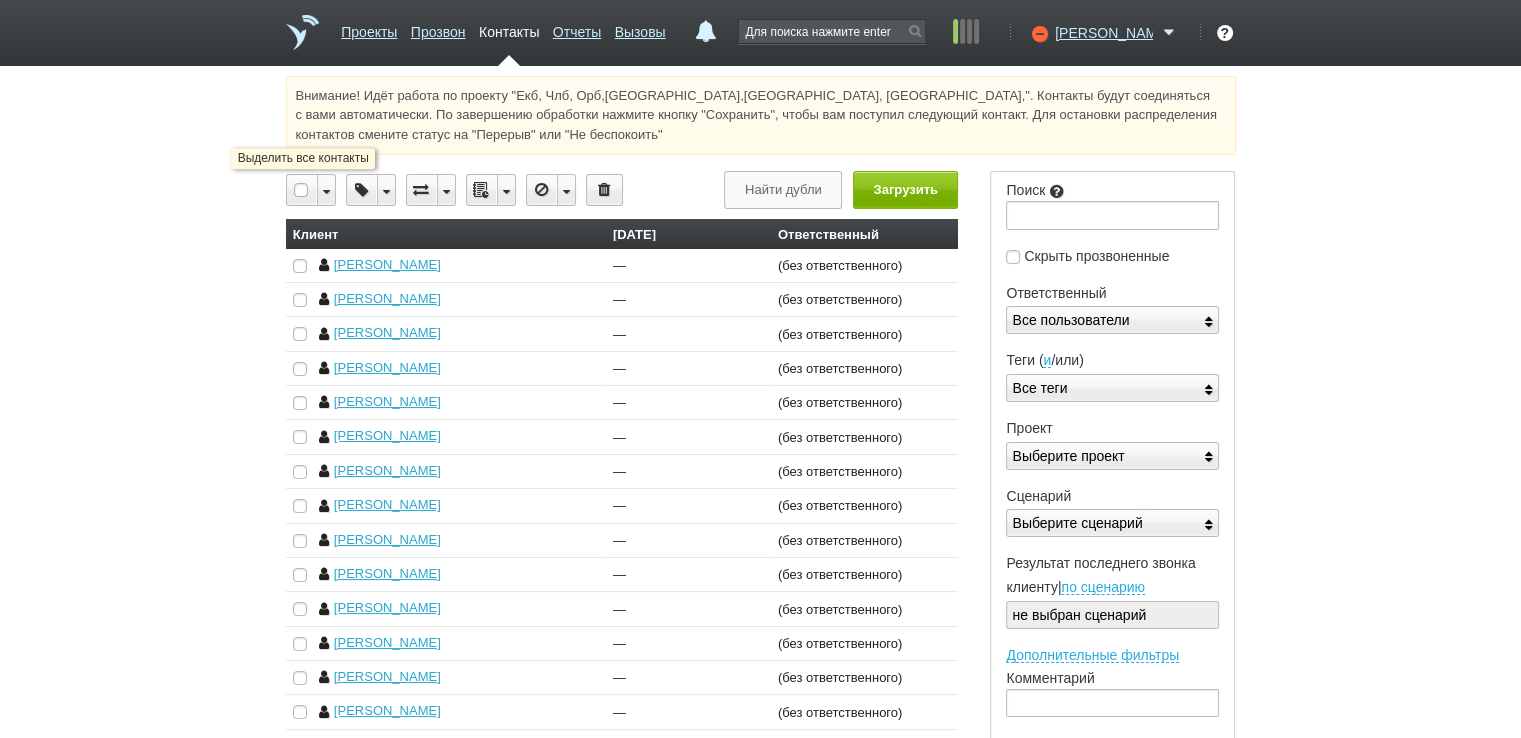 click at bounding box center (302, 190) 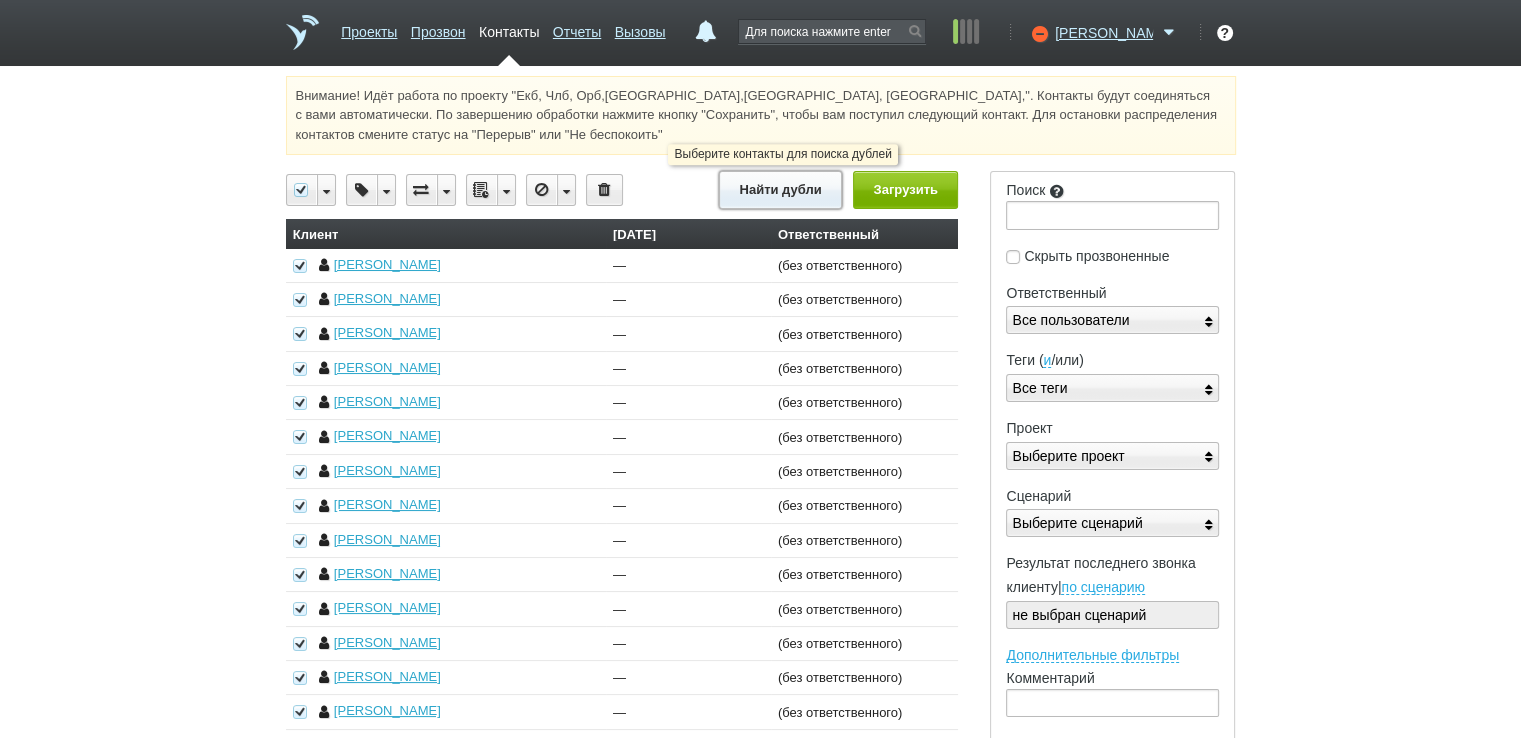 click on "Найти дубли" at bounding box center (780, 189) 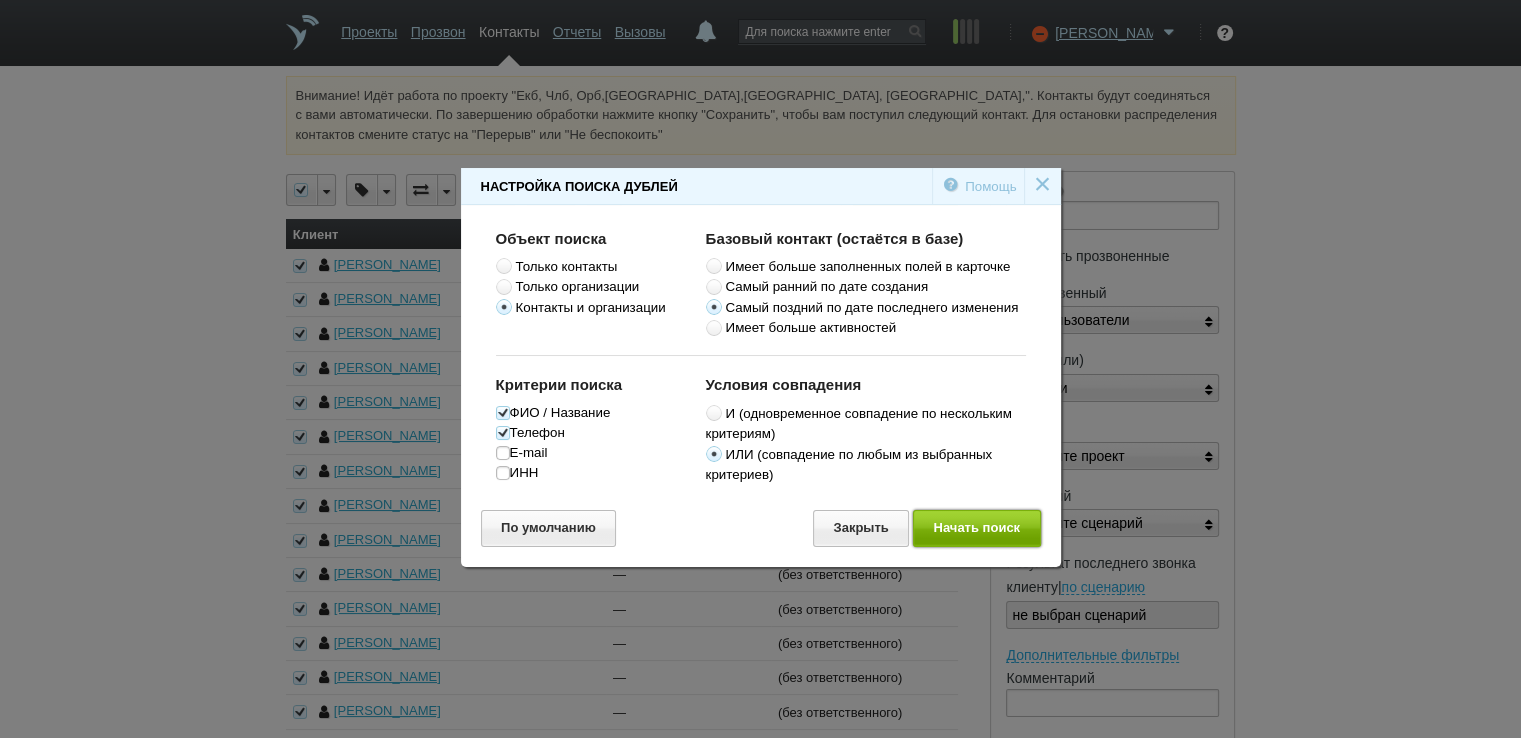 click on "Начать поиск" at bounding box center (977, 528) 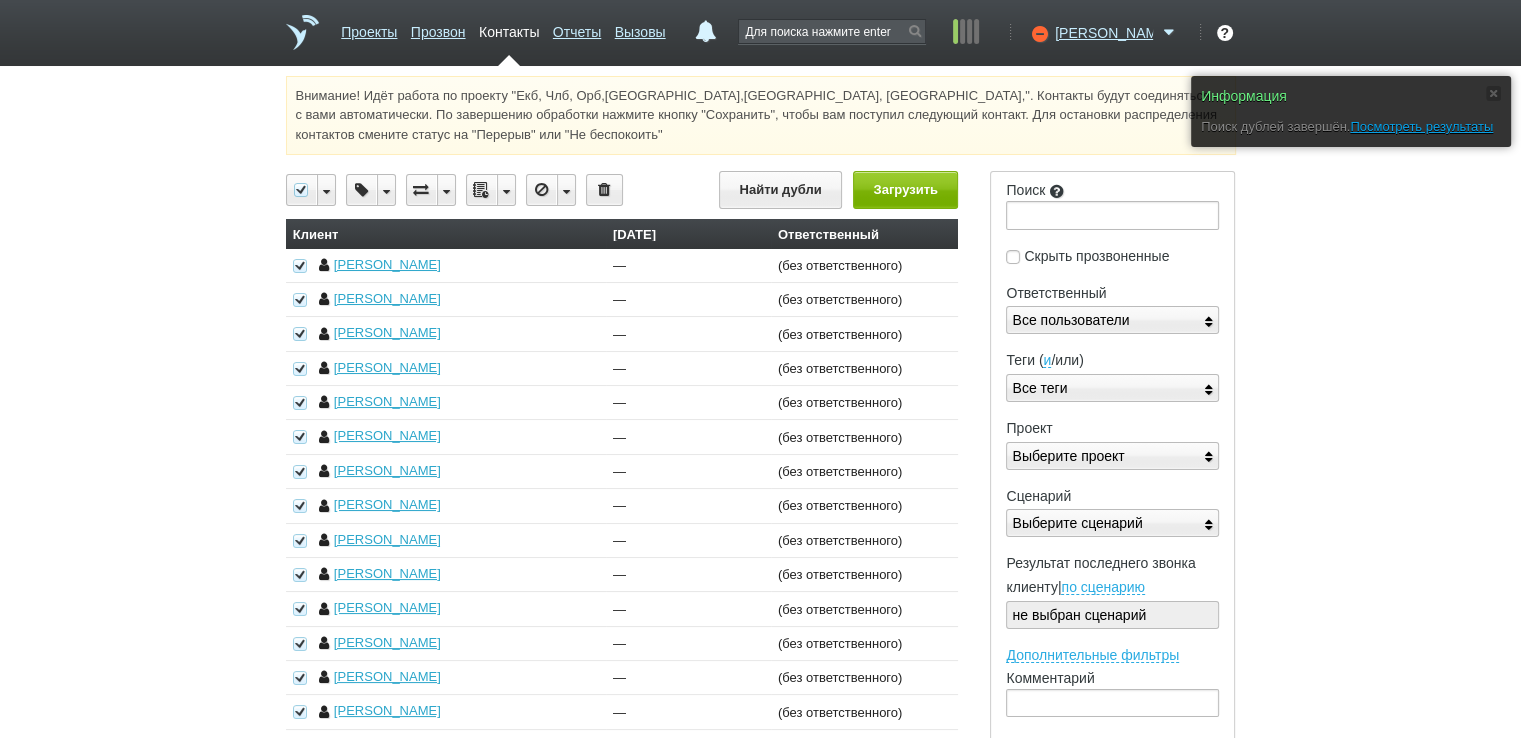 click on "Информация Поиск дублей завершён.  Посмотреть результаты
Внимание! Идёт работа по проекту "Екб, Члб, Орб,[GEOGRAPHIC_DATA],[GEOGRAPHIC_DATA], [GEOGRAPHIC_DATA],". Контакты будут соединяться с вами автоматически. По завершению обработки нажмите кнопку "Сохранить", чтобы вам поступил следующий контакт. Для остановки распределения контактов смените статус на "Перерыв" или "Не беспокоить"
Вы можете звонить напрямую из строки поиска - введите номер и нажмите "Позвонить"
Все контакты
На странице" at bounding box center [760, 720] 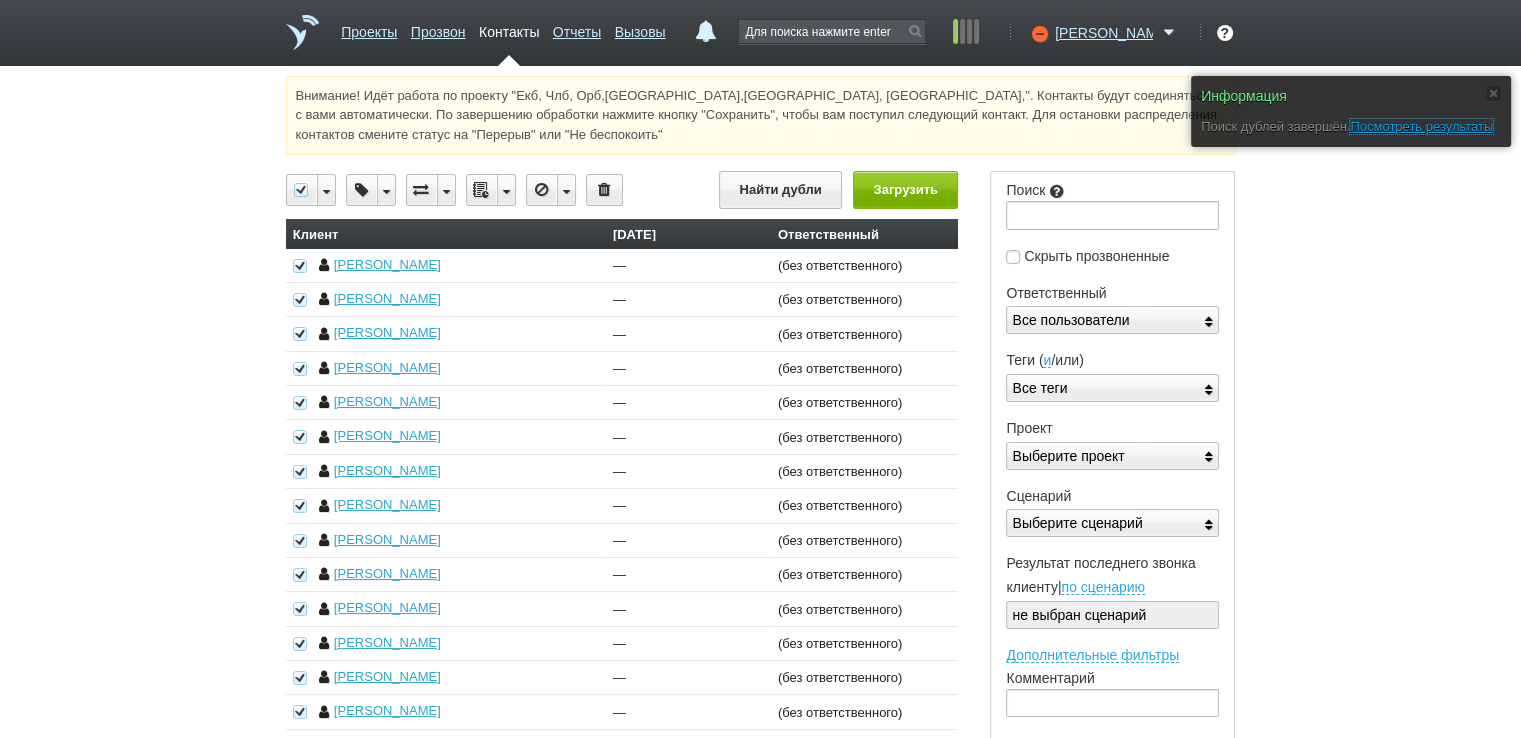 click on "Посмотреть результаты" at bounding box center (1421, 126) 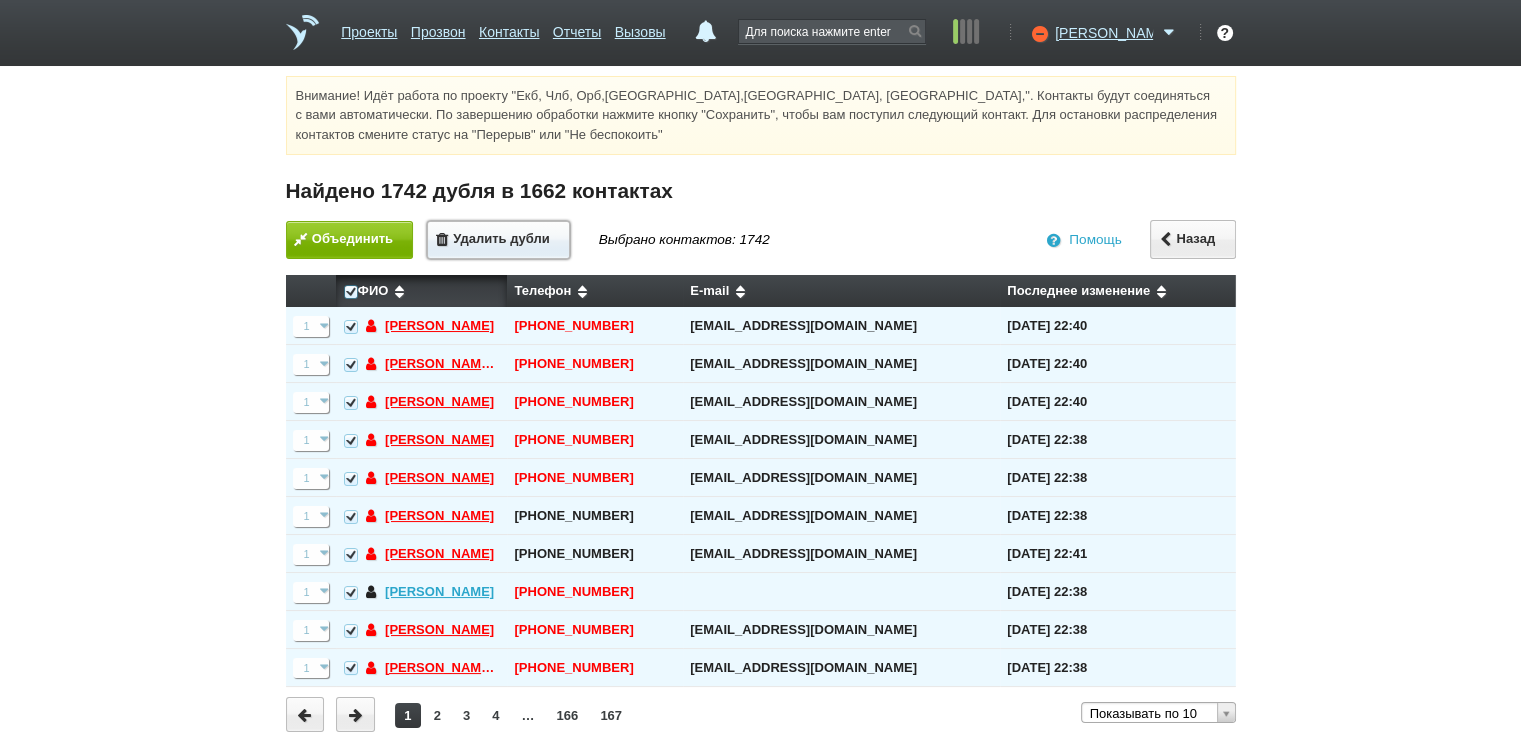 click on "Удалить дубли" at bounding box center (498, 240) 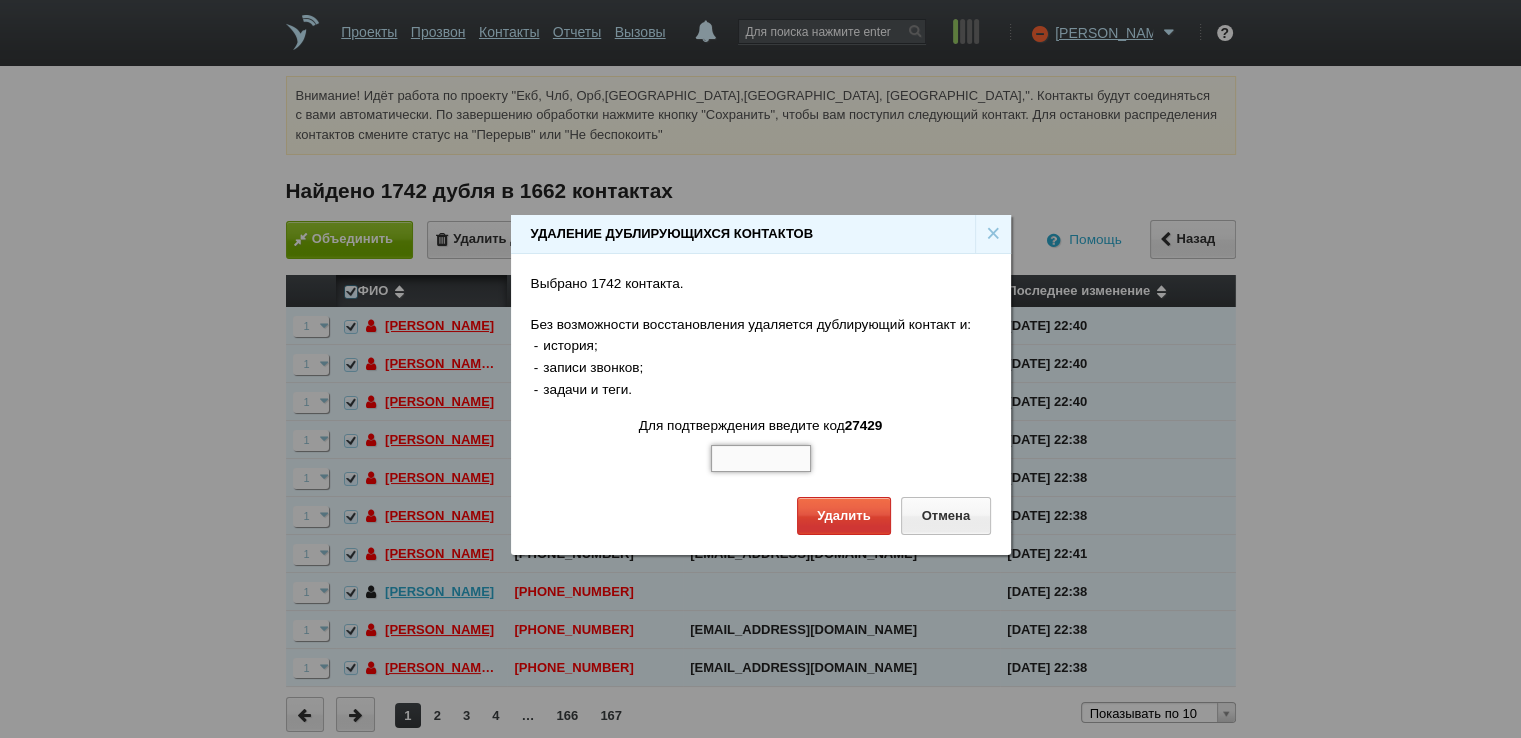 click at bounding box center [761, 459] 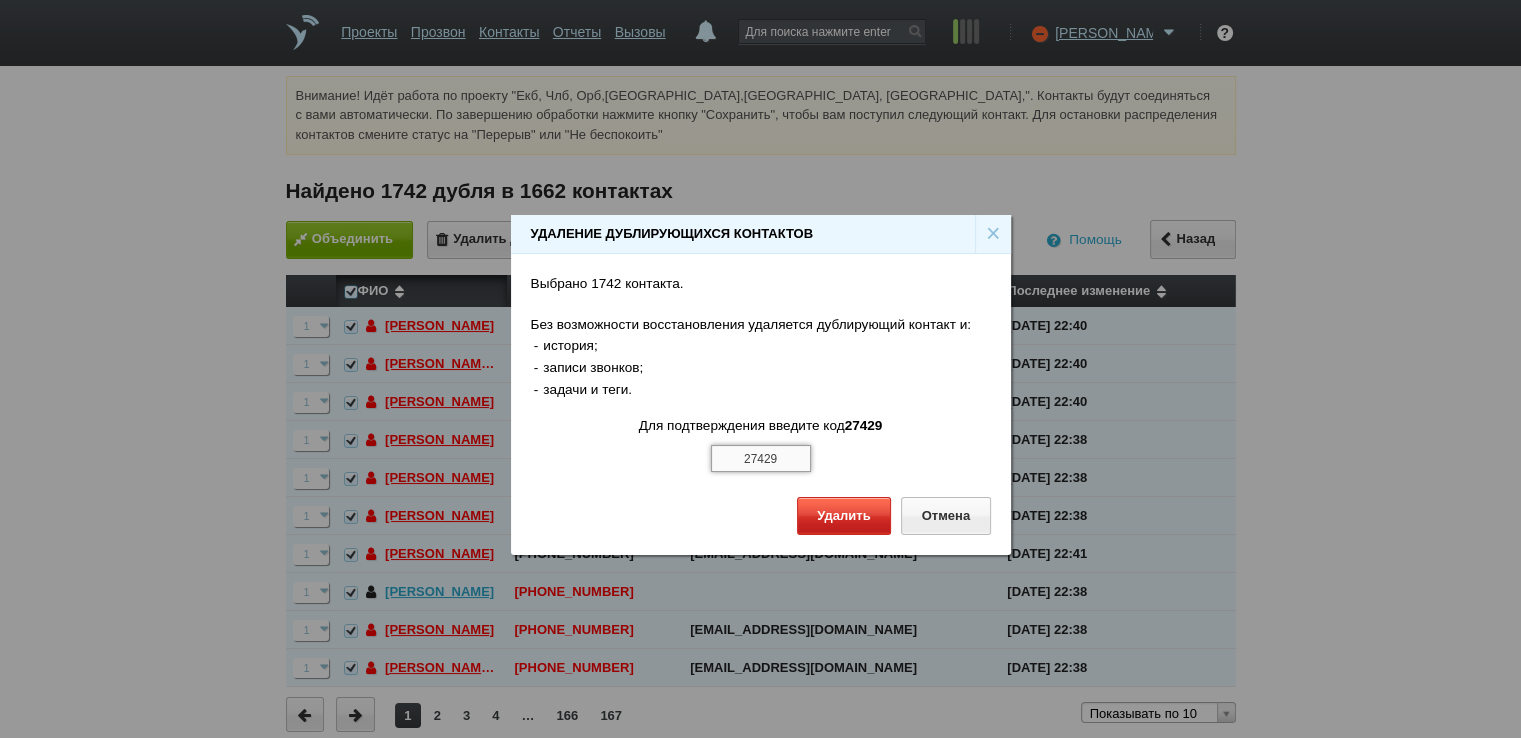 type on "27429" 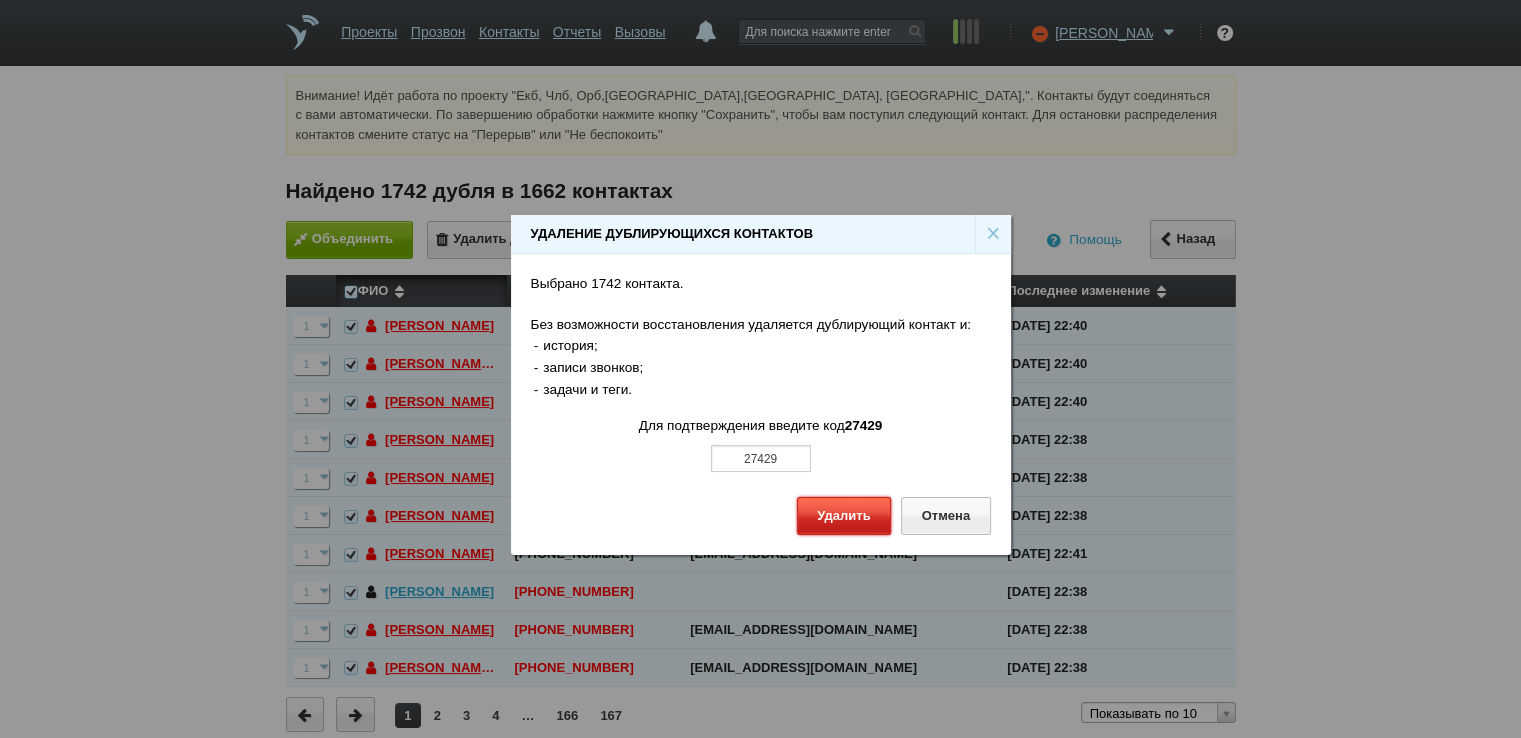 click on "Удалить" at bounding box center (844, 515) 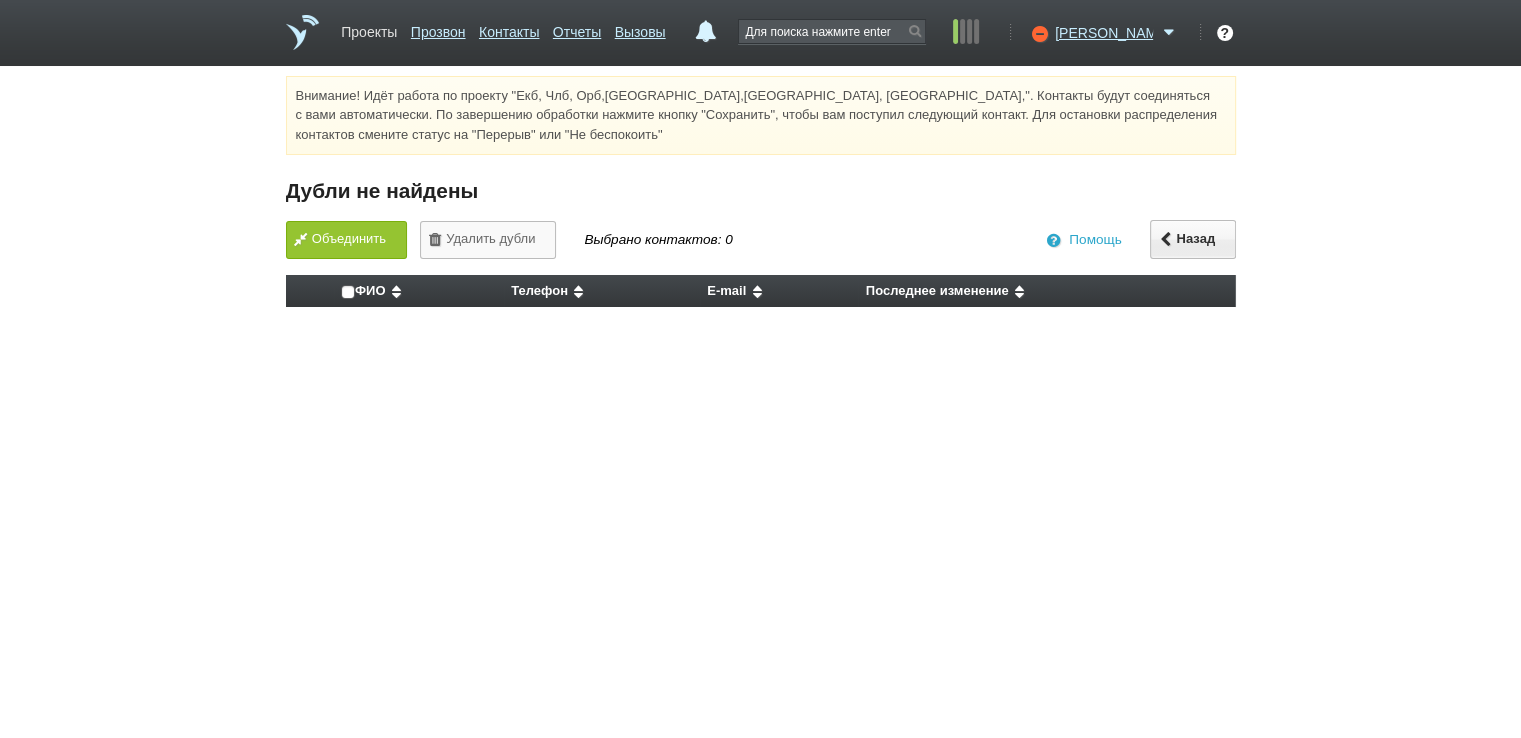 click on "Проекты" at bounding box center (369, 28) 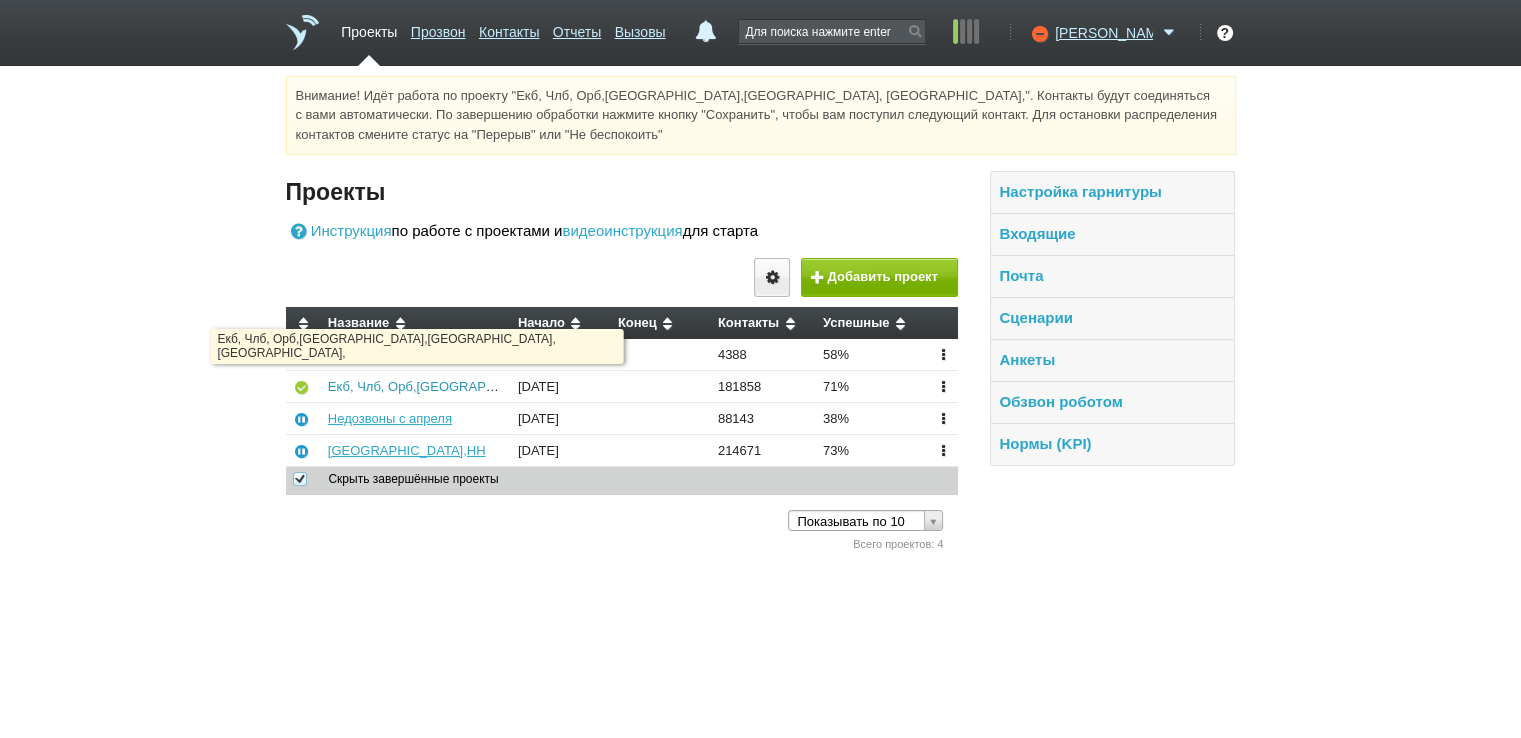click on "Екб, Члб, Орб,[GEOGRAPHIC_DATA],[GEOGRAPHIC_DATA], [GEOGRAPHIC_DATA]," at bounding box center [582, 386] 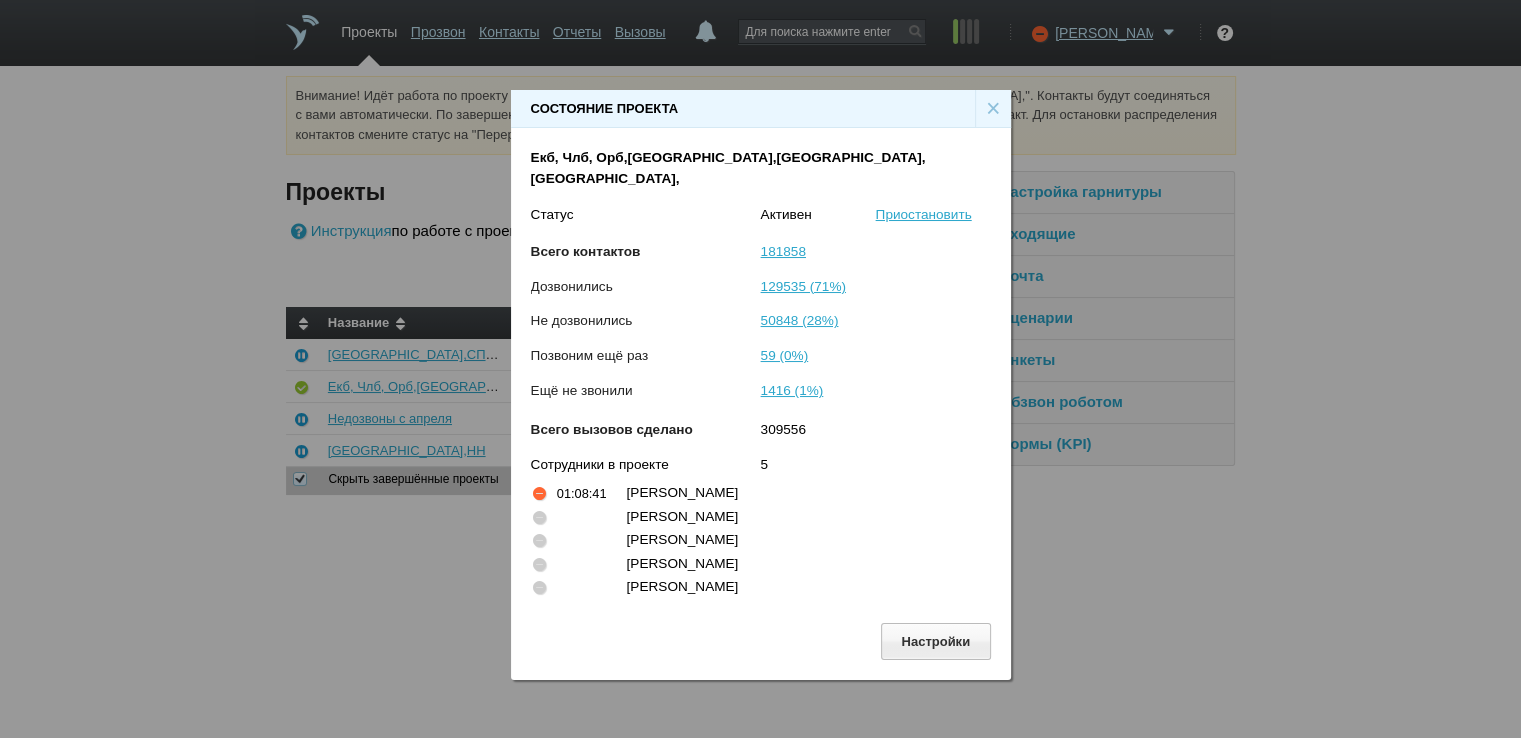 click on "×" at bounding box center (993, 109) 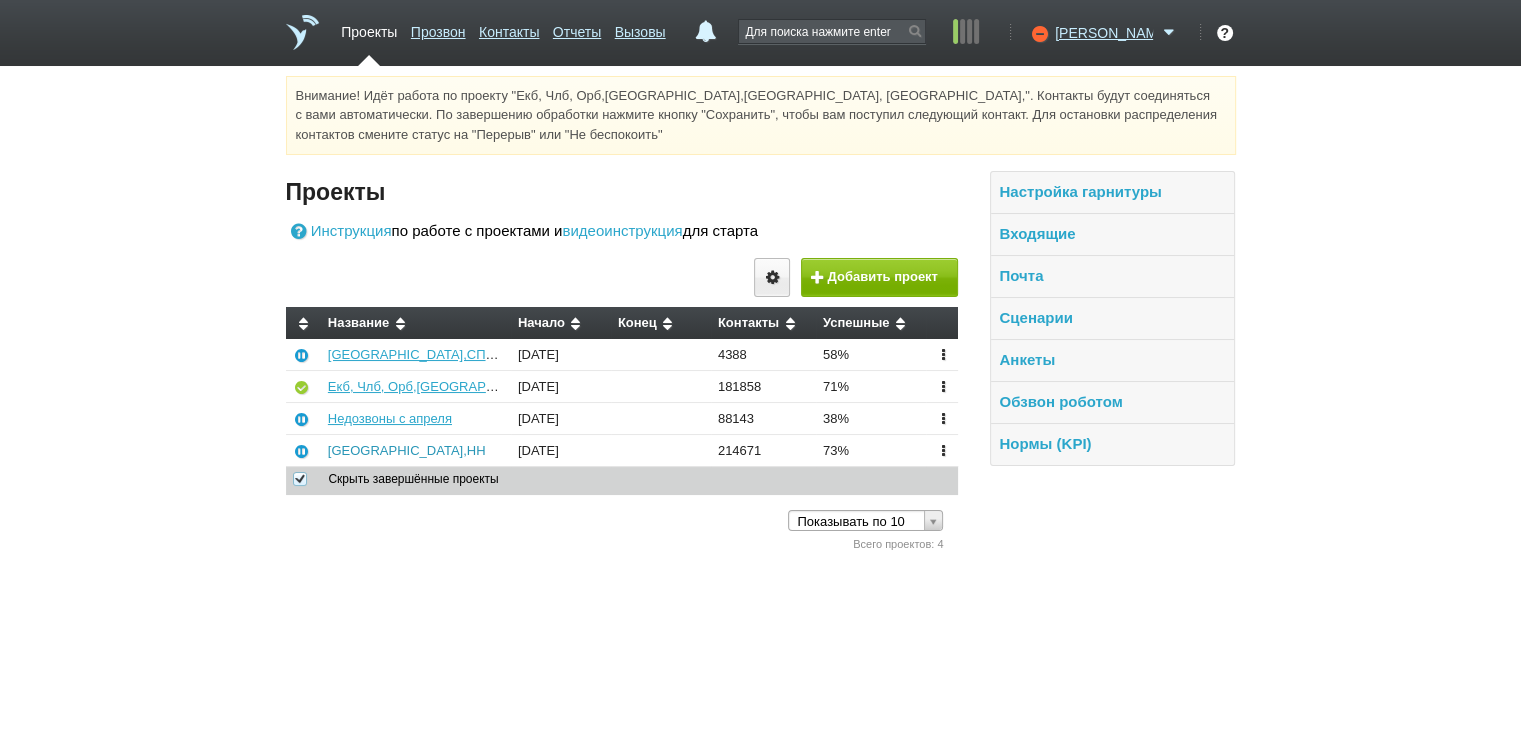 click on "[GEOGRAPHIC_DATA],НН" at bounding box center [407, 450] 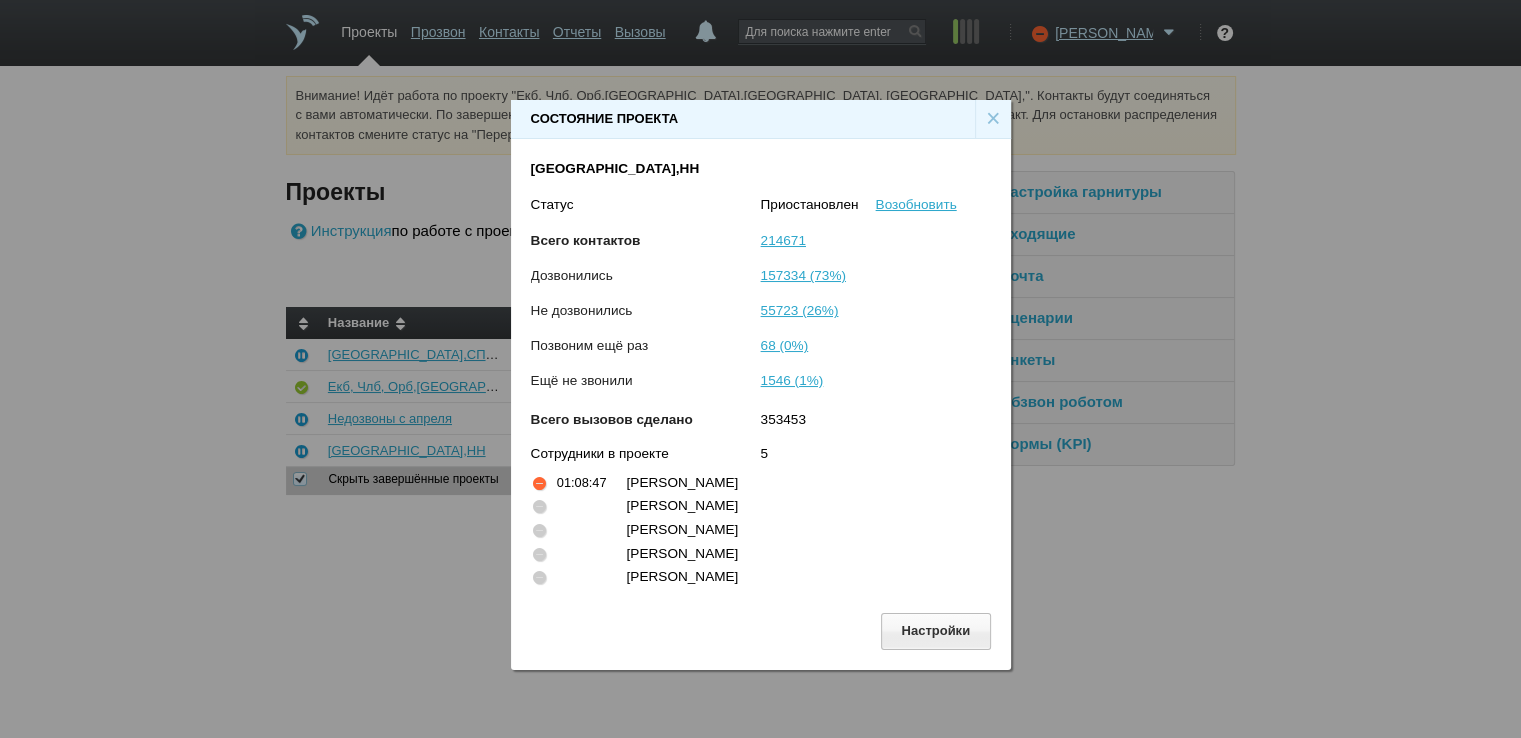 click on "×" at bounding box center (993, 119) 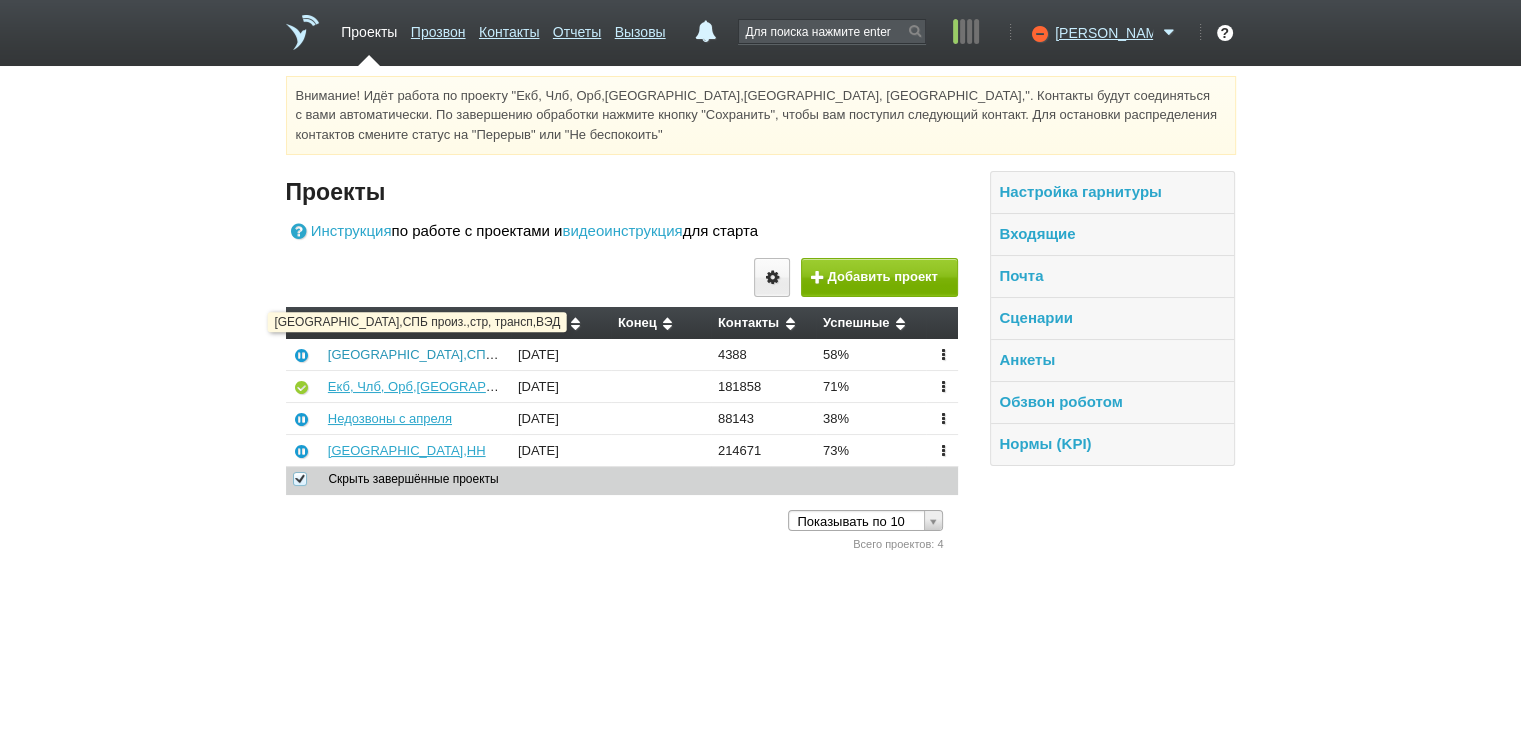 click on "[GEOGRAPHIC_DATA],СПБ произ.,стр, трансп,ВЭД" at bounding box center [483, 354] 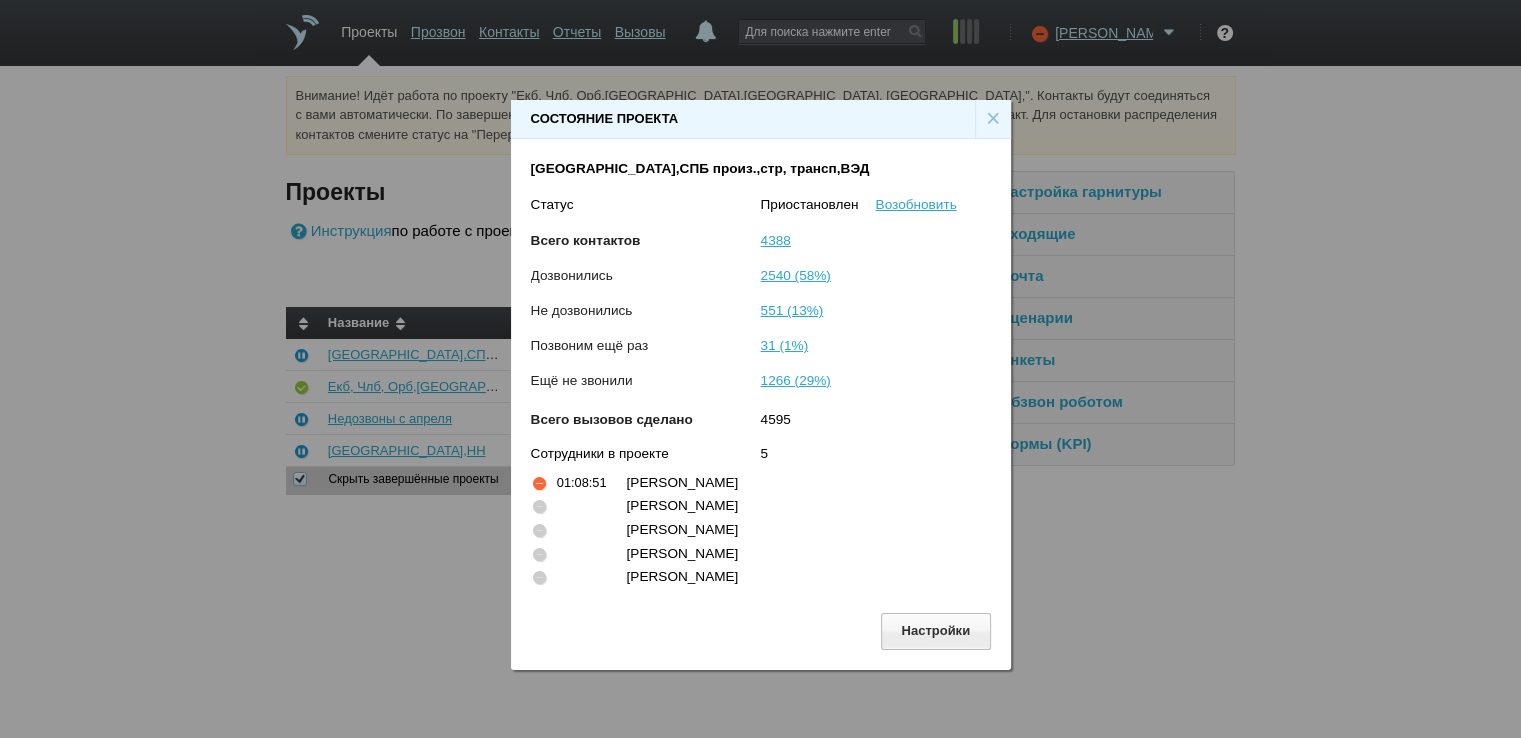 click on "×" at bounding box center (993, 119) 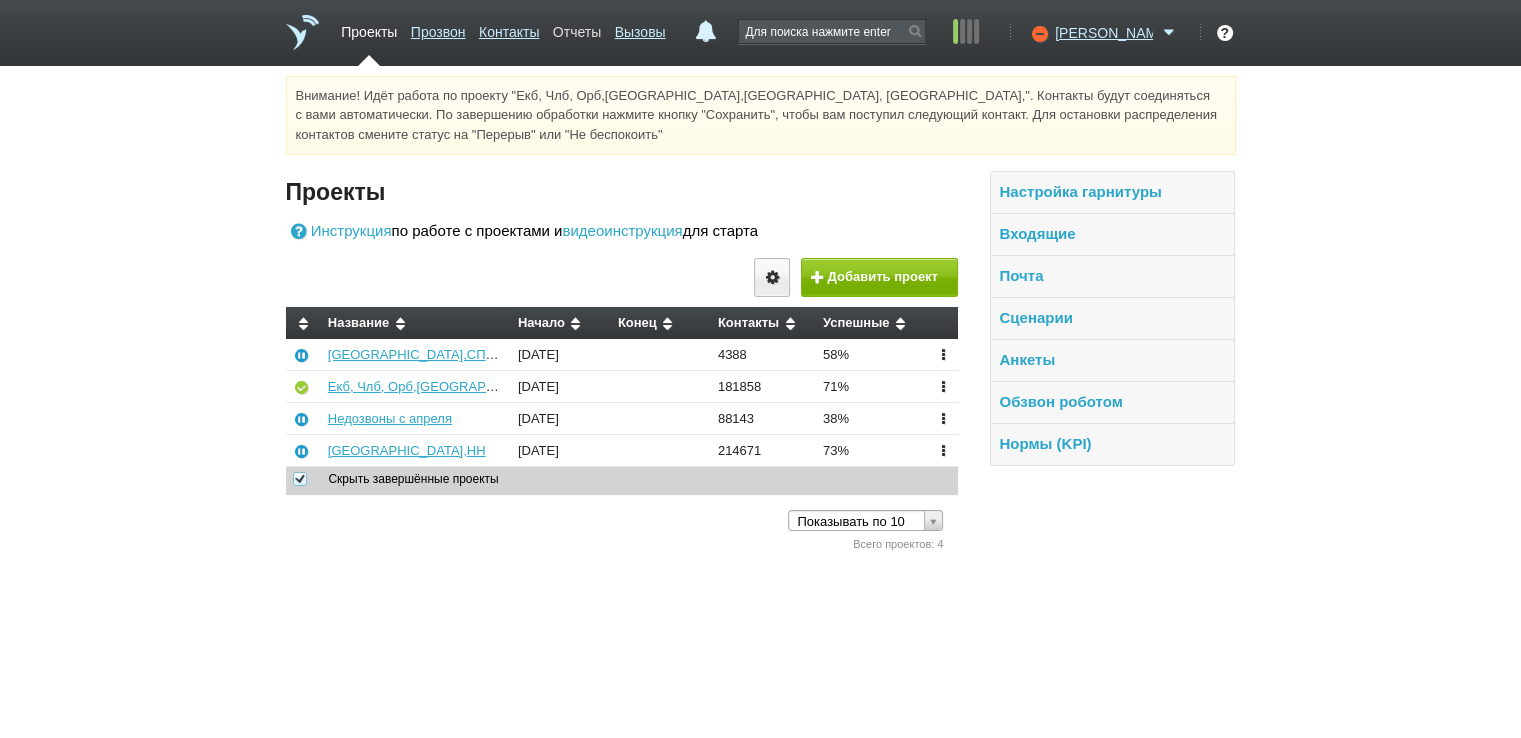 click on "Отчеты" at bounding box center [577, 28] 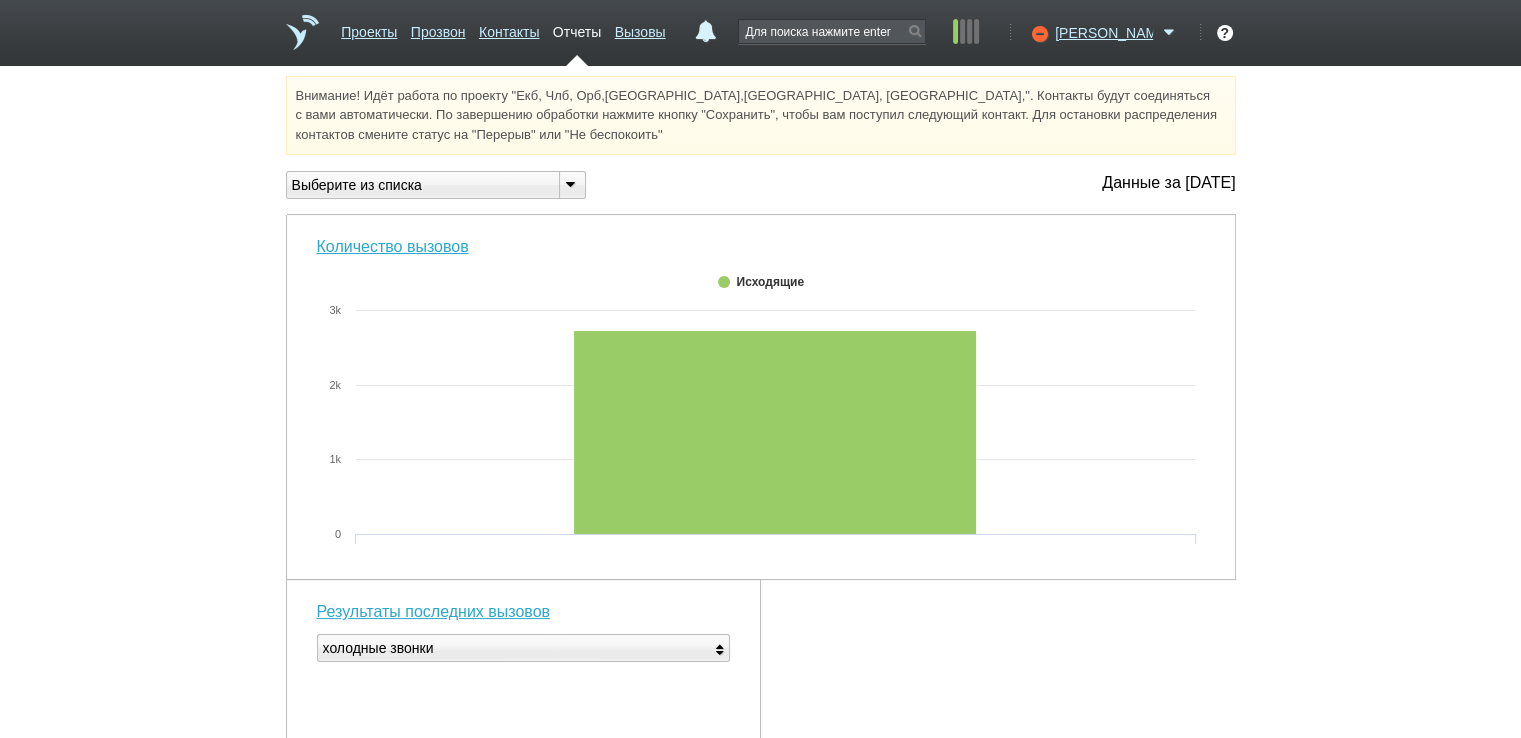 click at bounding box center (571, 183) 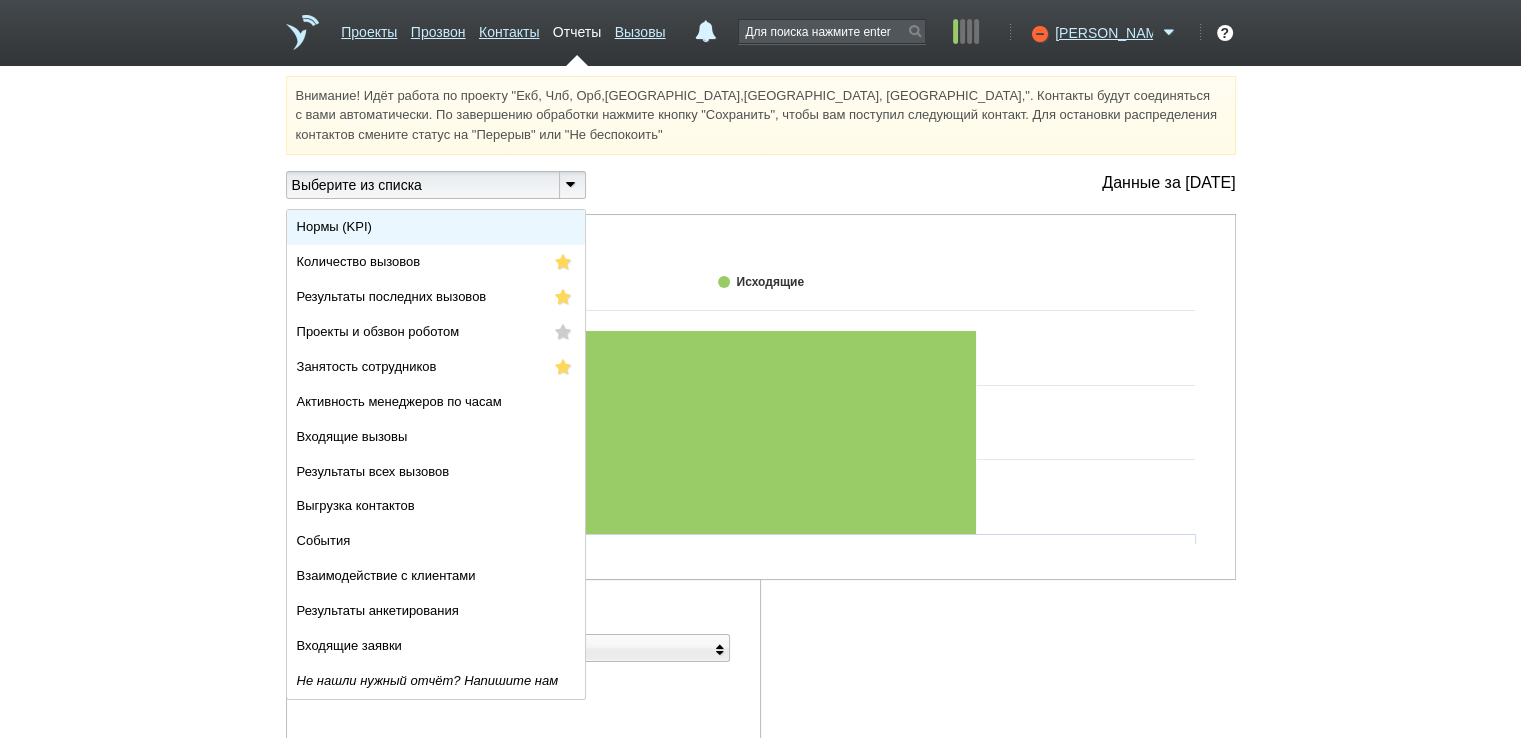 click on "Нормы (KPI)" at bounding box center (436, 227) 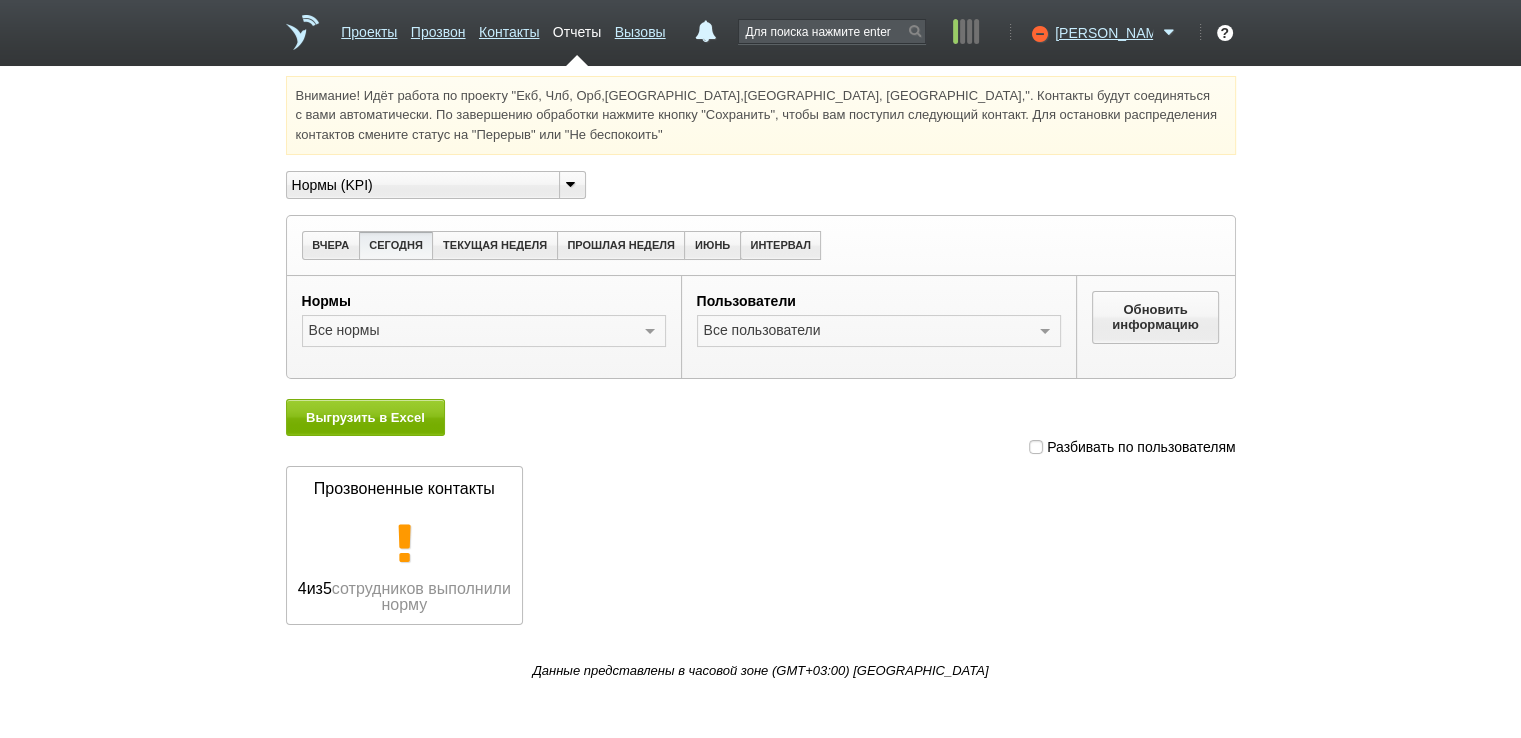 click at bounding box center [1036, 447] 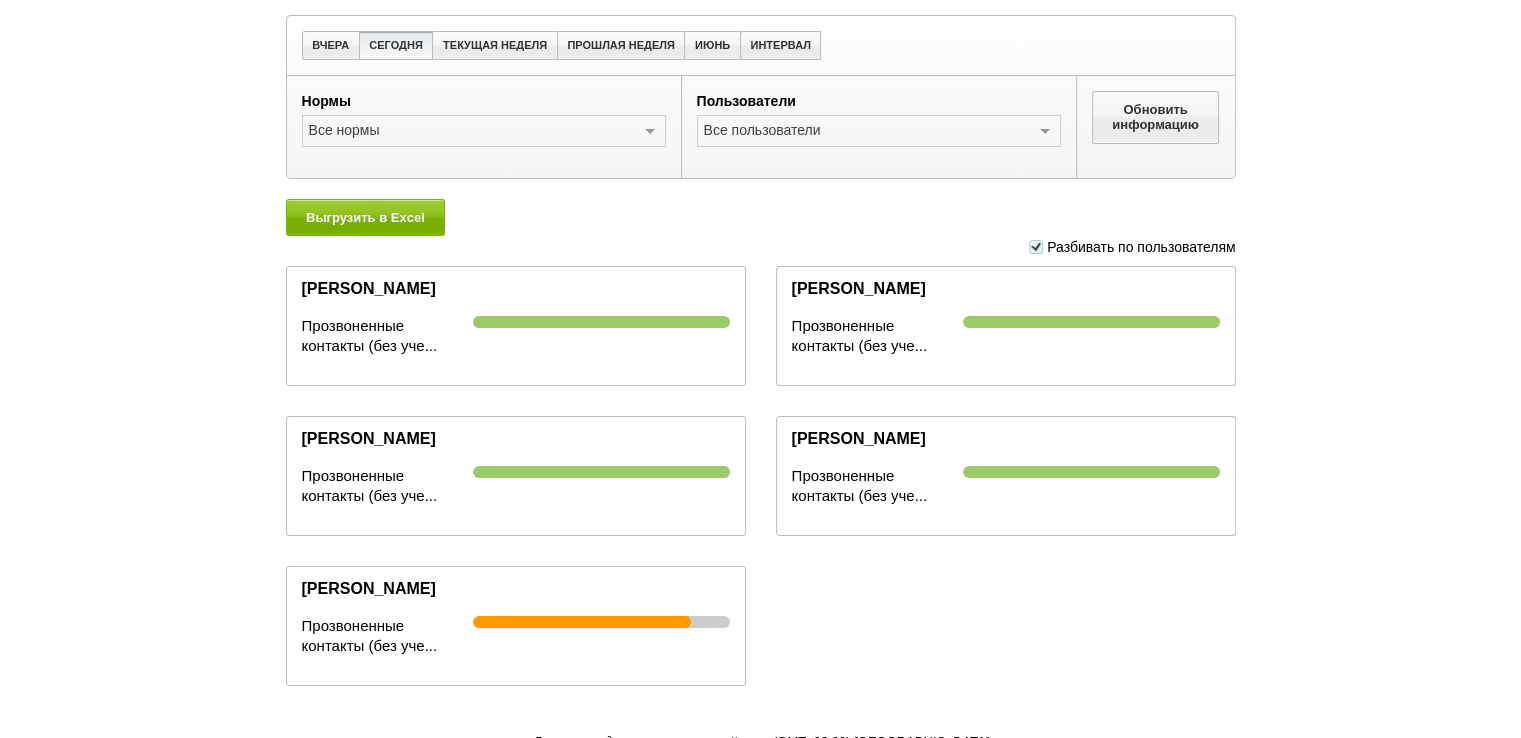 scroll, scrollTop: 0, scrollLeft: 0, axis: both 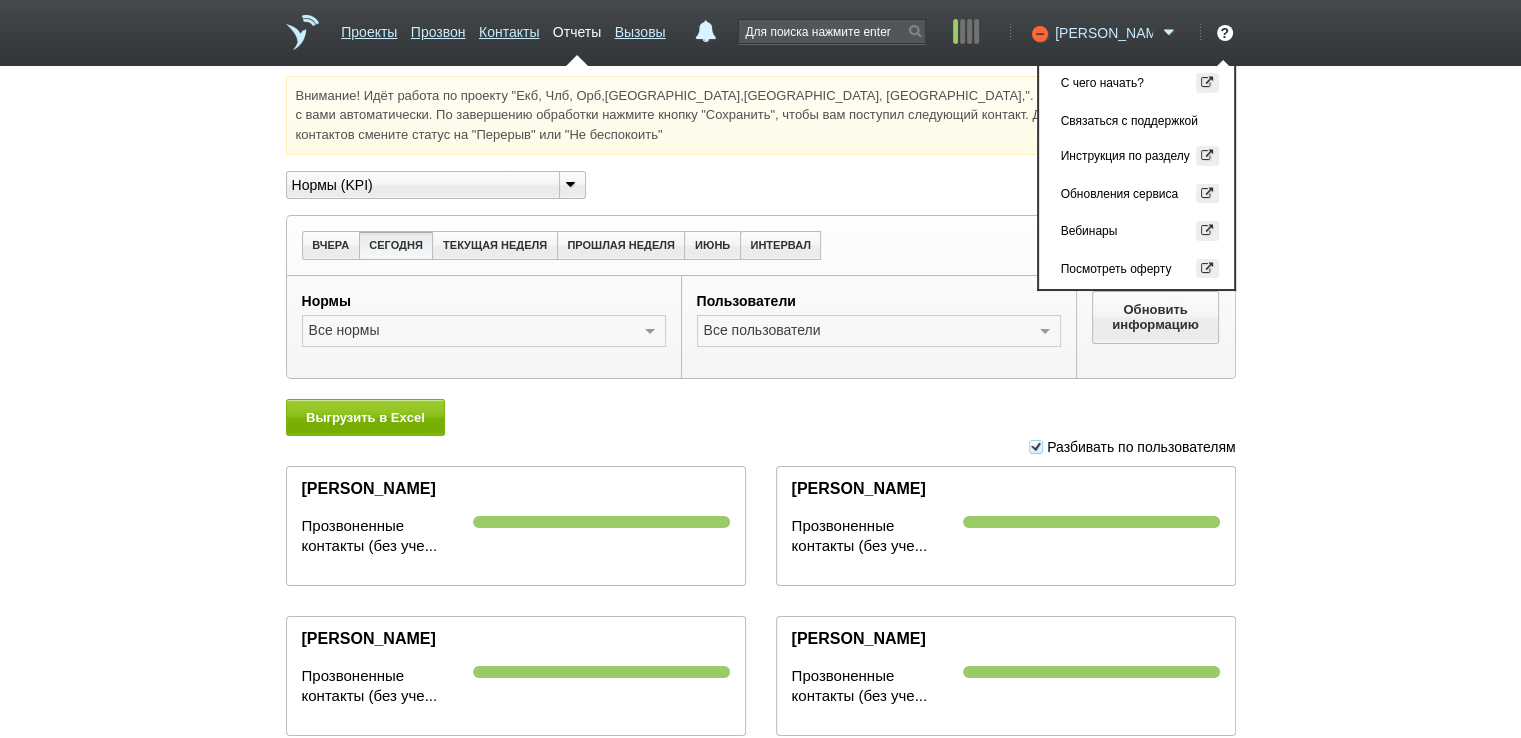 click at bounding box center [1169, 33] 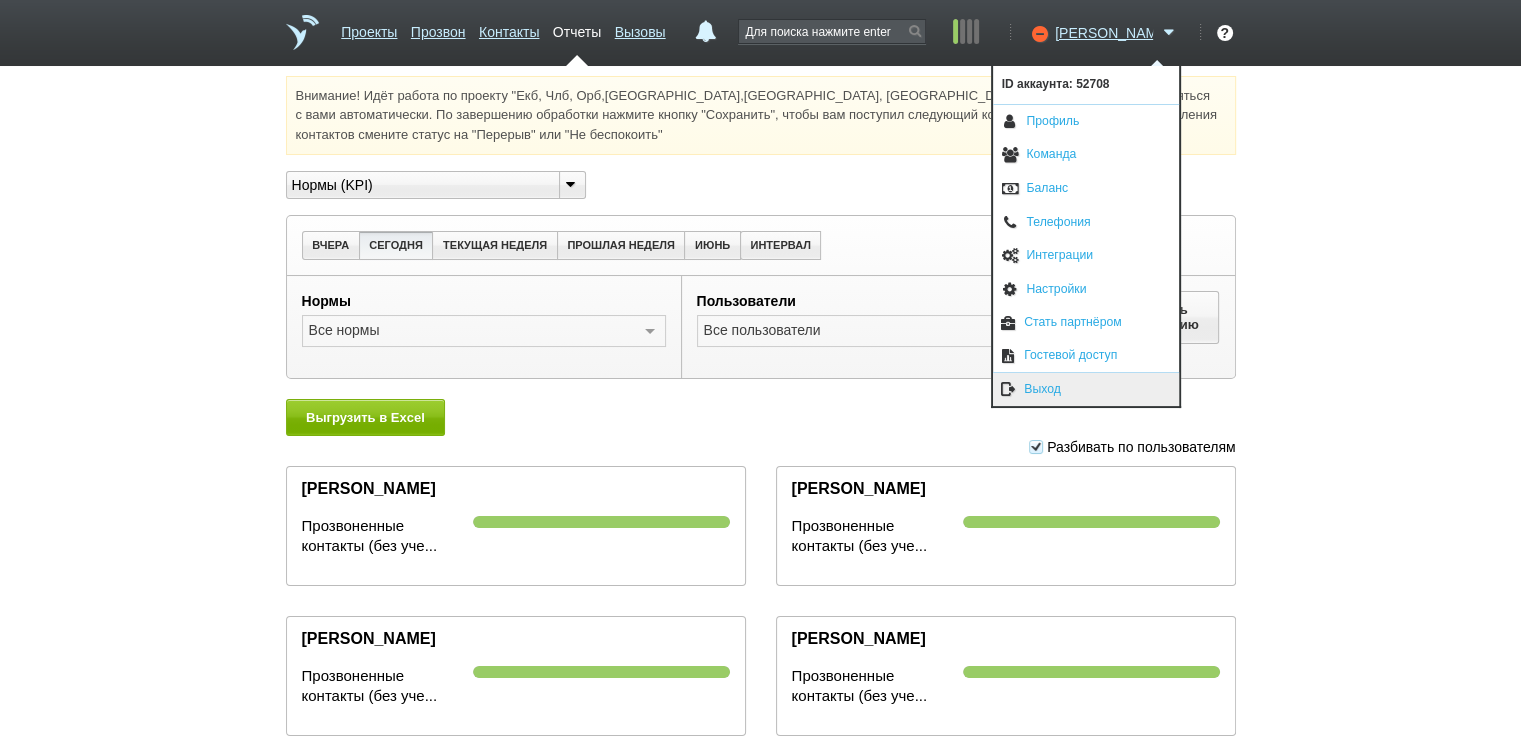 click on "Выход" at bounding box center [1086, 389] 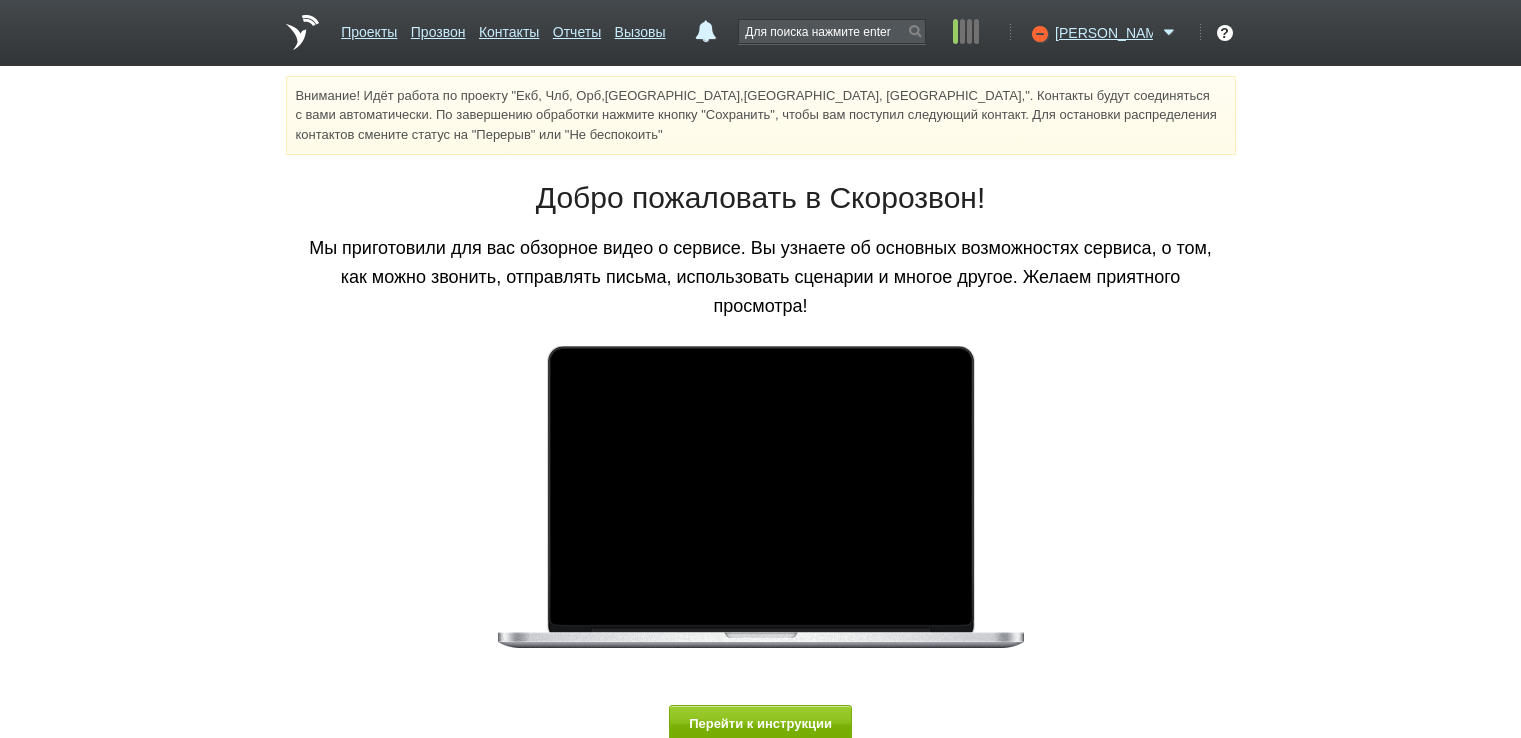 scroll, scrollTop: 0, scrollLeft: 0, axis: both 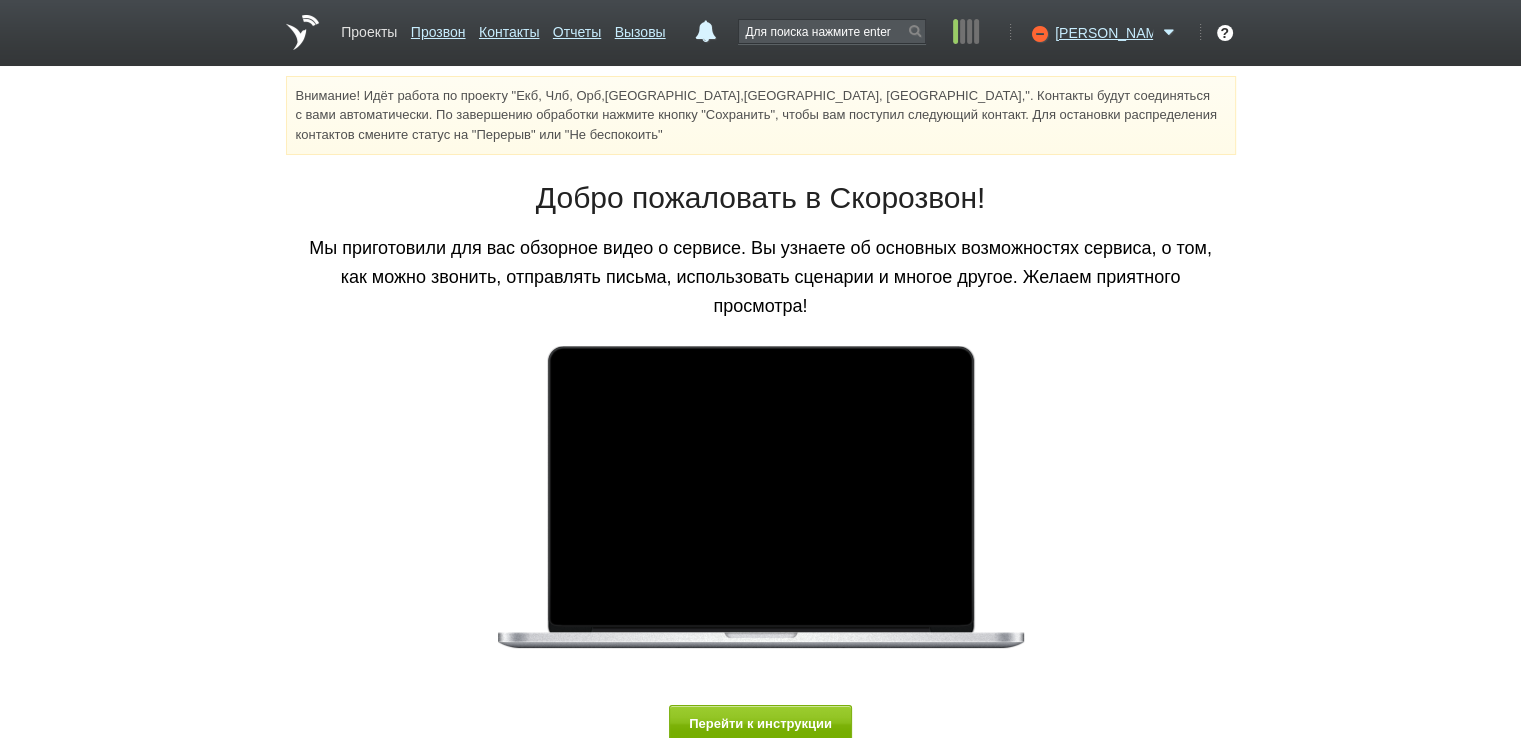 click on "Проекты" at bounding box center (369, 28) 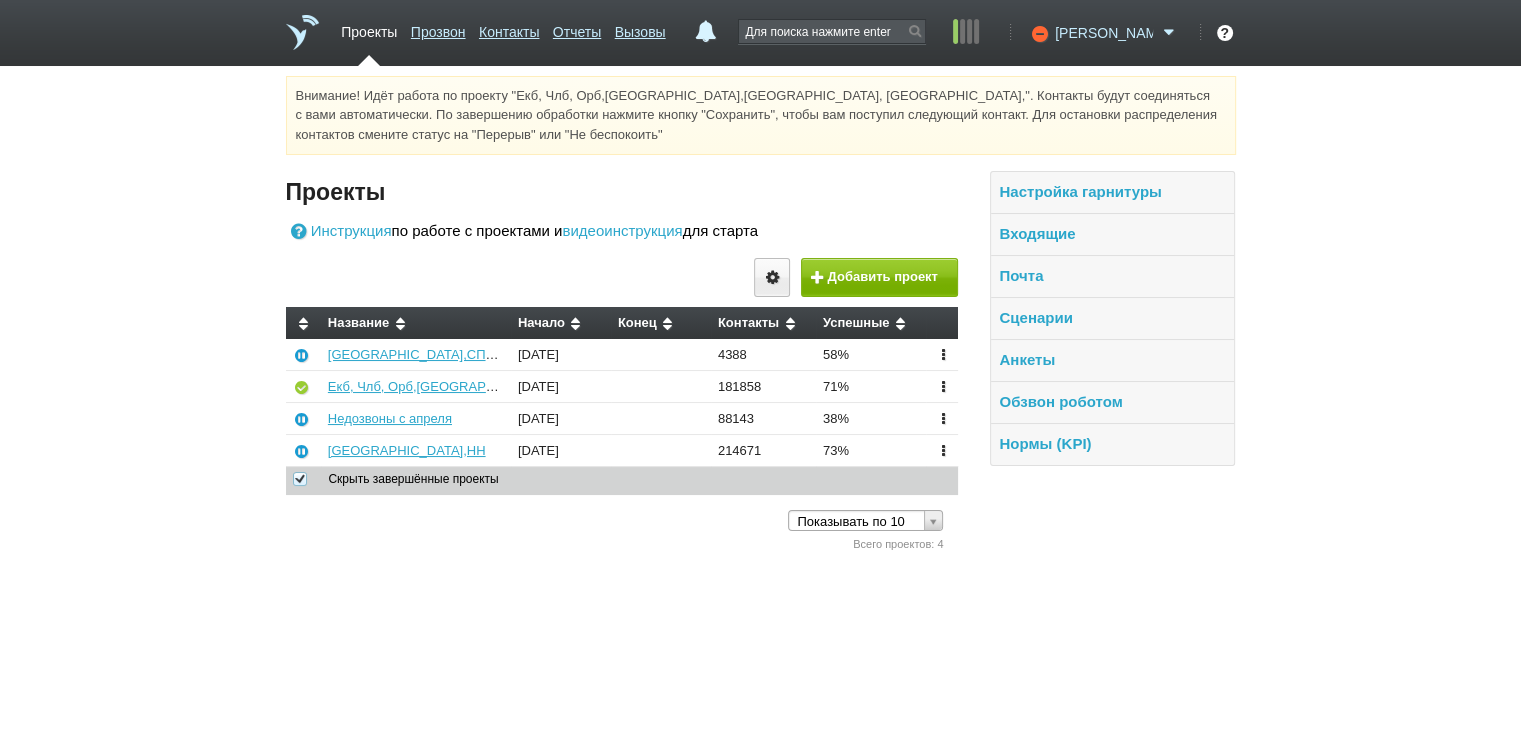 click at bounding box center [1169, 33] 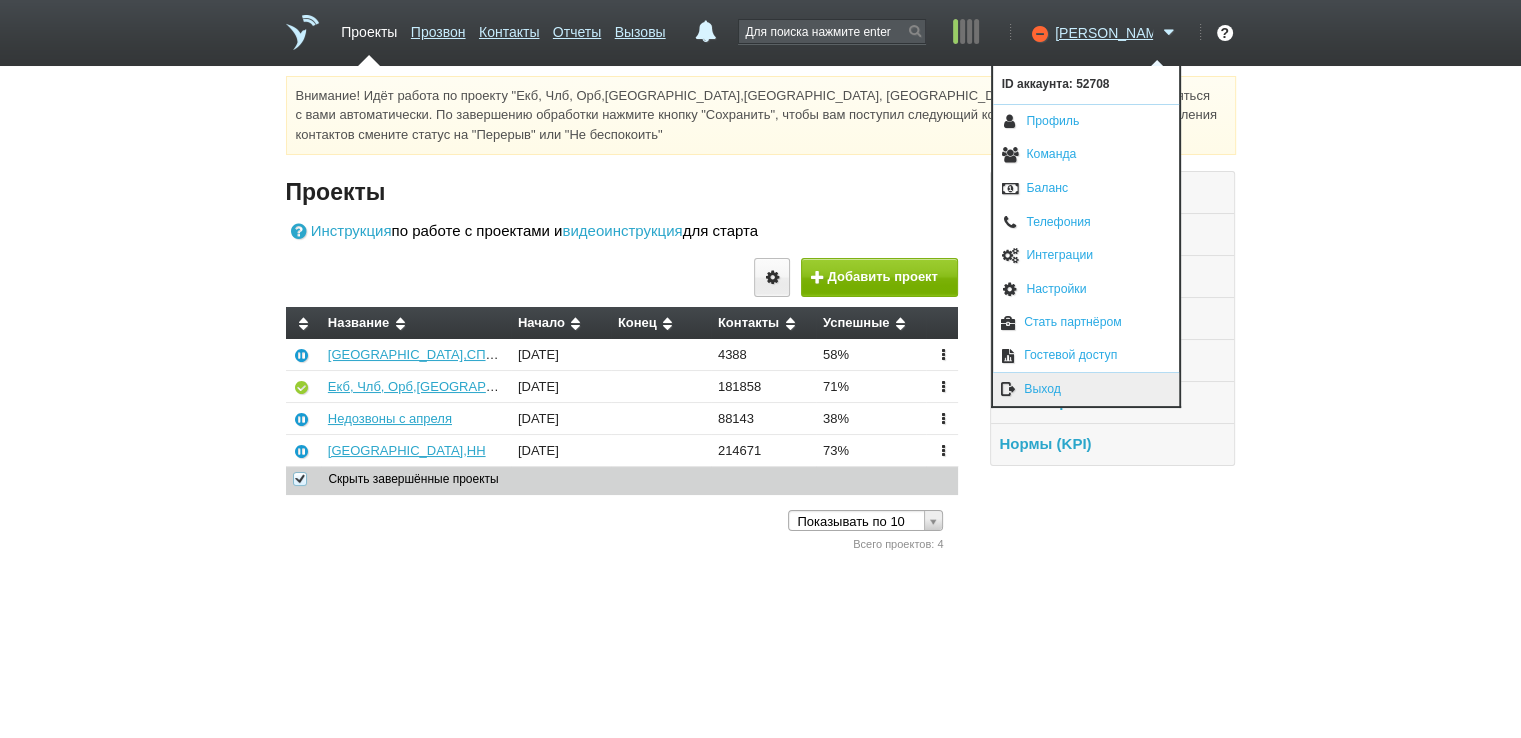 click on "Выход" at bounding box center (1086, 389) 